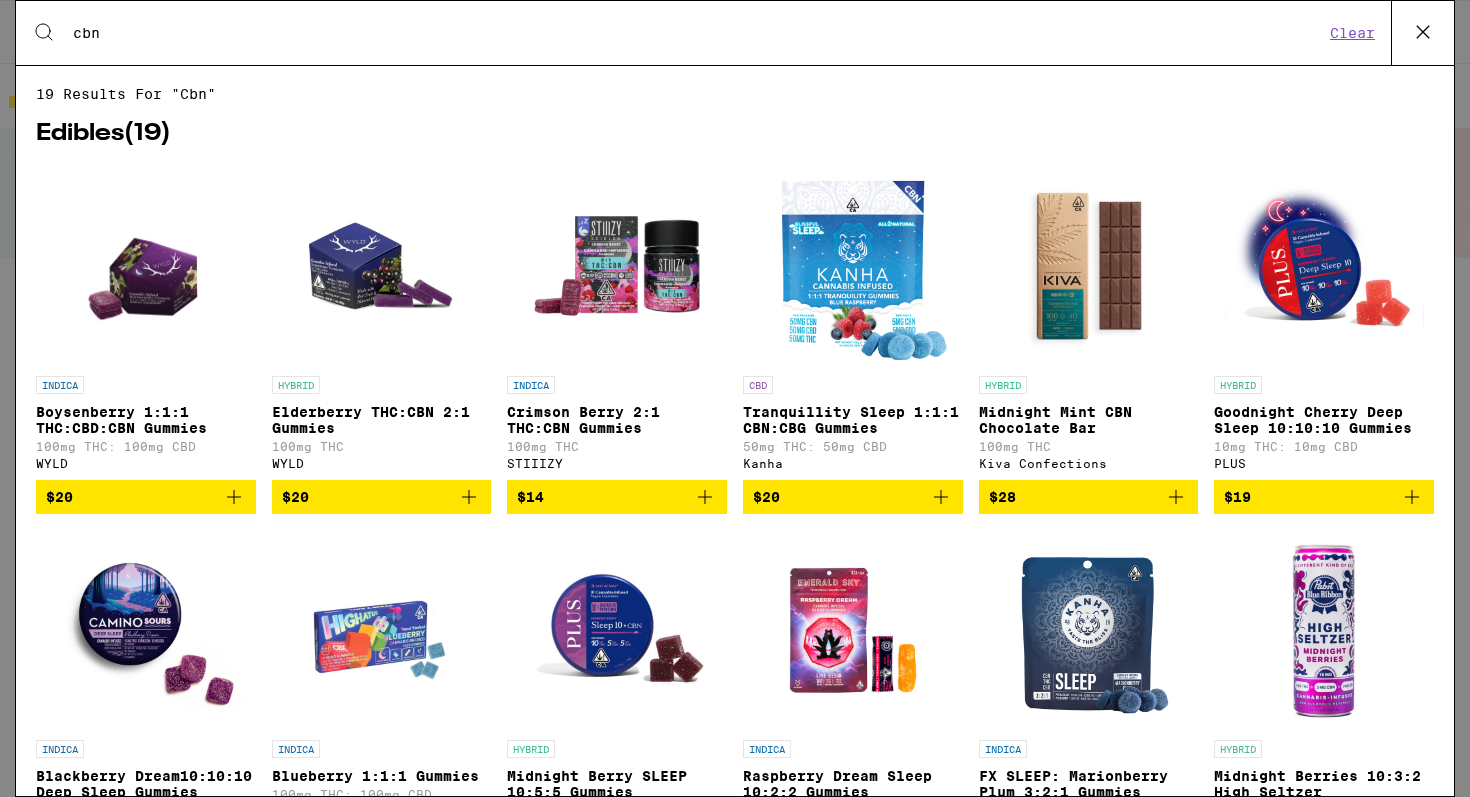 scroll, scrollTop: 0, scrollLeft: 0, axis: both 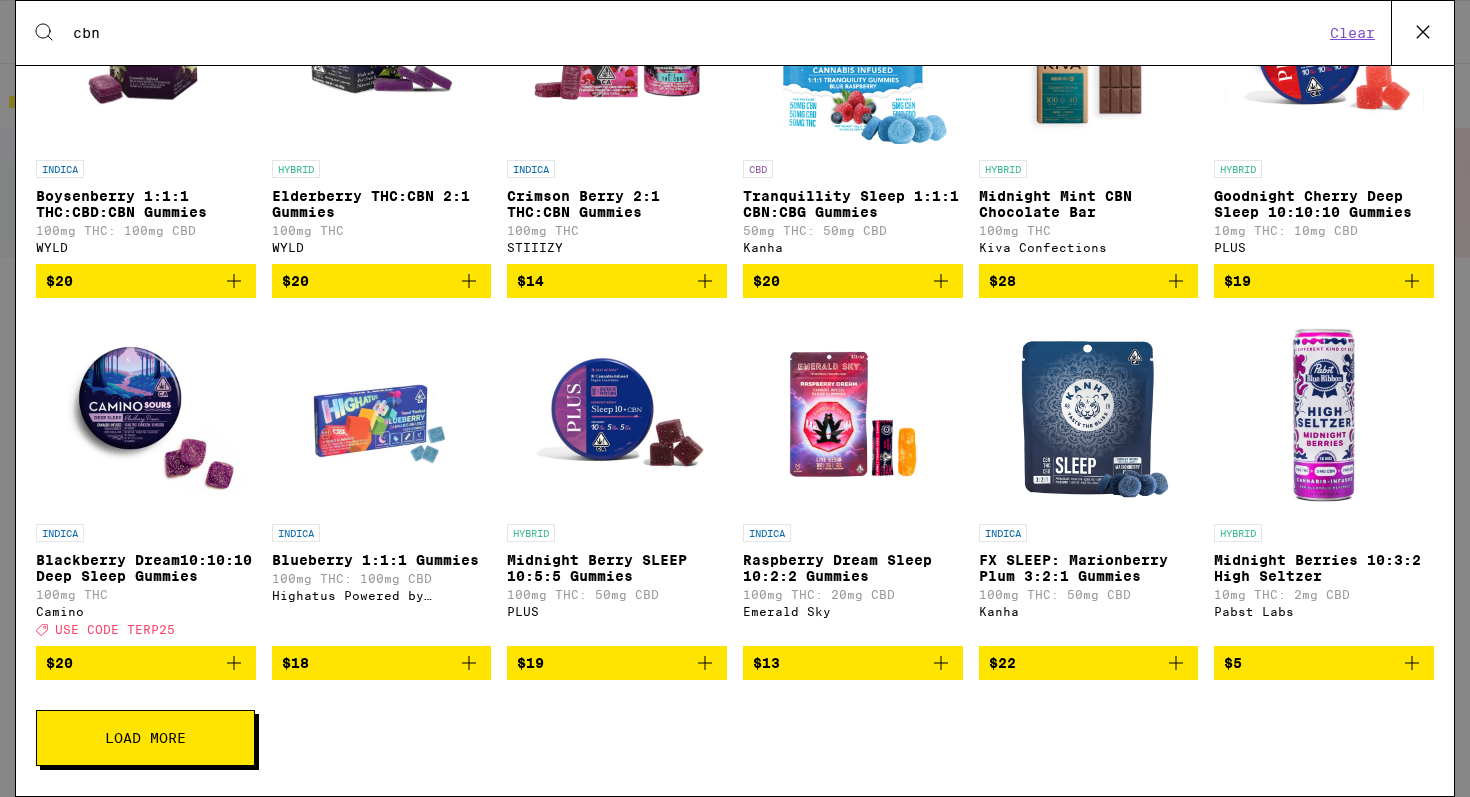 click at bounding box center (234, 663) 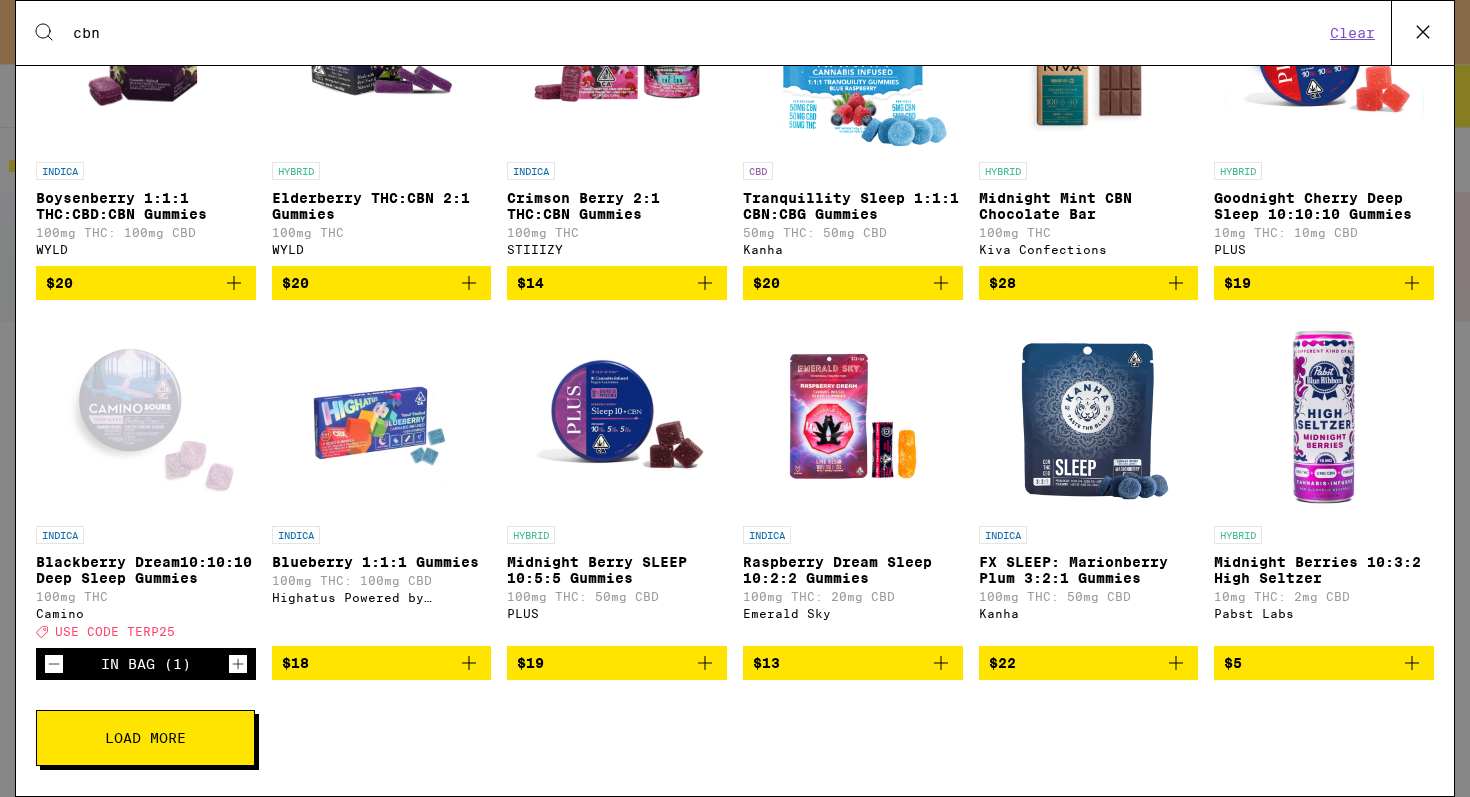 scroll, scrollTop: 0, scrollLeft: 0, axis: both 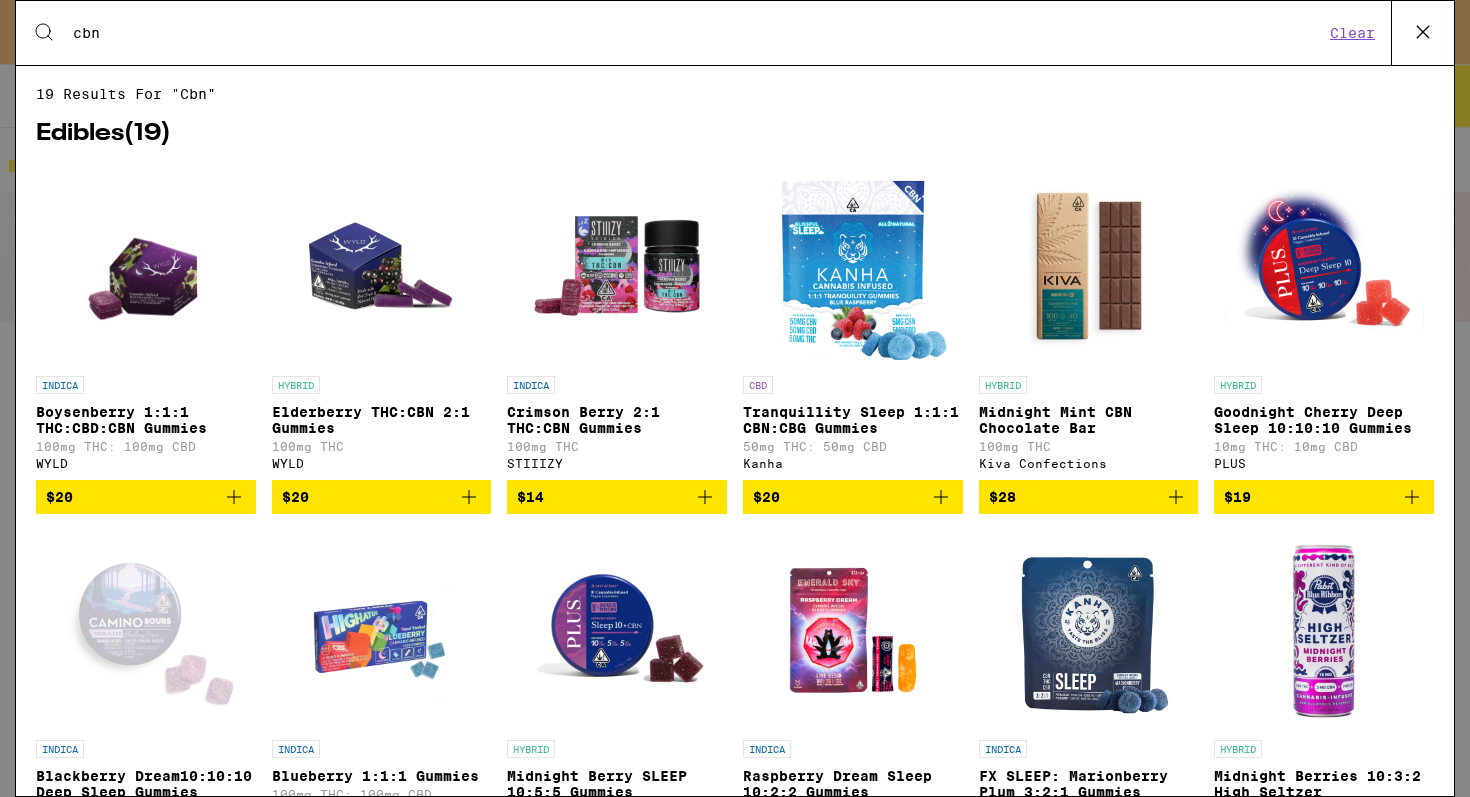 click on "Clear" at bounding box center [1352, 33] 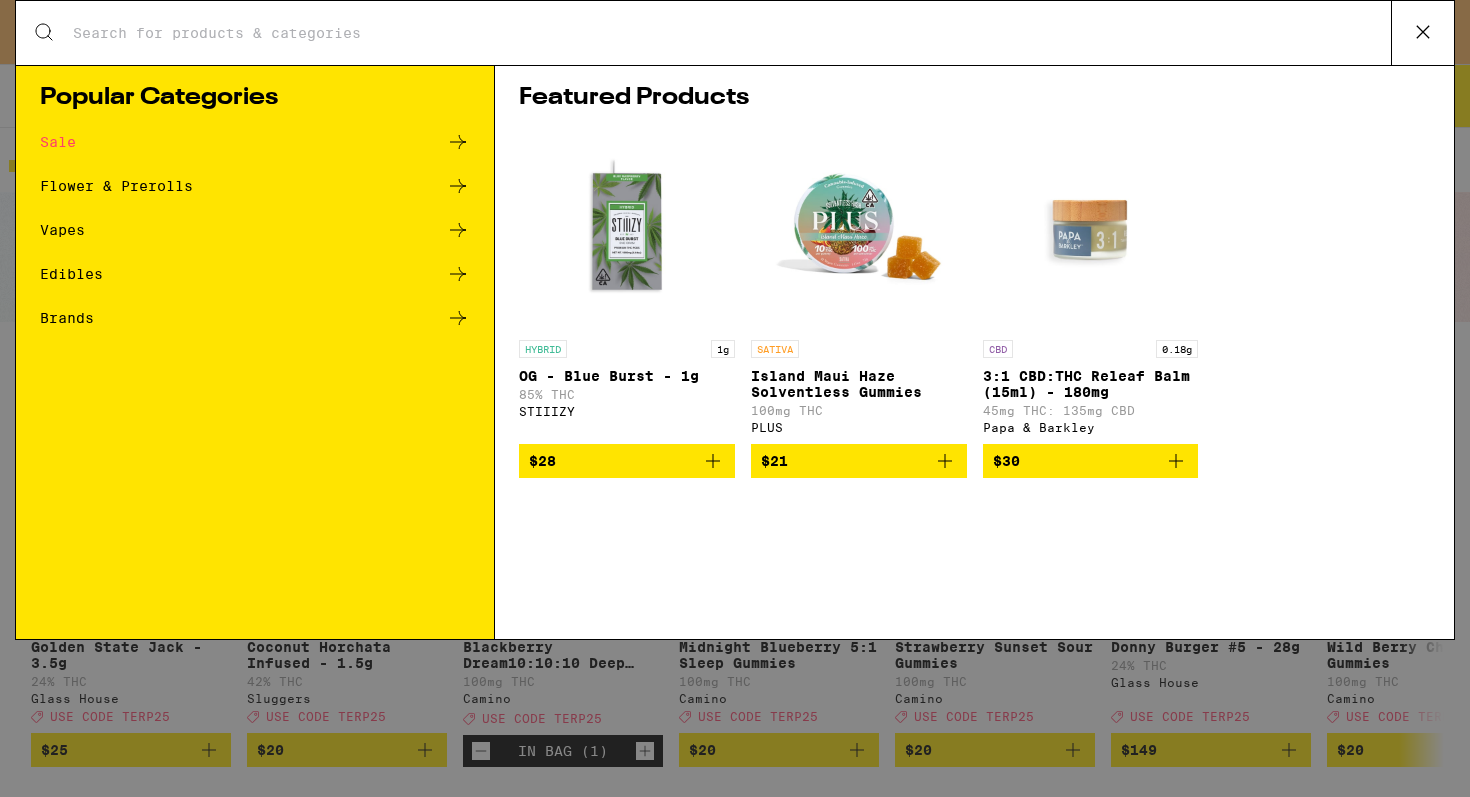 click on "Search for Products" at bounding box center [731, 33] 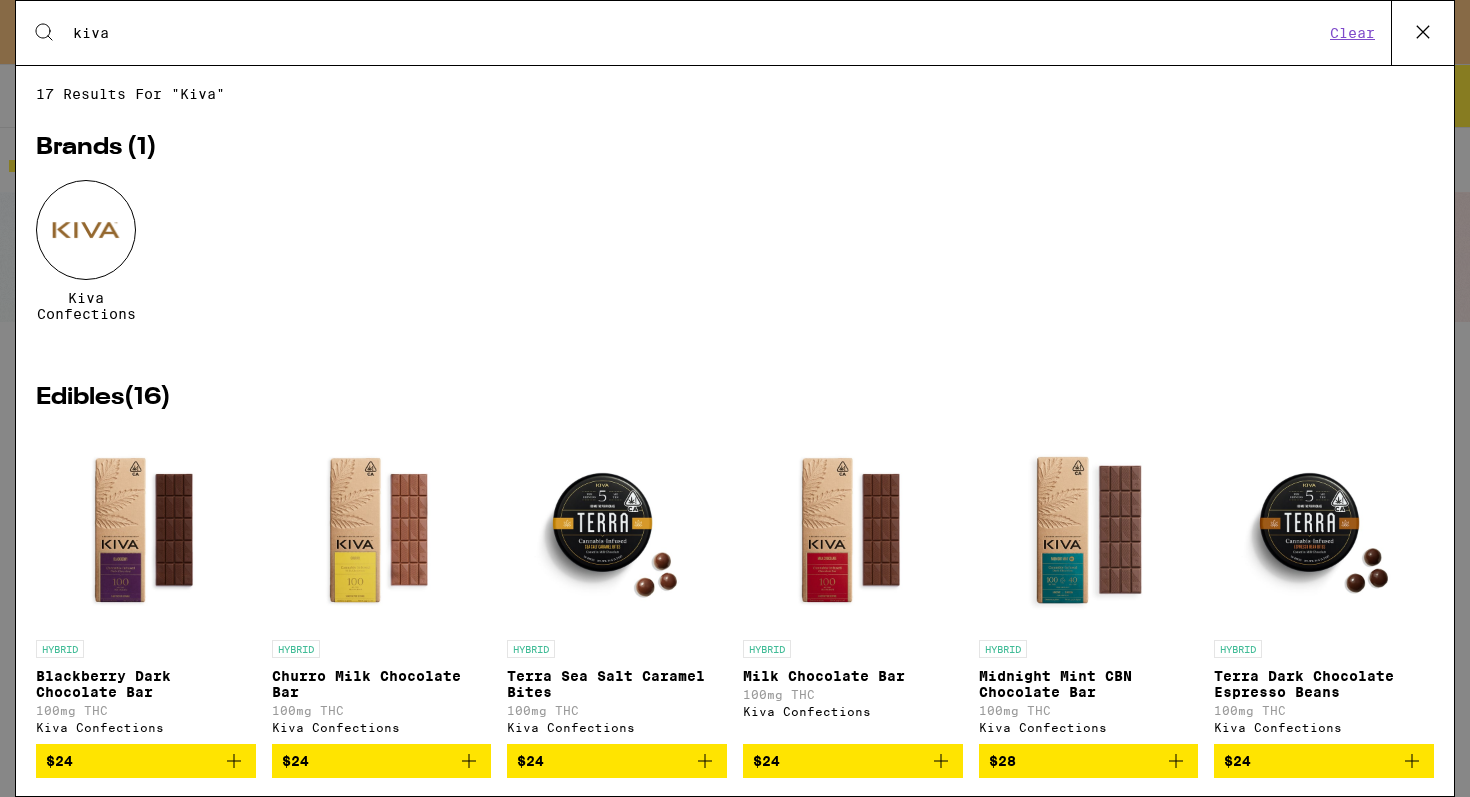 type on "kiva" 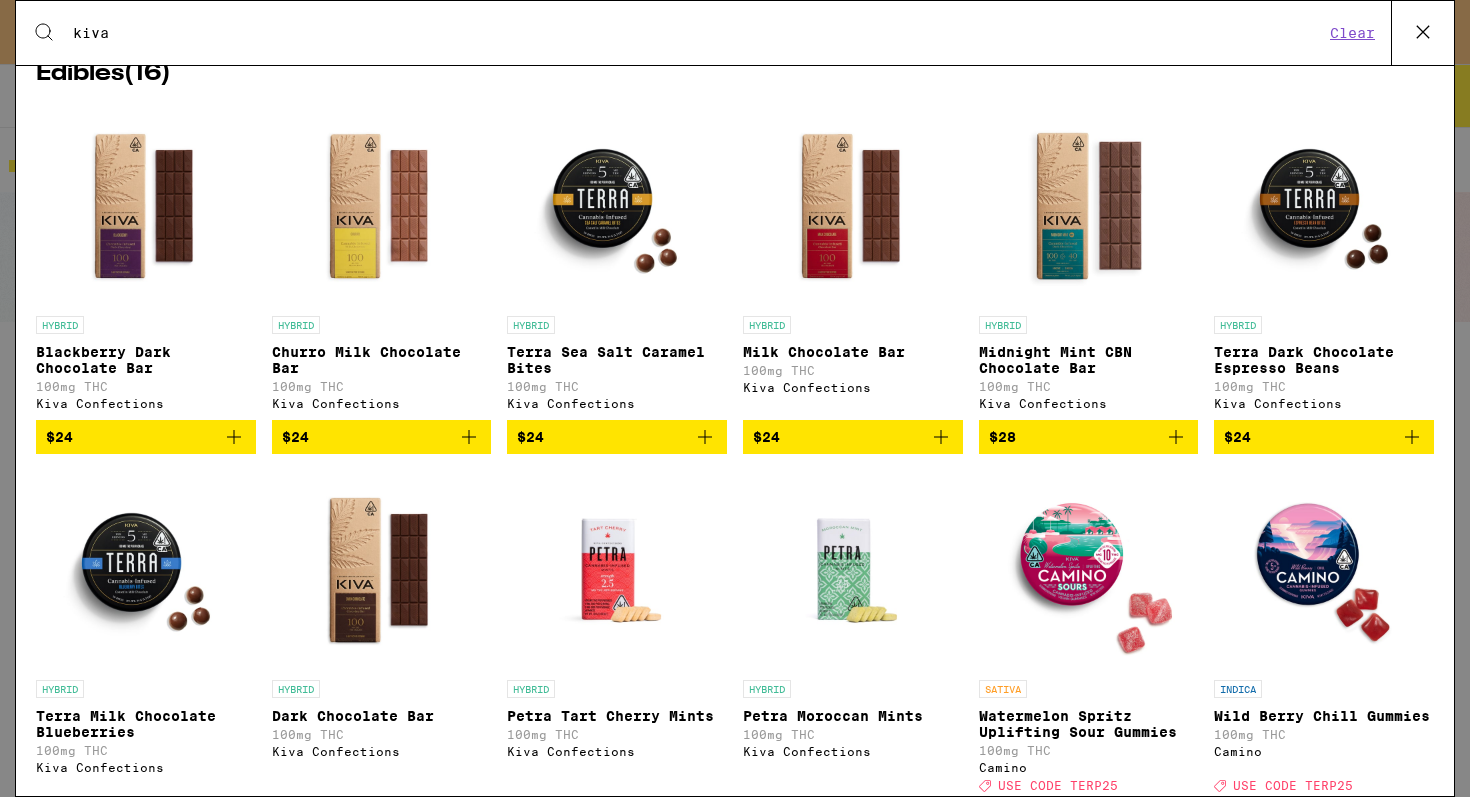 scroll, scrollTop: 510, scrollLeft: 0, axis: vertical 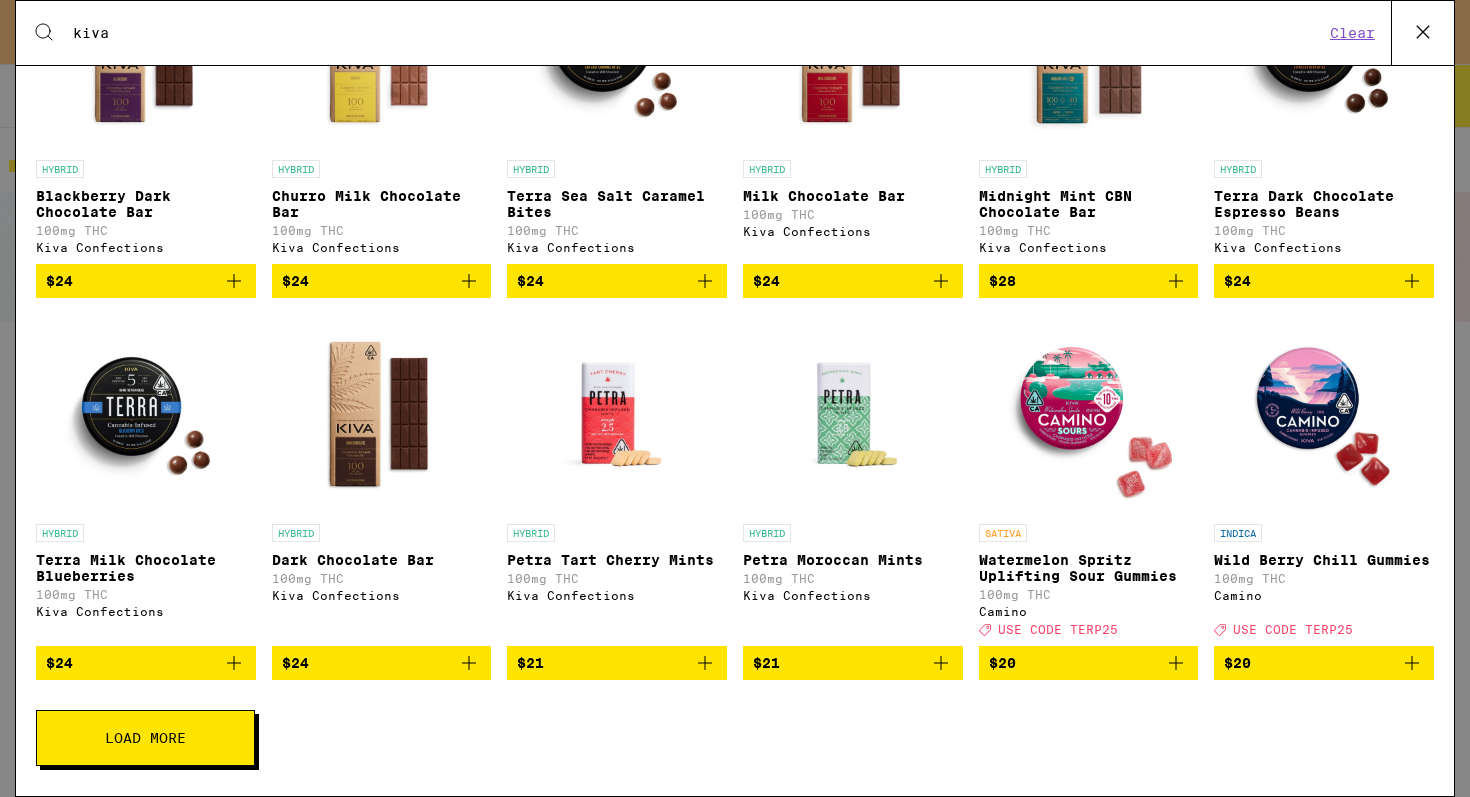 click at bounding box center [941, 663] 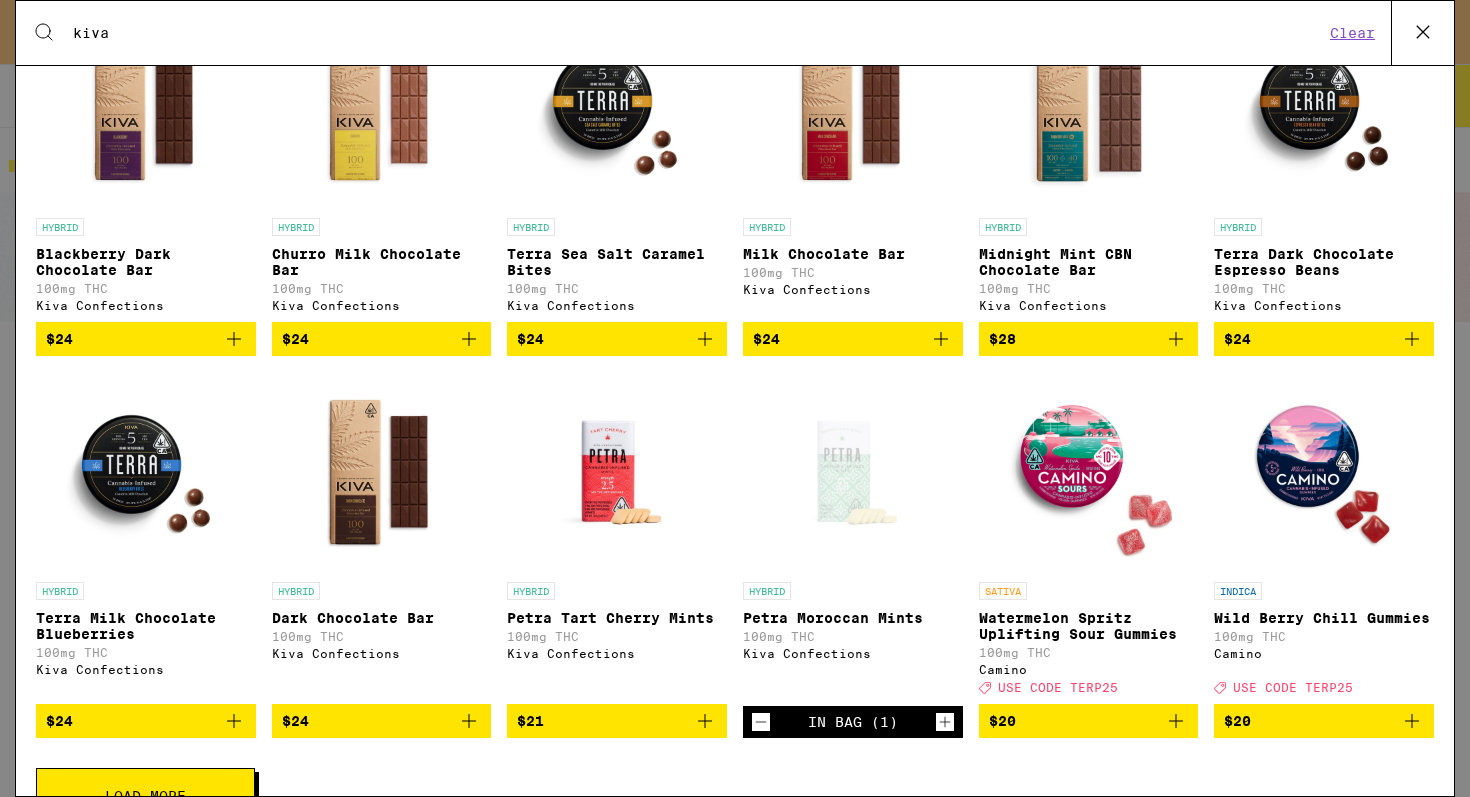 scroll, scrollTop: 510, scrollLeft: 0, axis: vertical 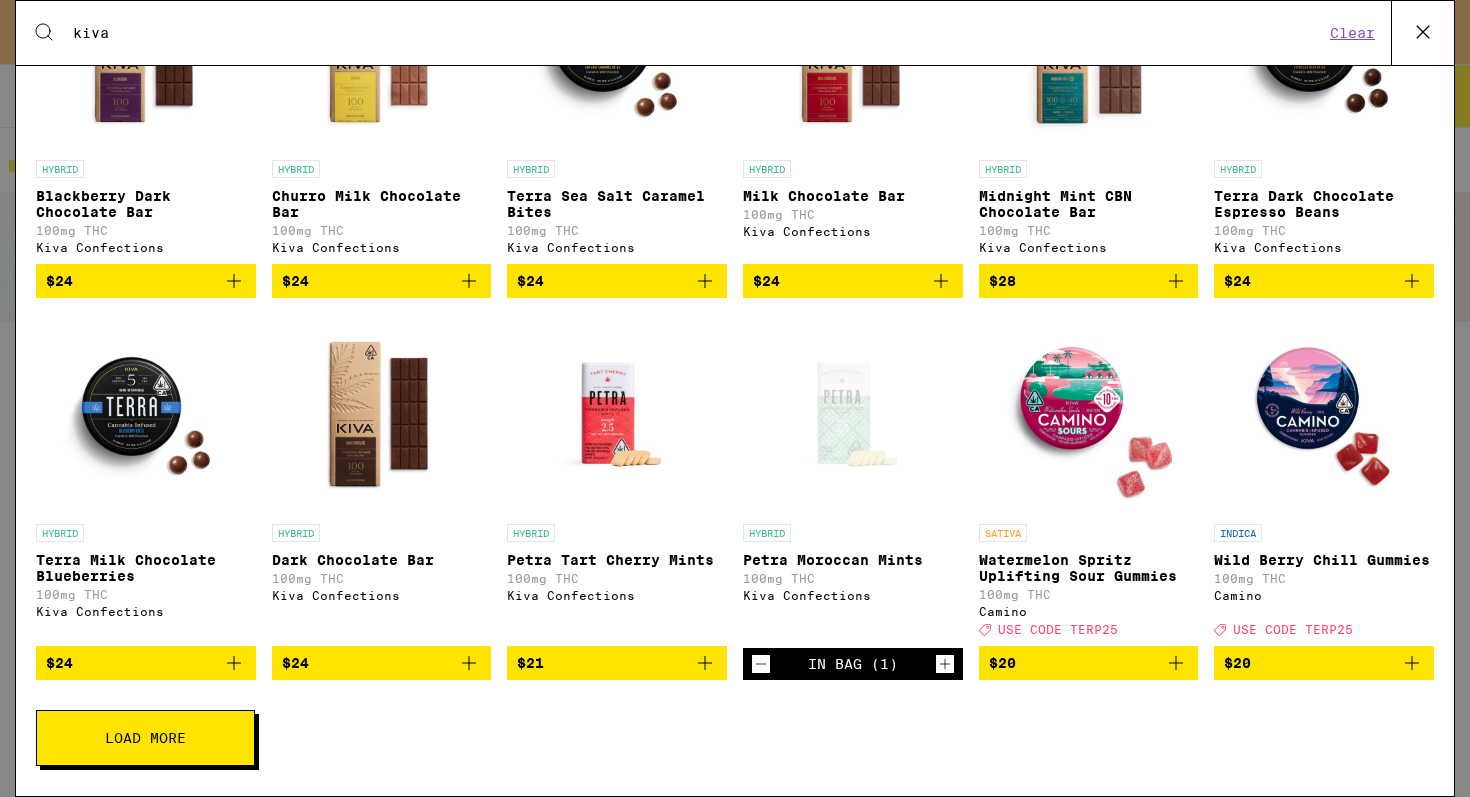 click on "Wild Berry Chill Gummies" at bounding box center (1324, 560) 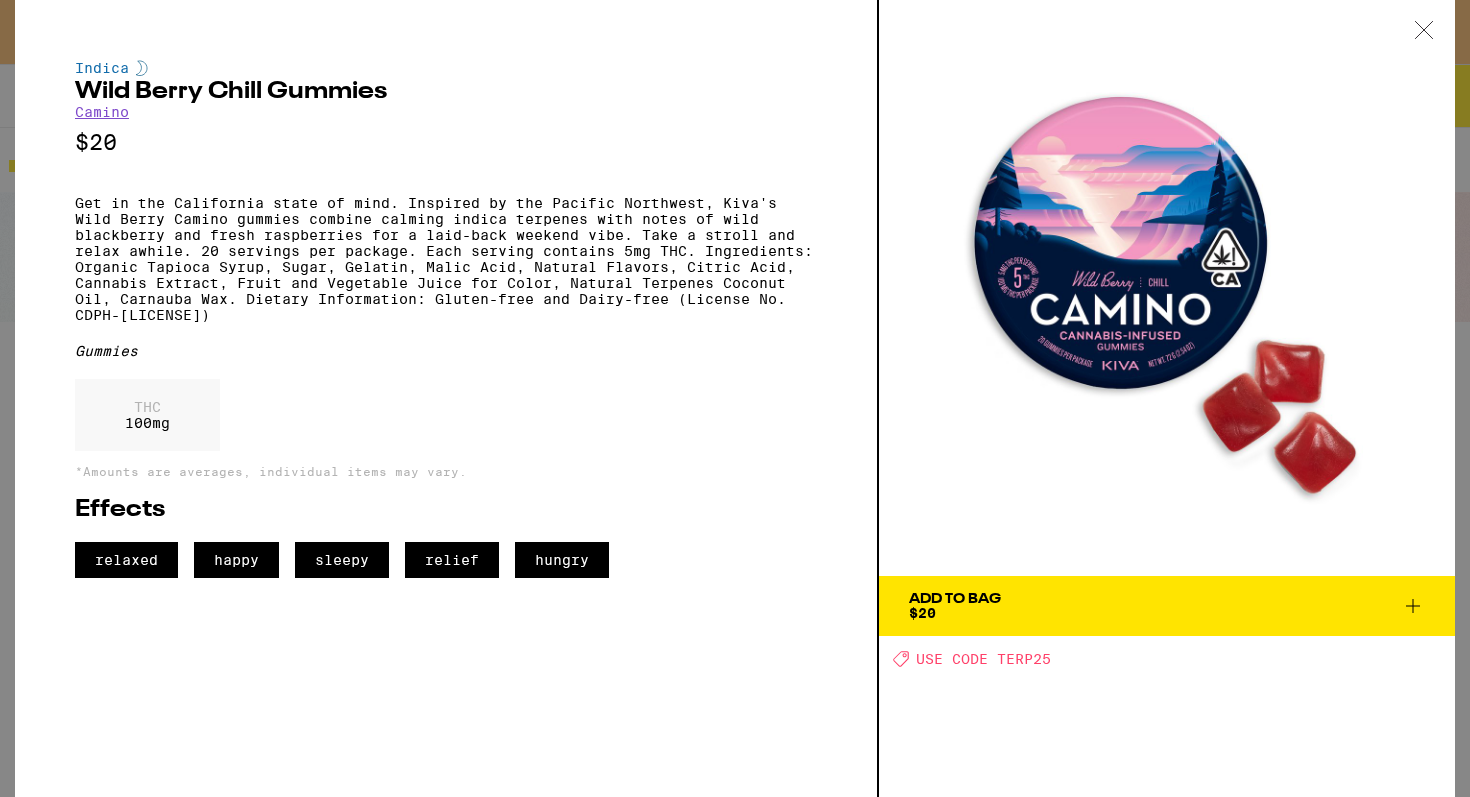 click on "Camino" at bounding box center [102, 112] 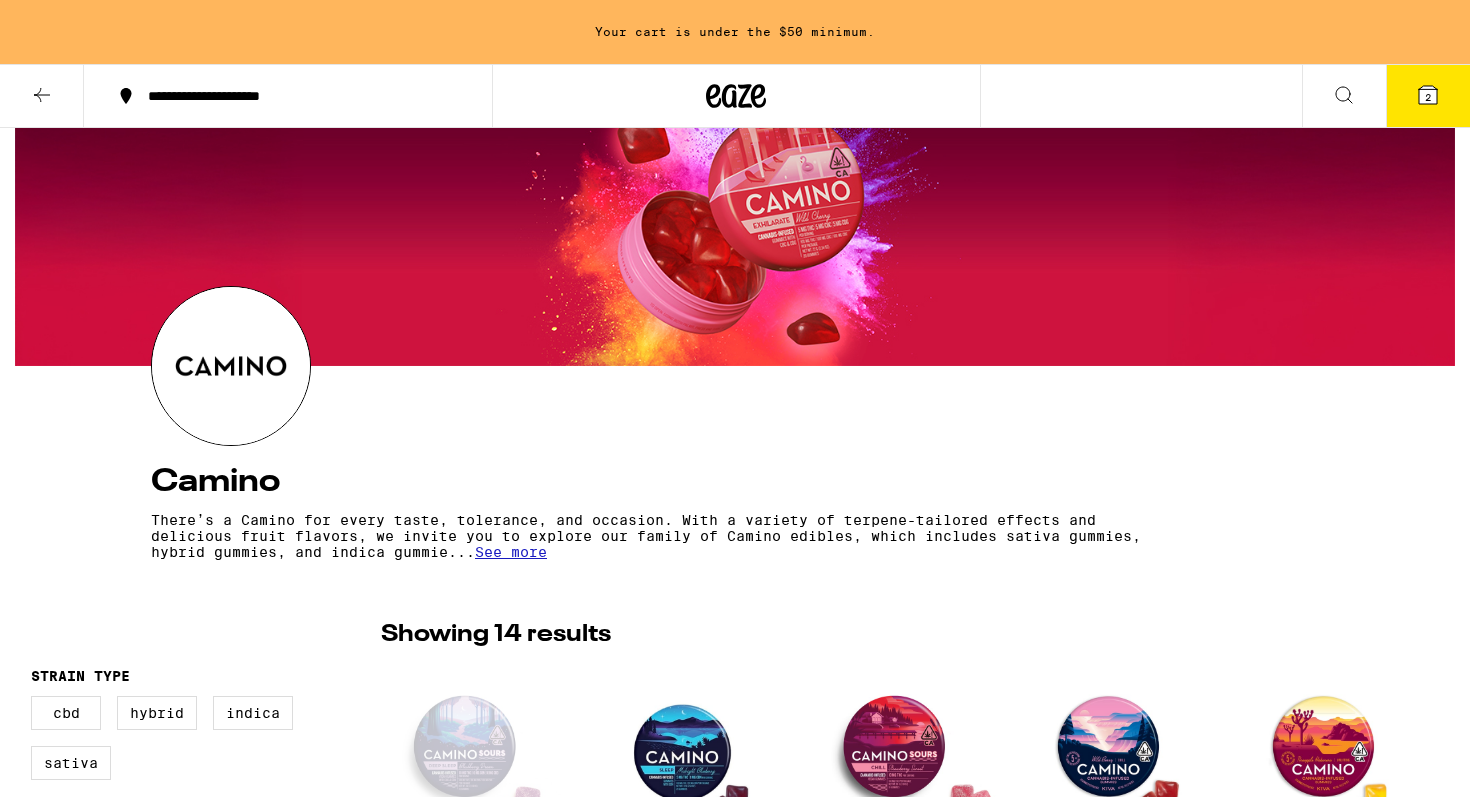 scroll, scrollTop: 0, scrollLeft: 0, axis: both 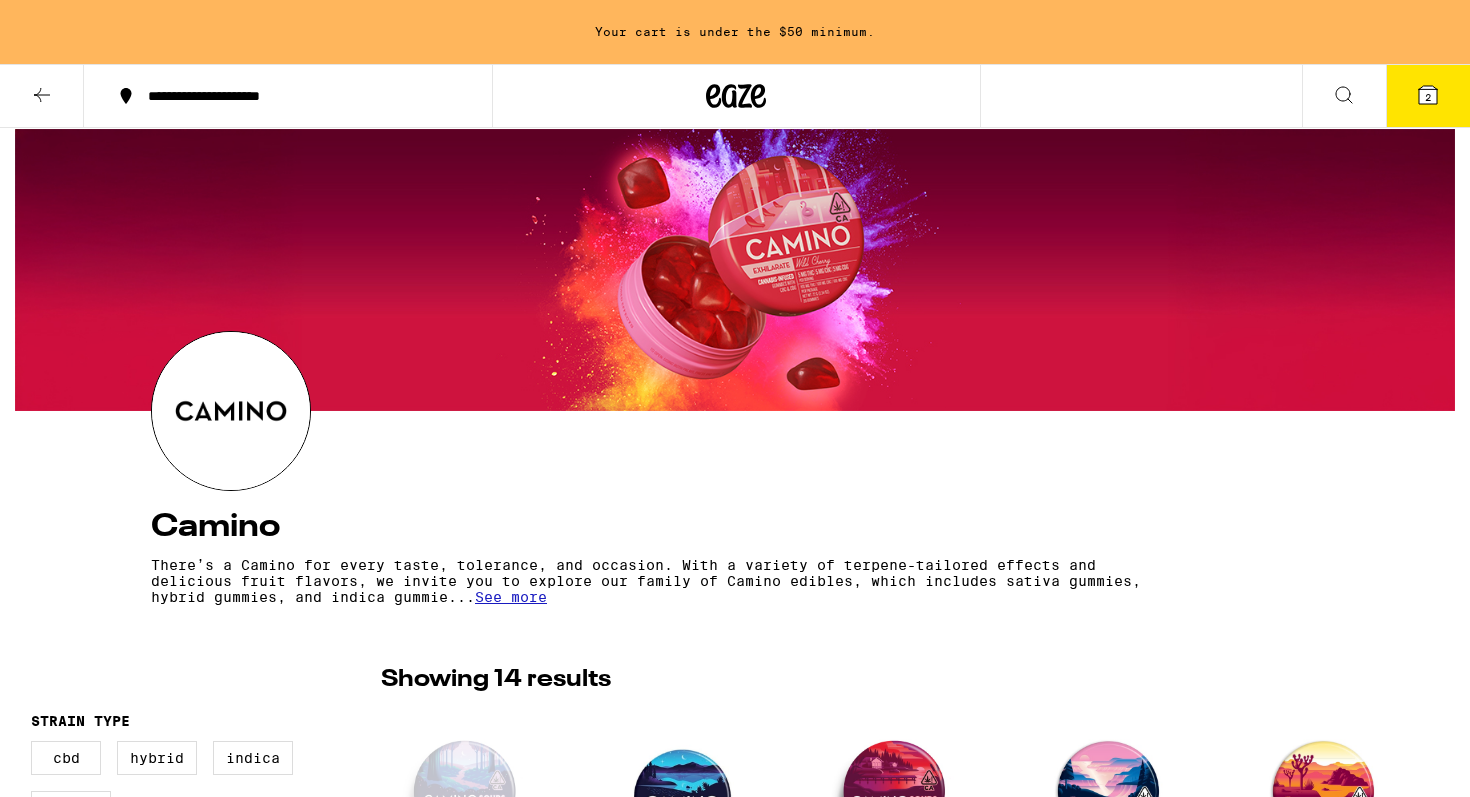 click on "Your cart is under the $50 minimum." at bounding box center [735, 32] 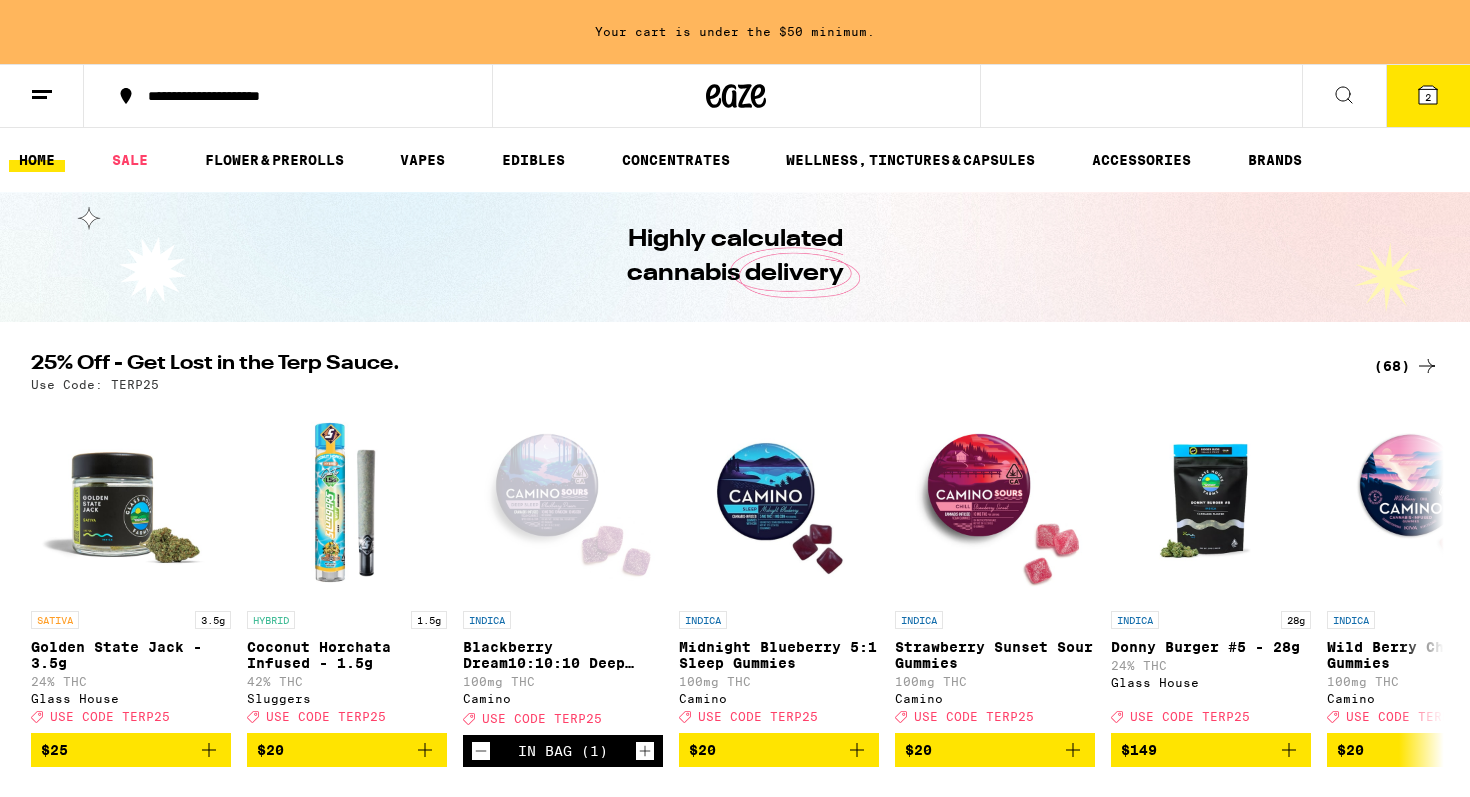 scroll, scrollTop: 0, scrollLeft: 0, axis: both 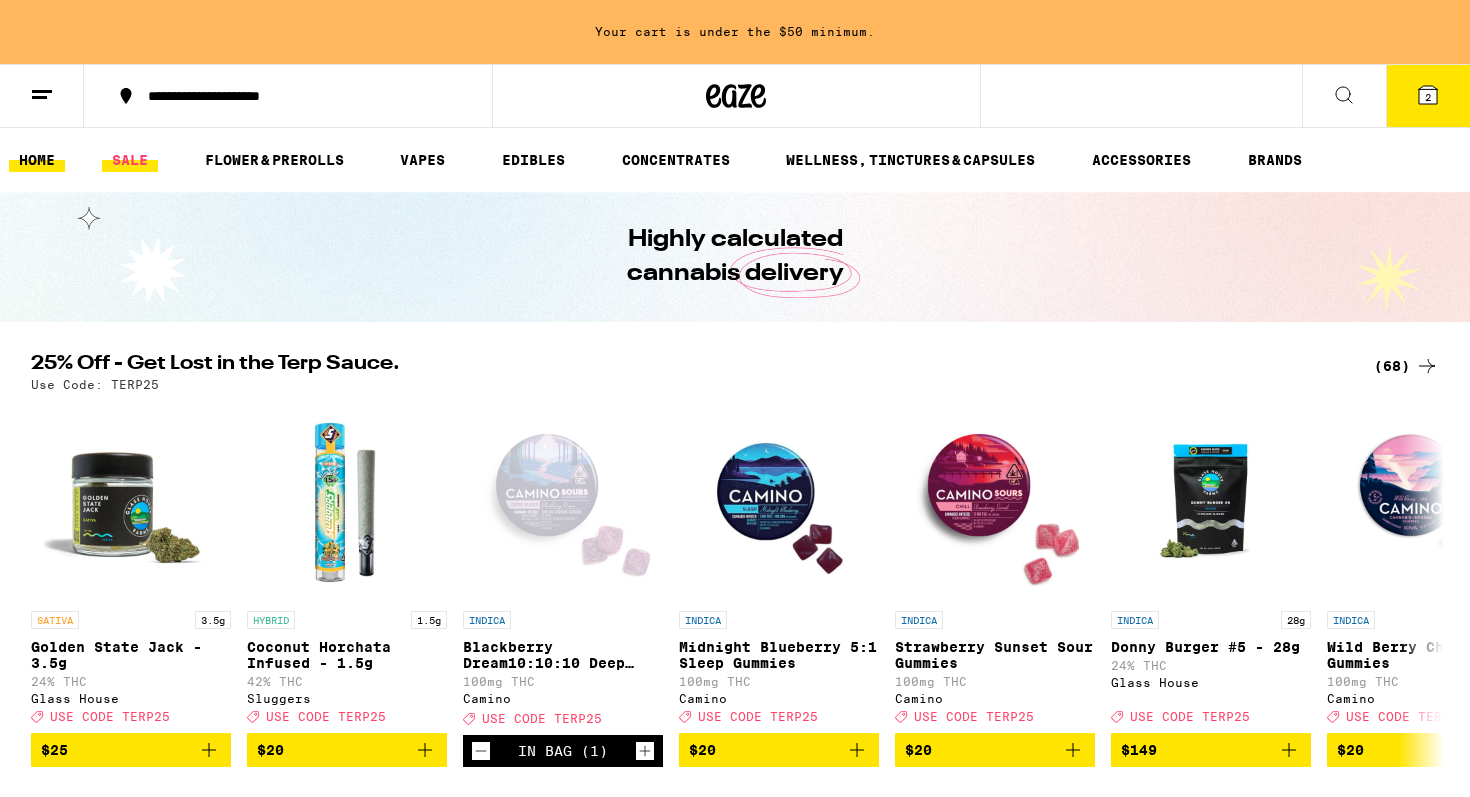click on "SALE" at bounding box center [130, 160] 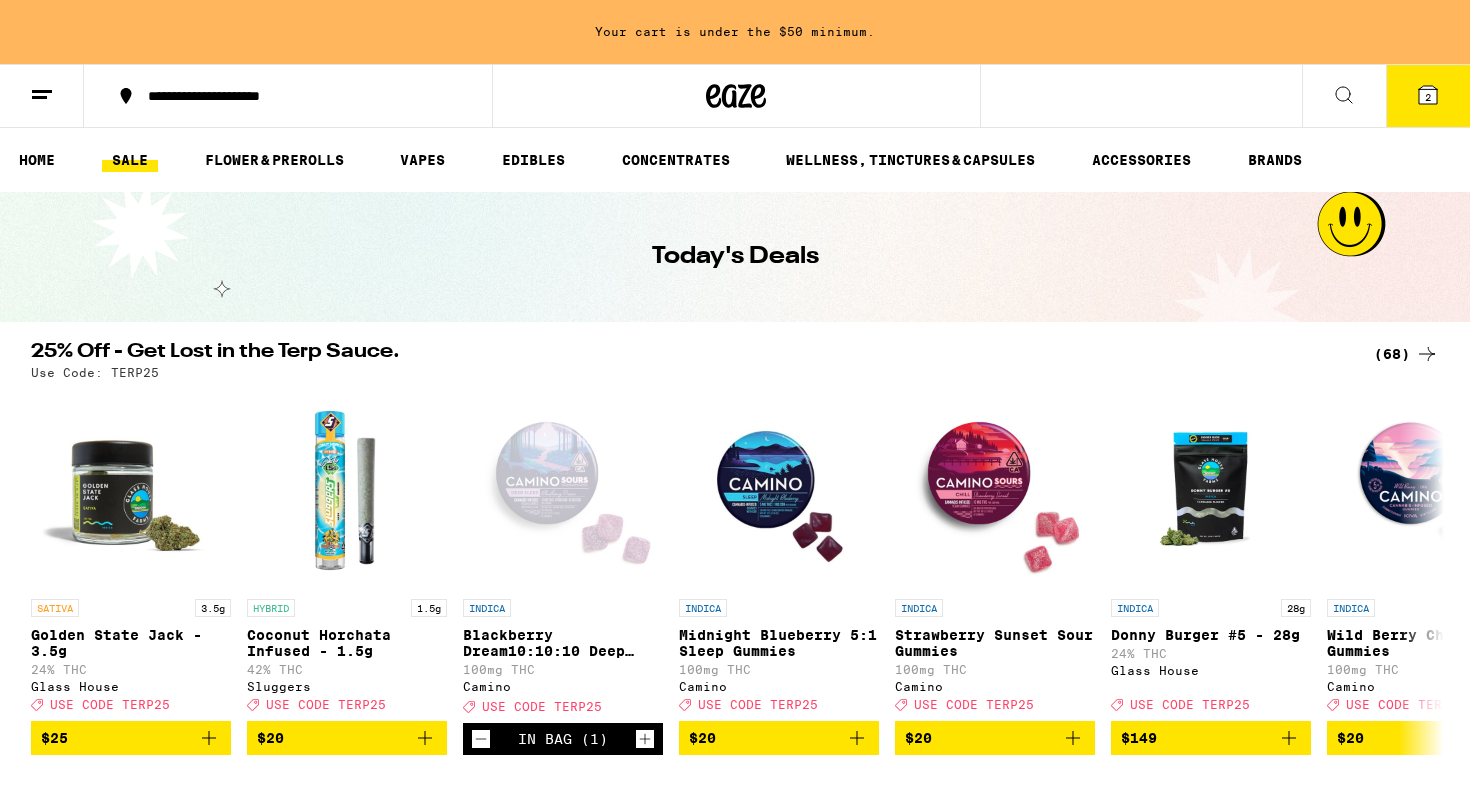scroll, scrollTop: 0, scrollLeft: 0, axis: both 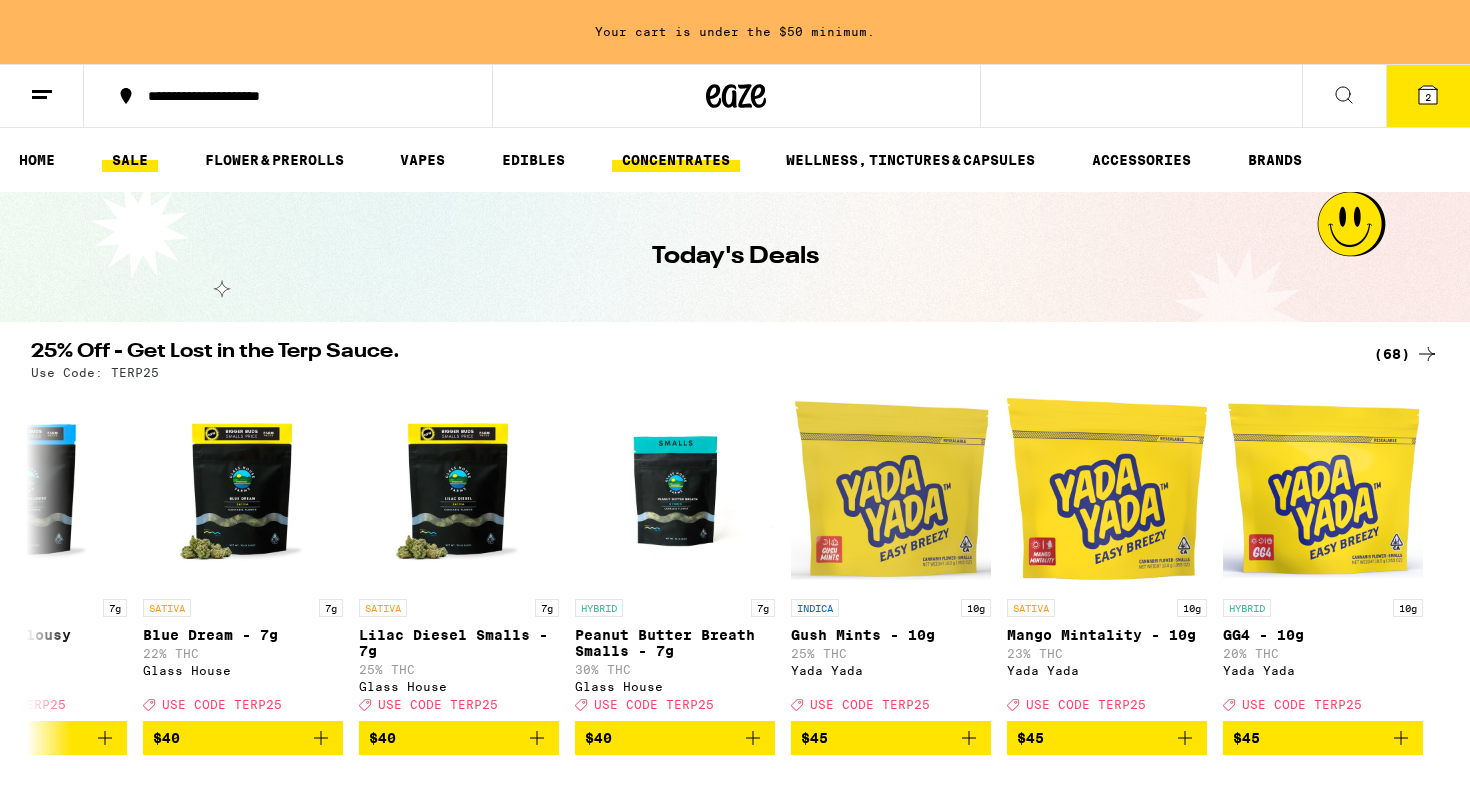 click on "CONCENTRATES" at bounding box center (676, 160) 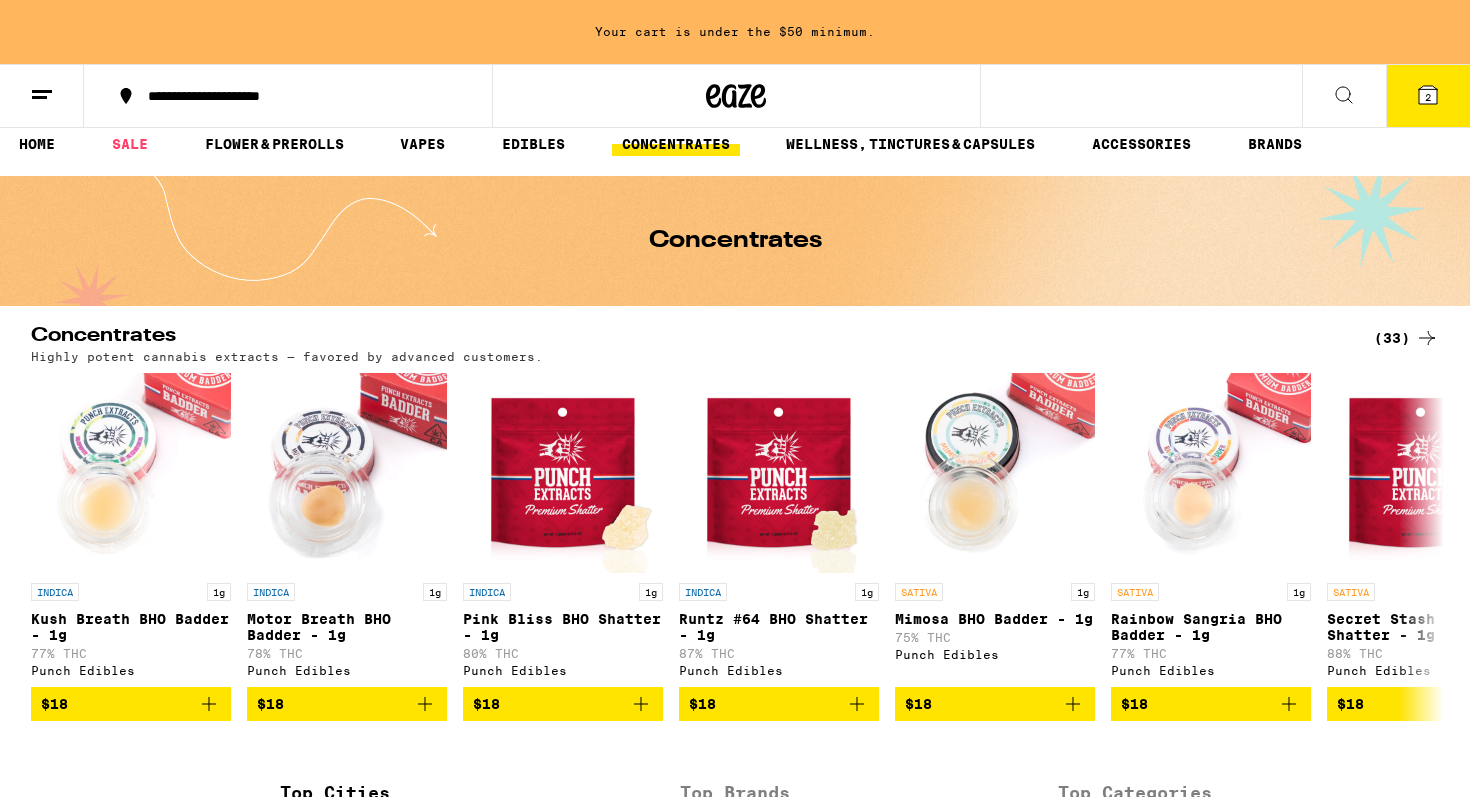 scroll, scrollTop: 0, scrollLeft: 0, axis: both 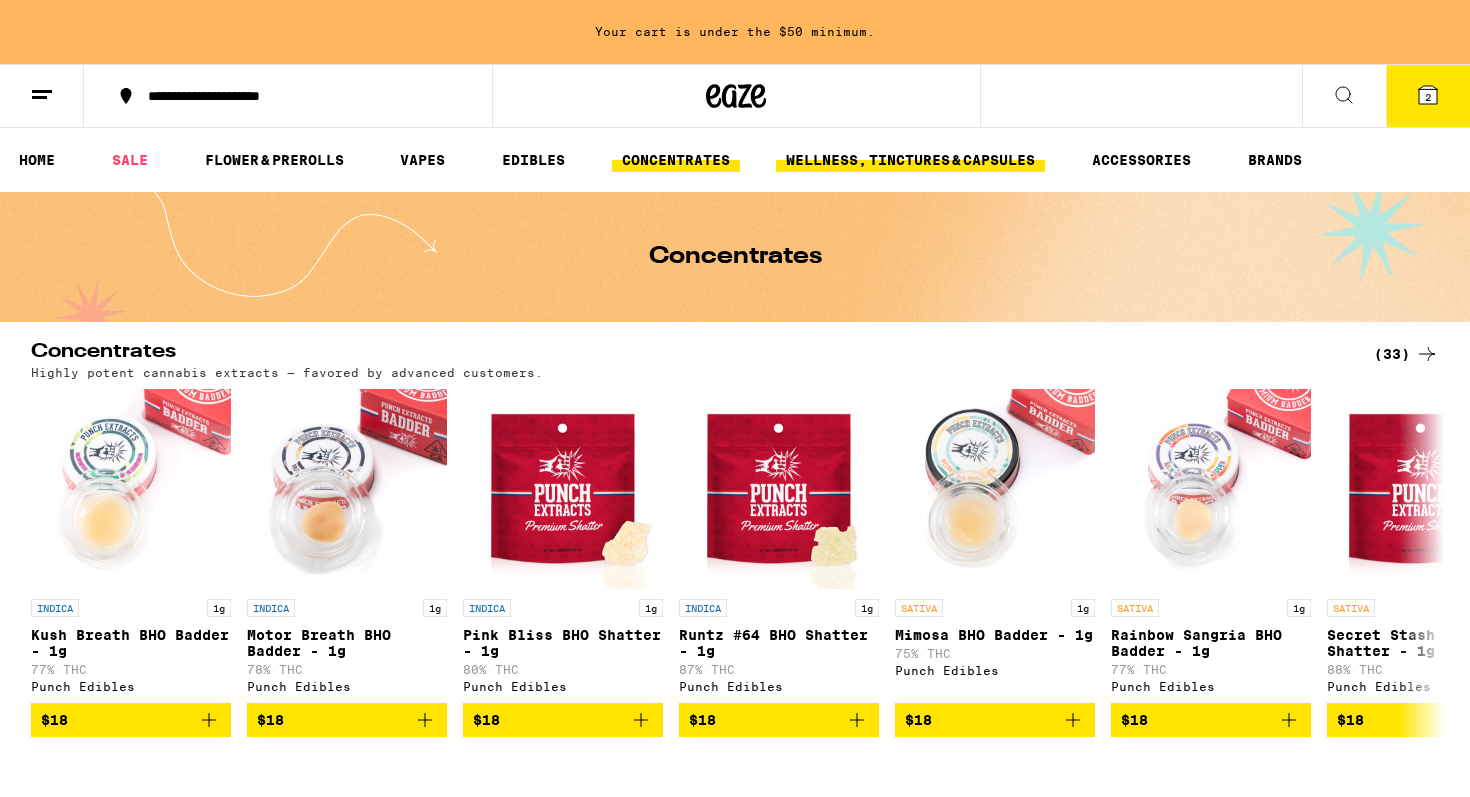 click on "WELLNESS, TINCTURES & CAPSULES" at bounding box center [910, 160] 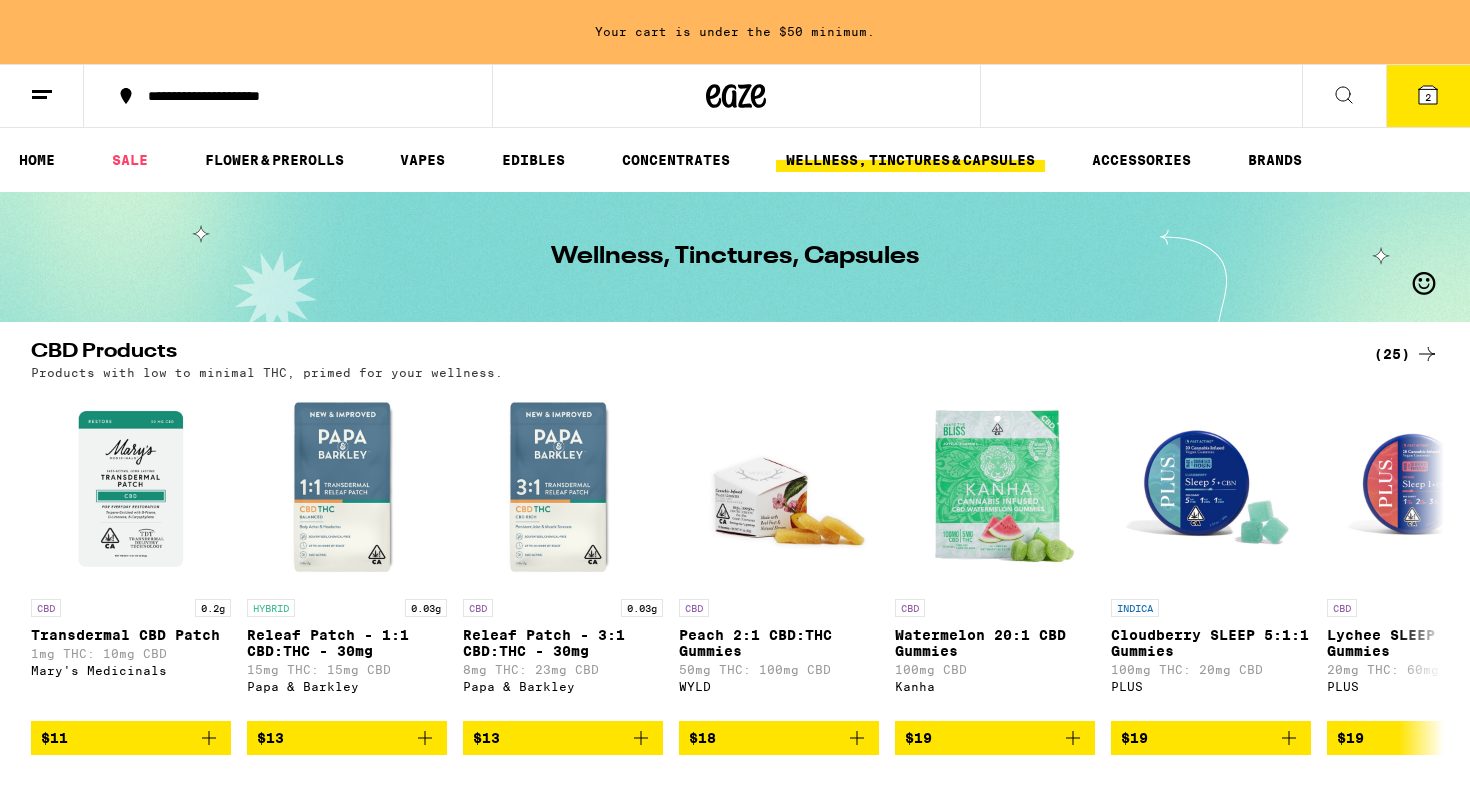 scroll, scrollTop: 0, scrollLeft: 0, axis: both 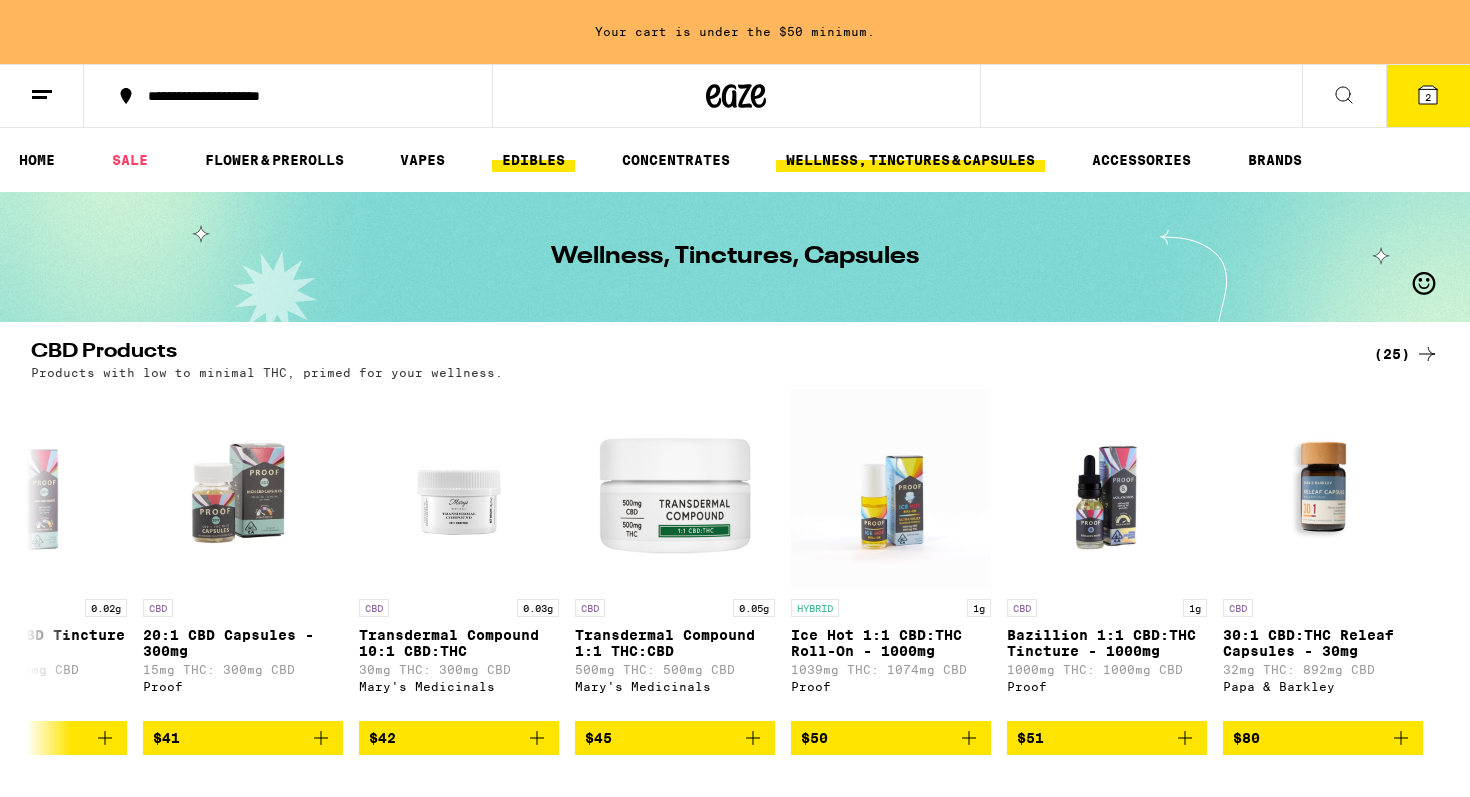 click on "EDIBLES" at bounding box center (533, 160) 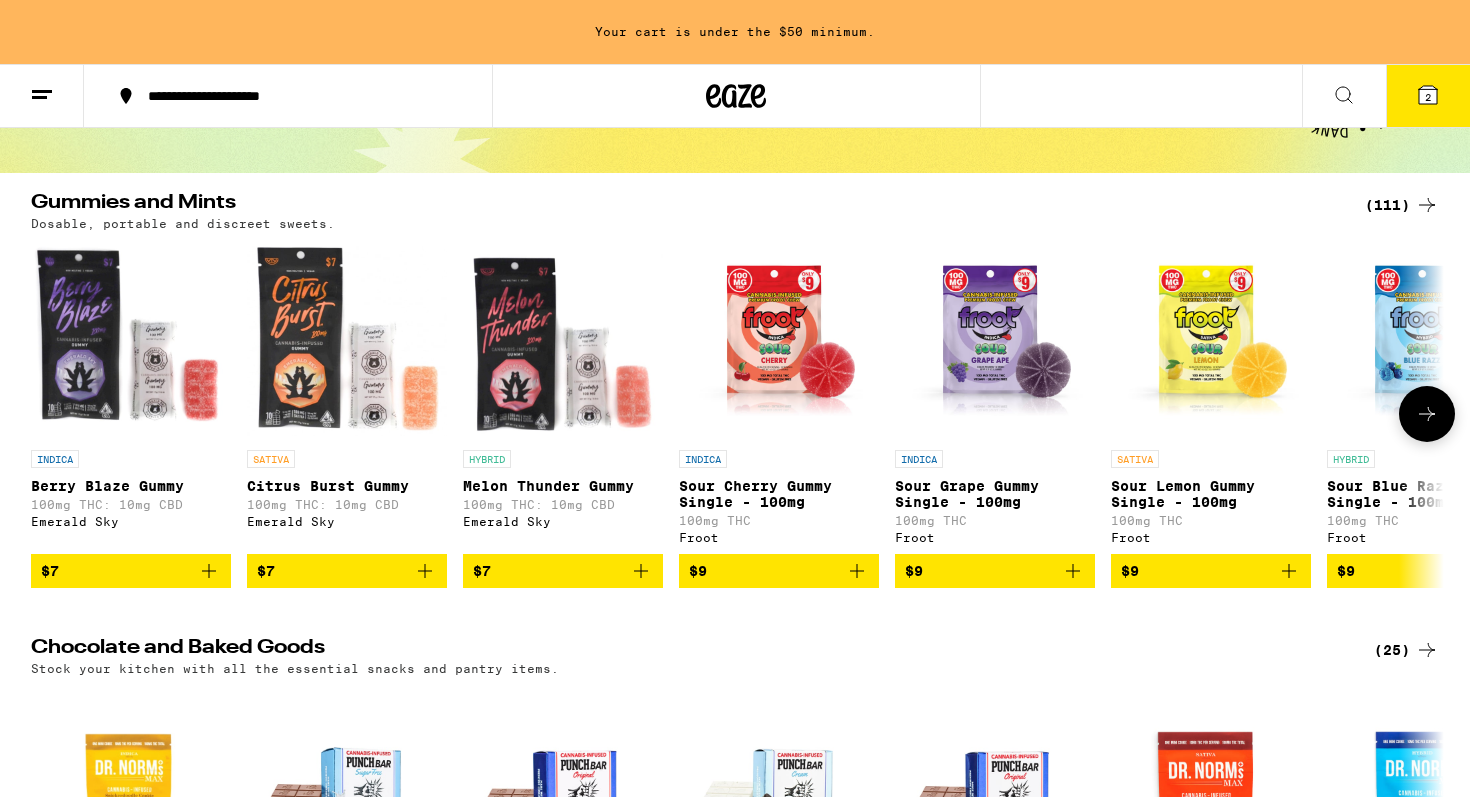 scroll, scrollTop: 148, scrollLeft: 0, axis: vertical 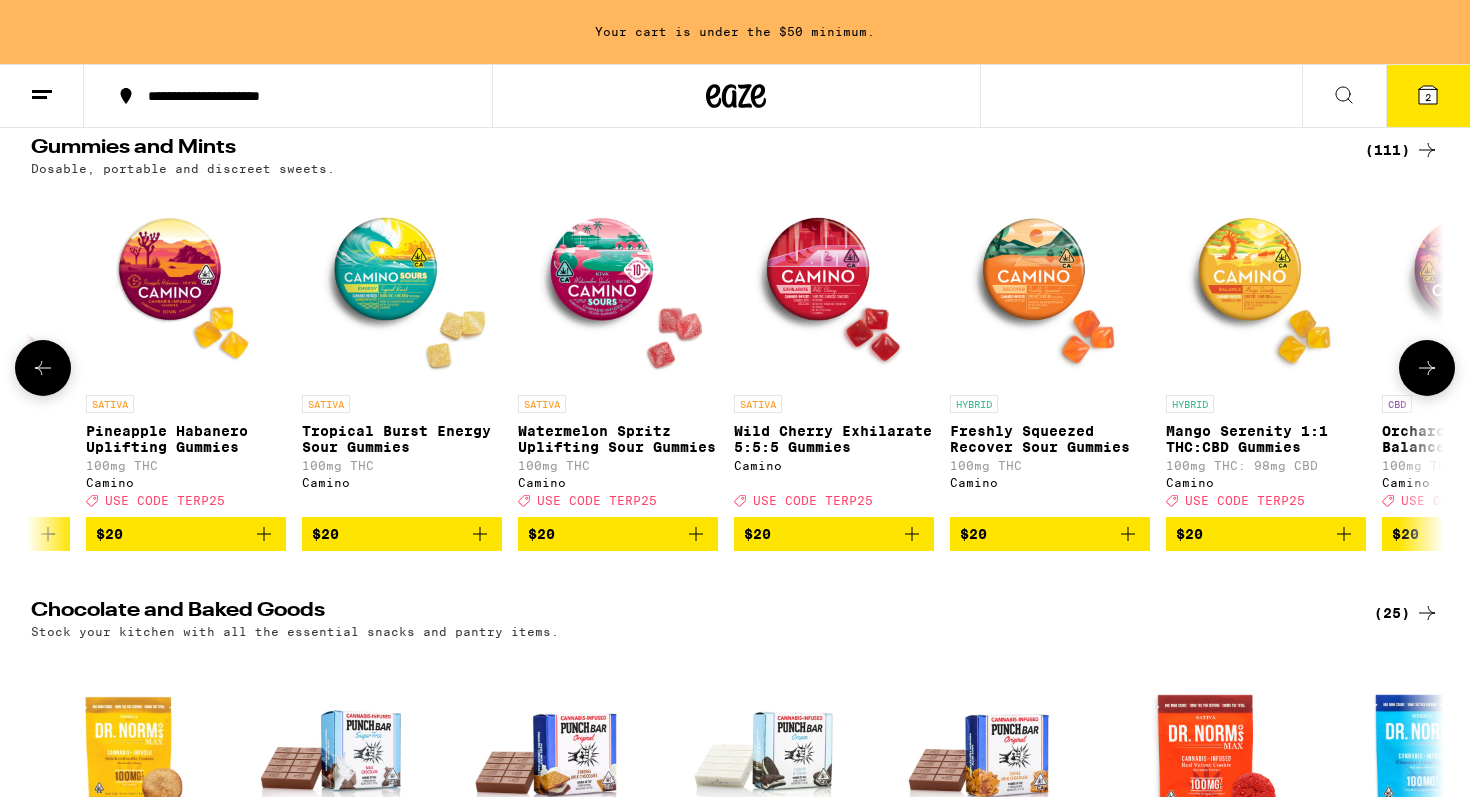 click on "Wild Cherry Exhilarate 5:5:5 Gummies" at bounding box center [834, 439] 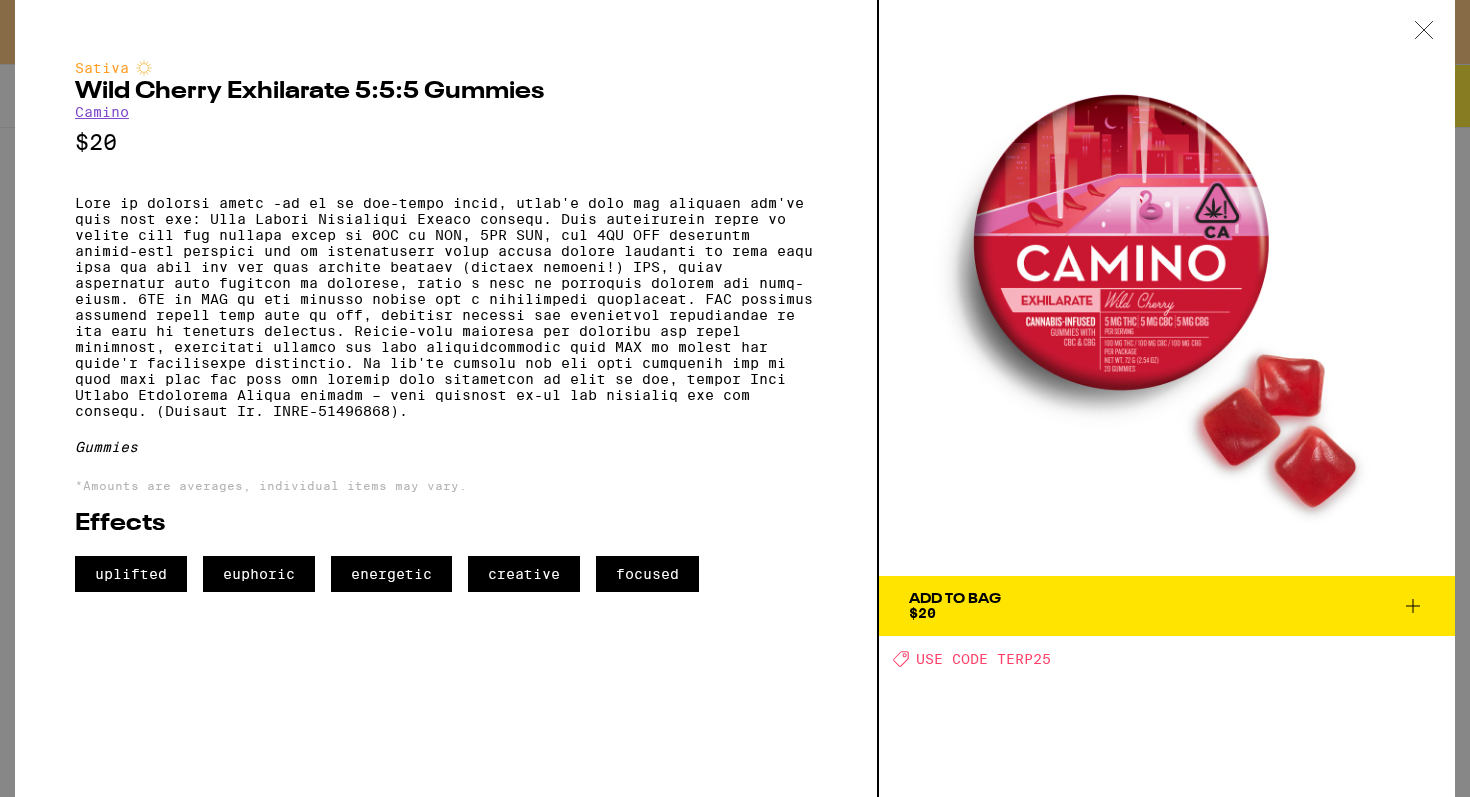 drag, startPoint x: 636, startPoint y: 247, endPoint x: 662, endPoint y: 251, distance: 26.305893 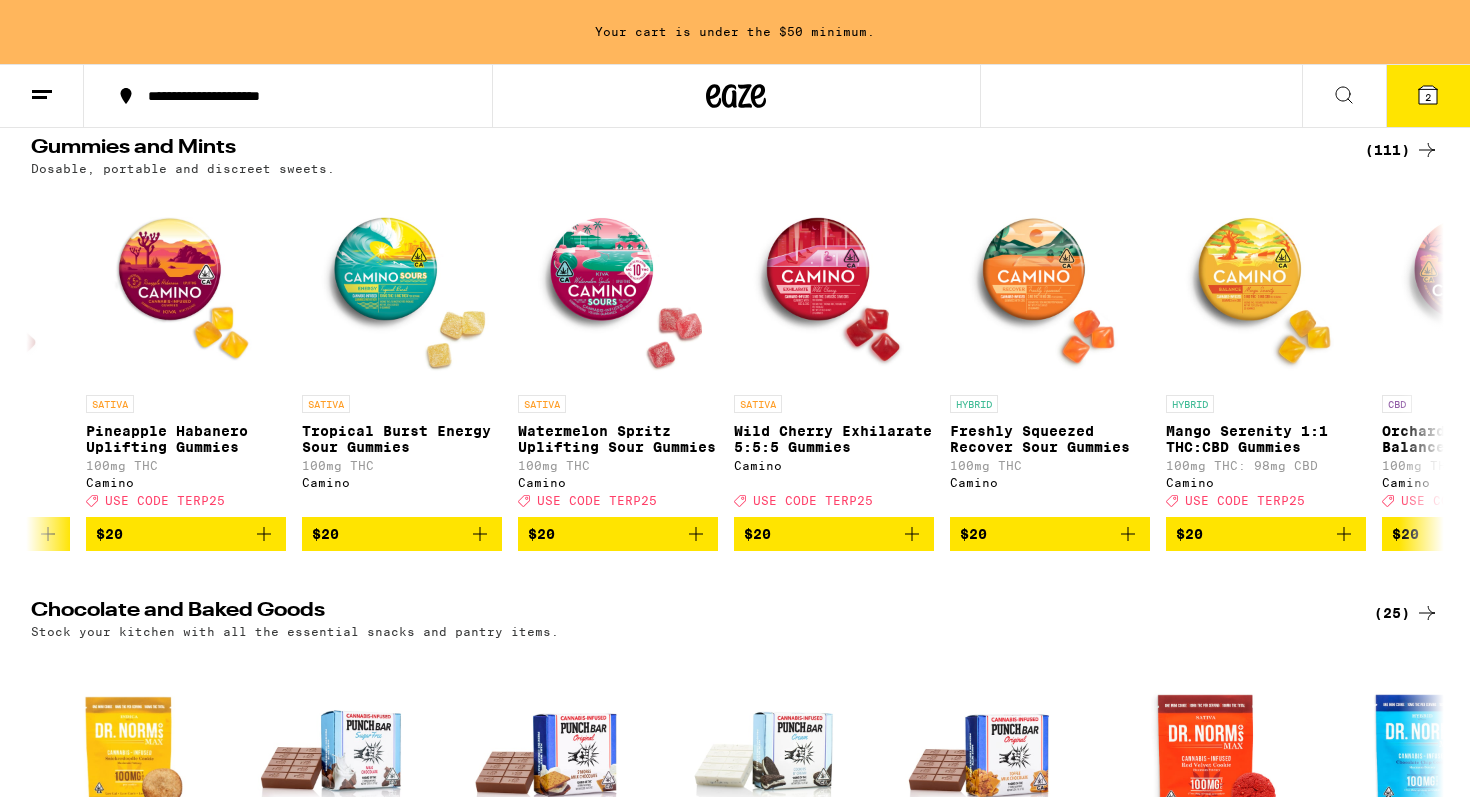 scroll, scrollTop: 0, scrollLeft: 0, axis: both 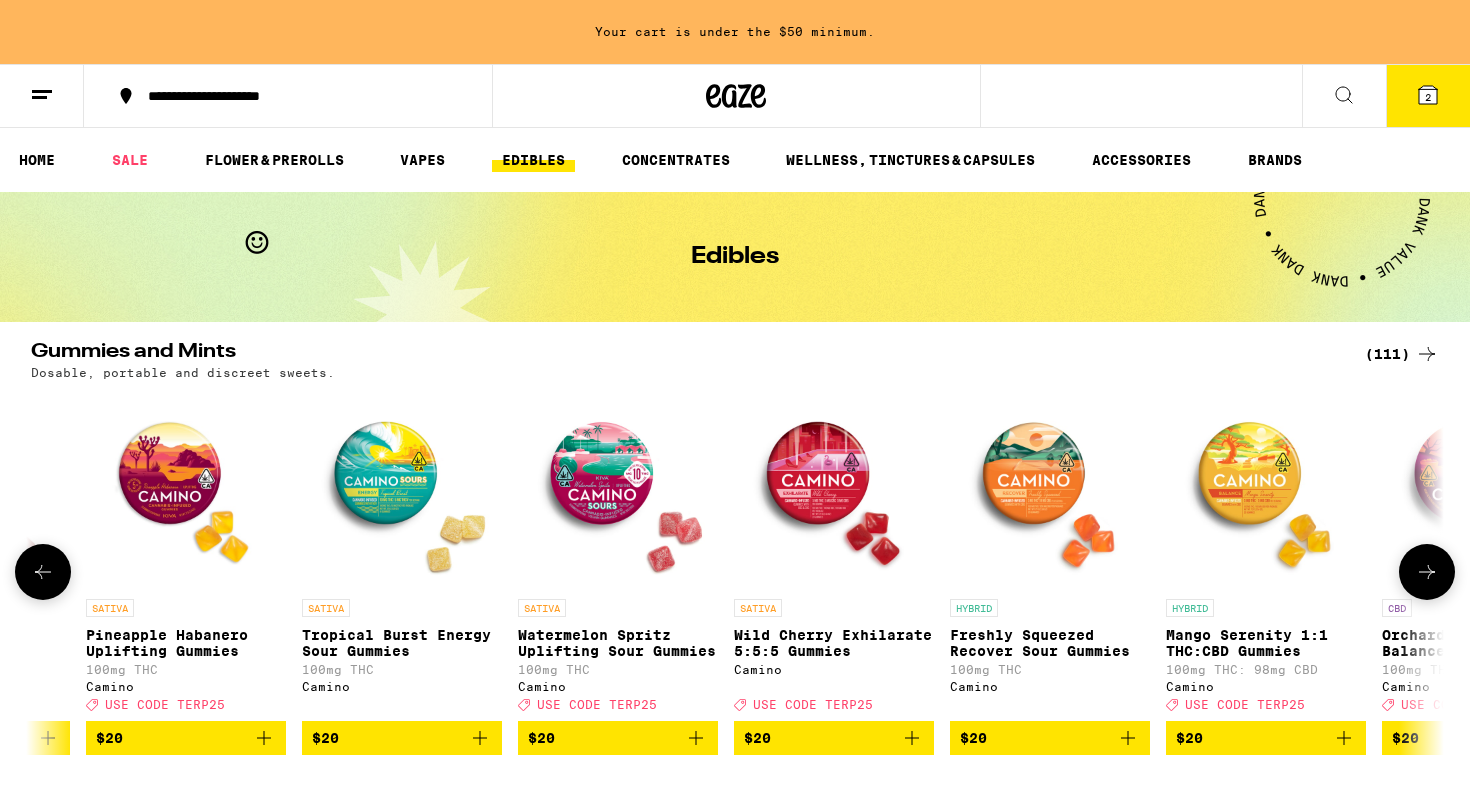 click at bounding box center [1427, 572] 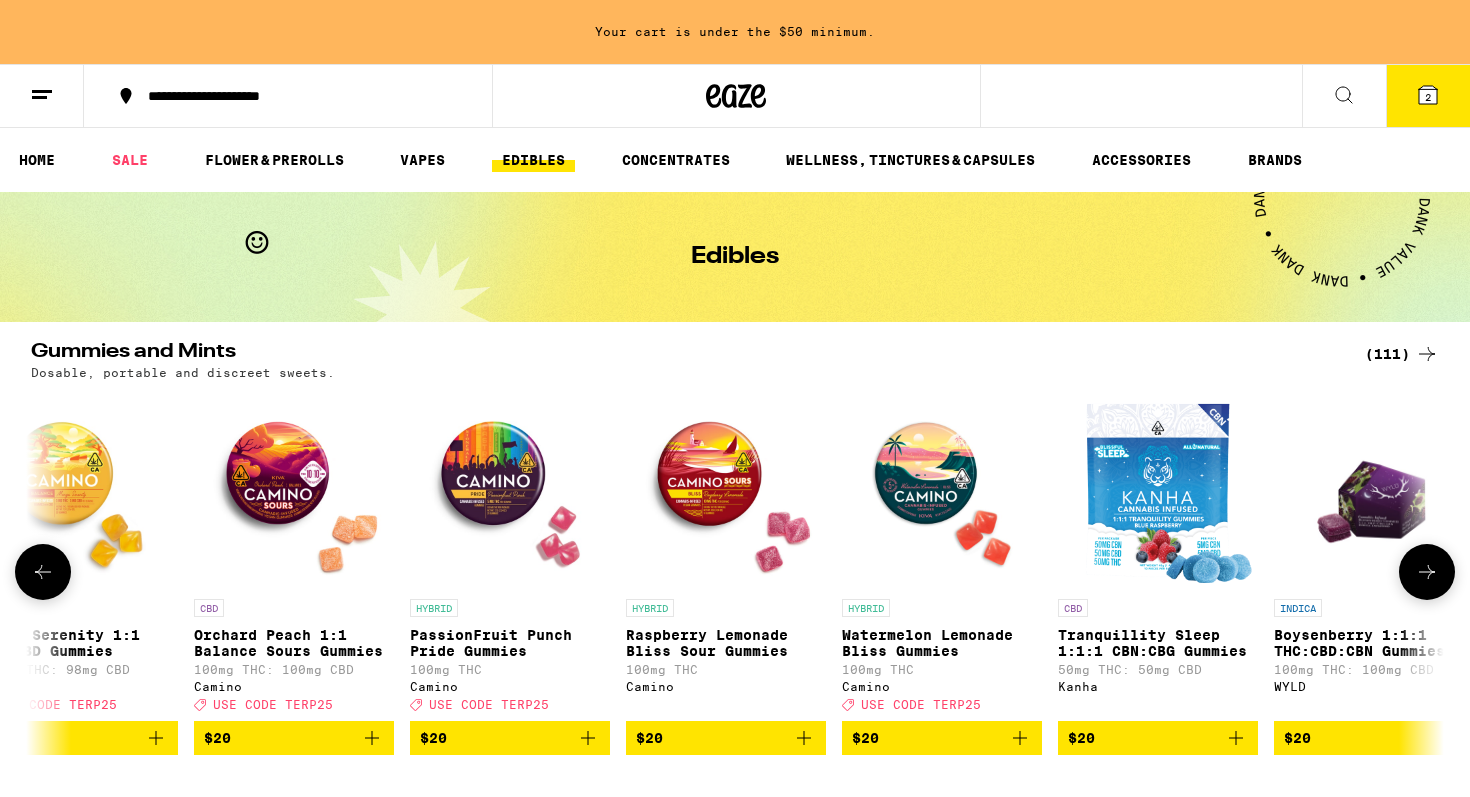 scroll, scrollTop: 0, scrollLeft: 14959, axis: horizontal 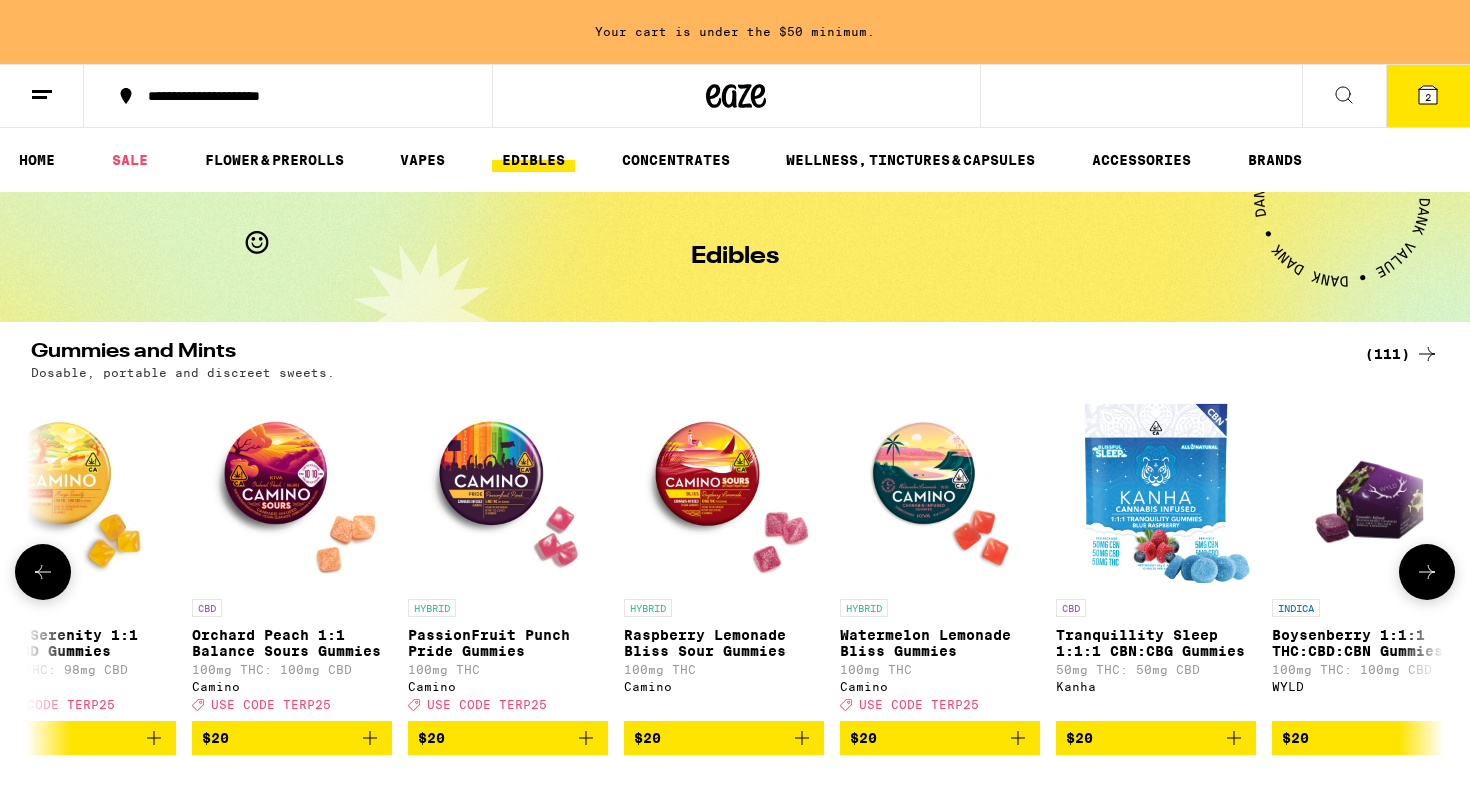 click at bounding box center (1427, 572) 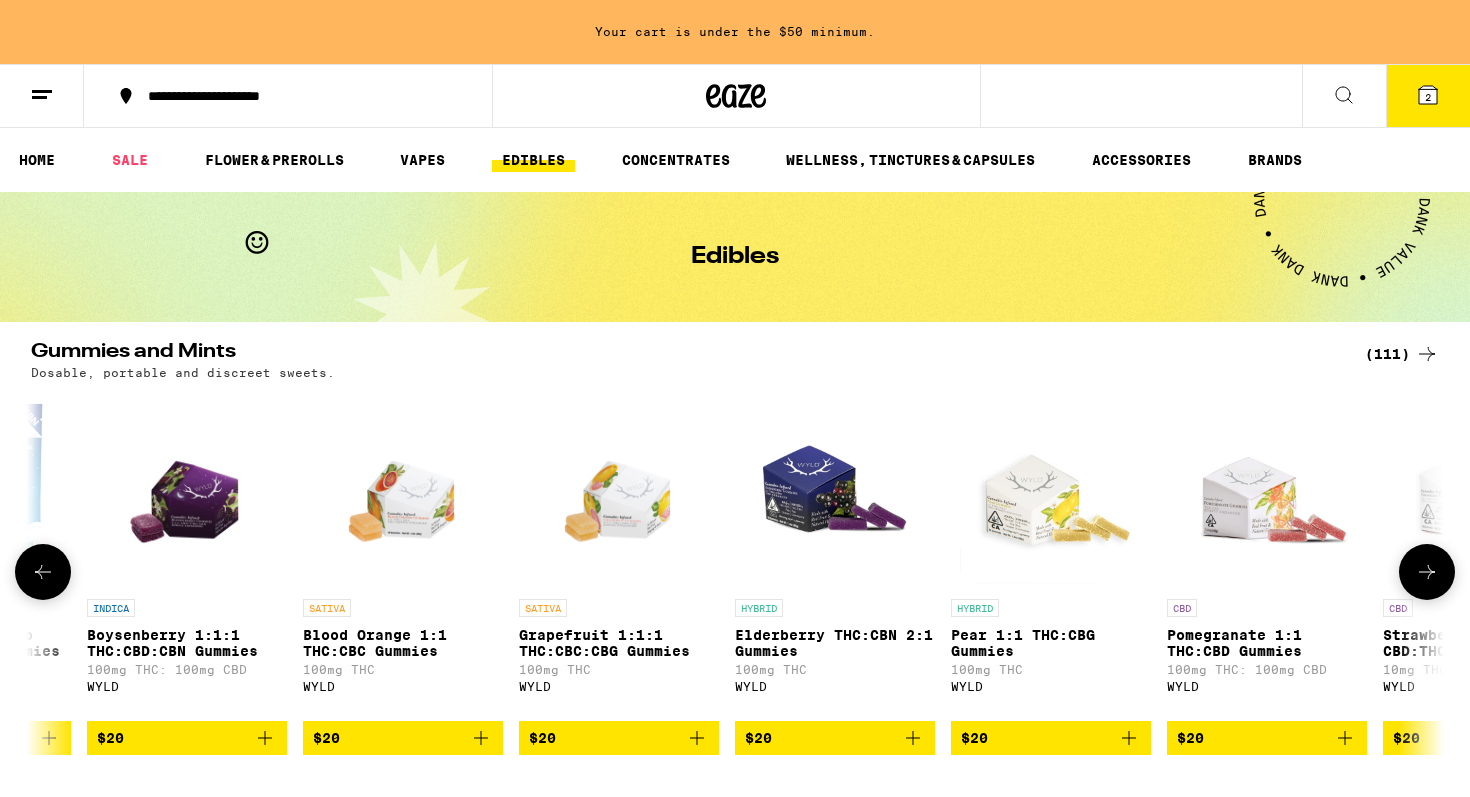 scroll, scrollTop: 0, scrollLeft: 16149, axis: horizontal 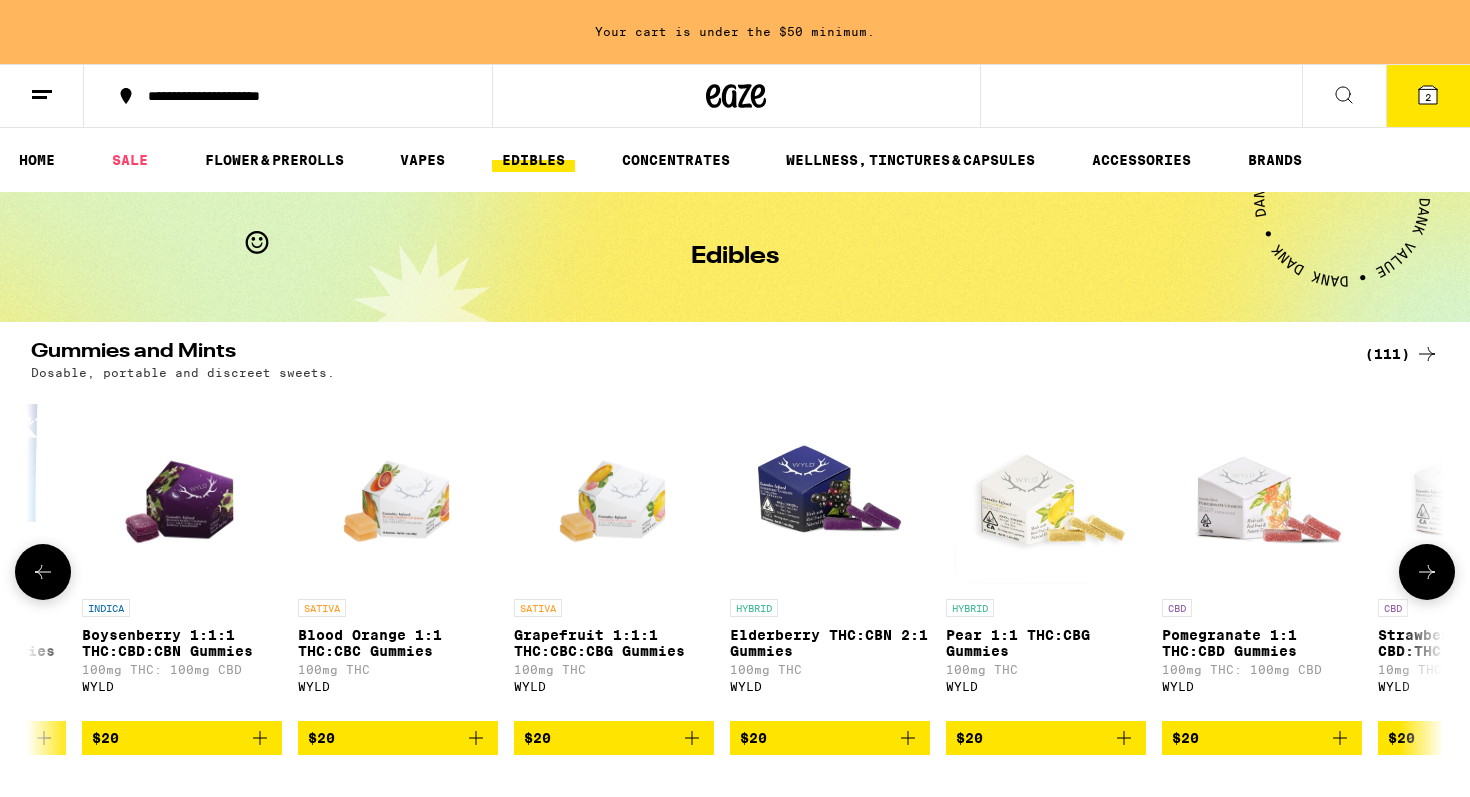 click at bounding box center [1427, 572] 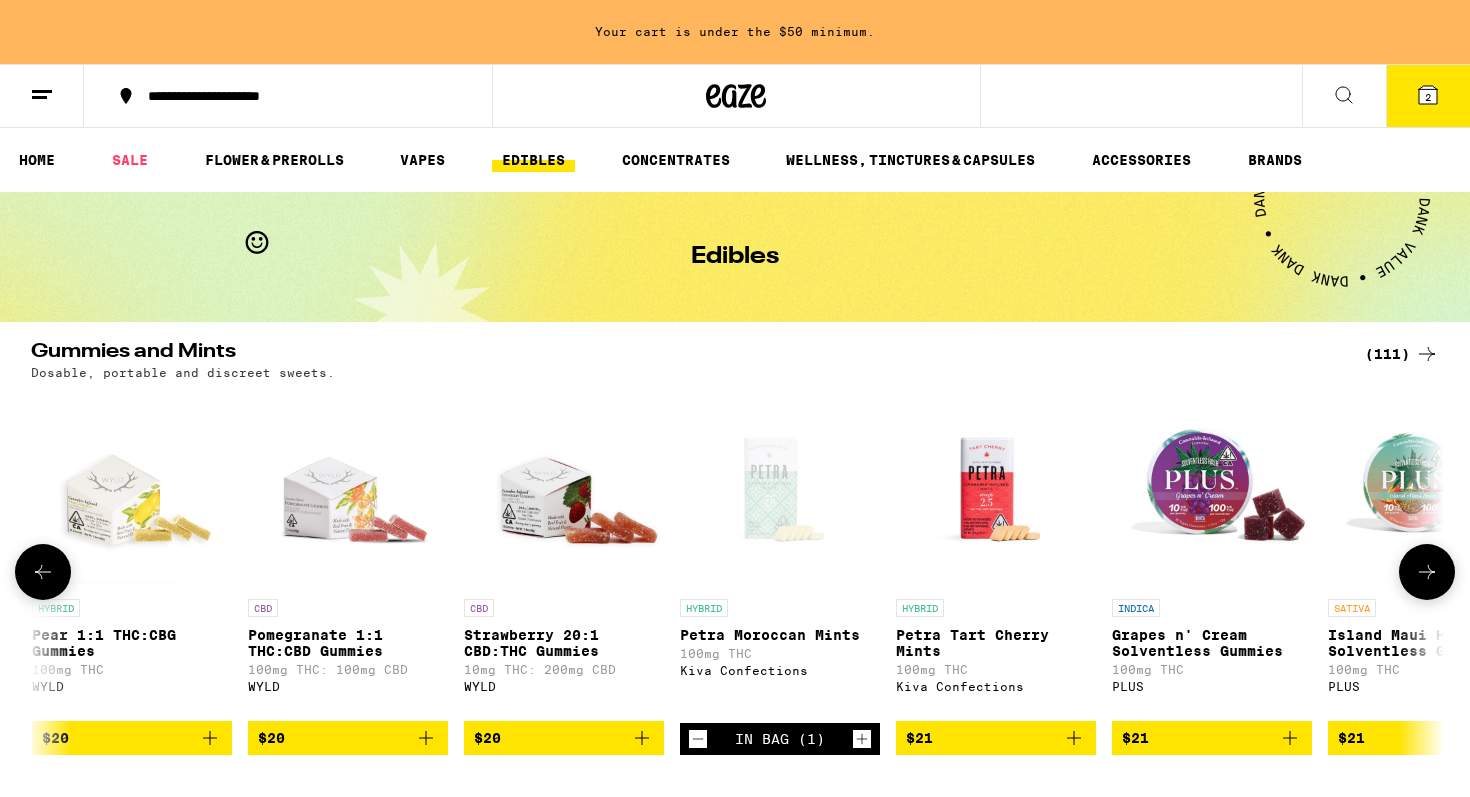 scroll, scrollTop: 0, scrollLeft: 17339, axis: horizontal 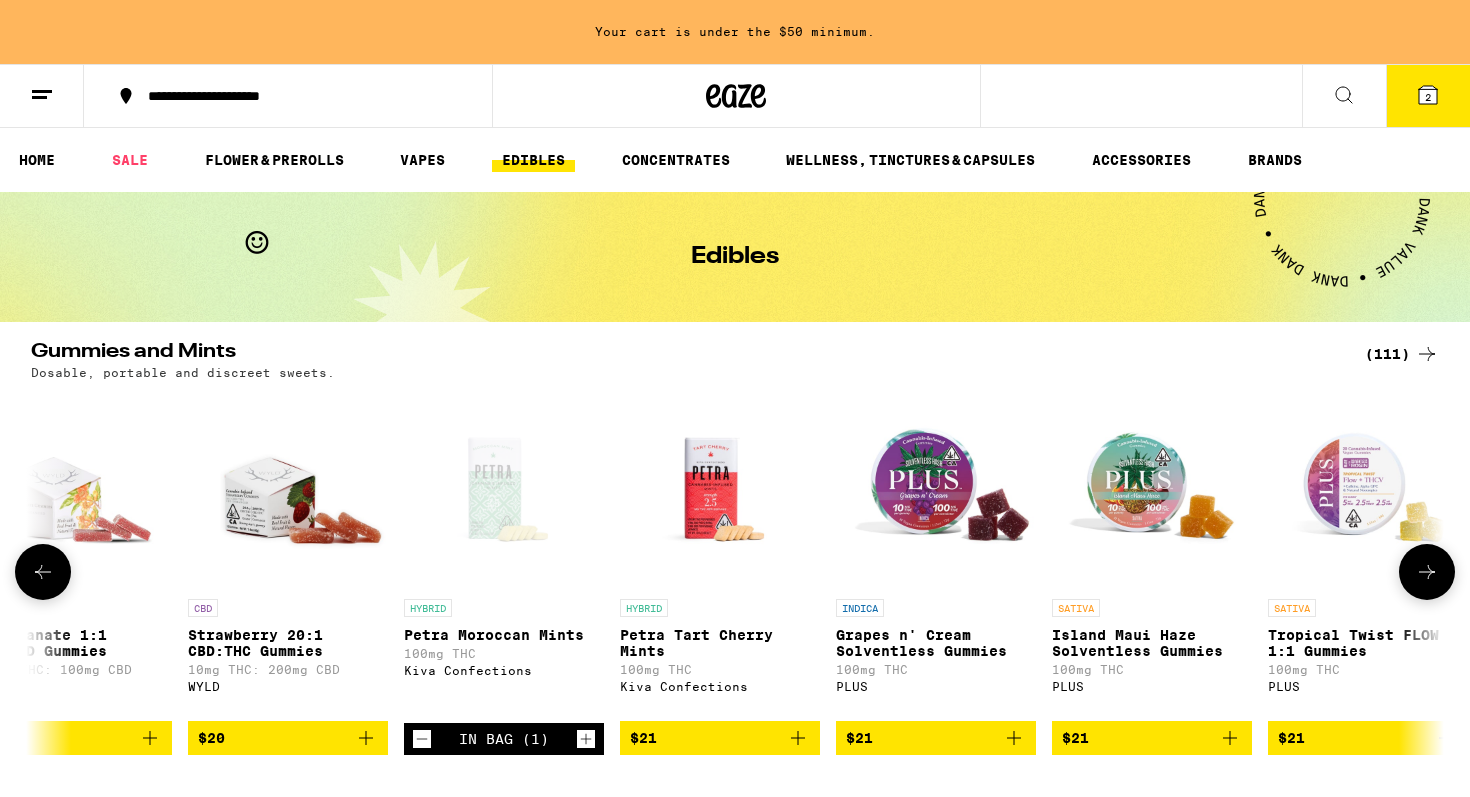 click at bounding box center [1427, 572] 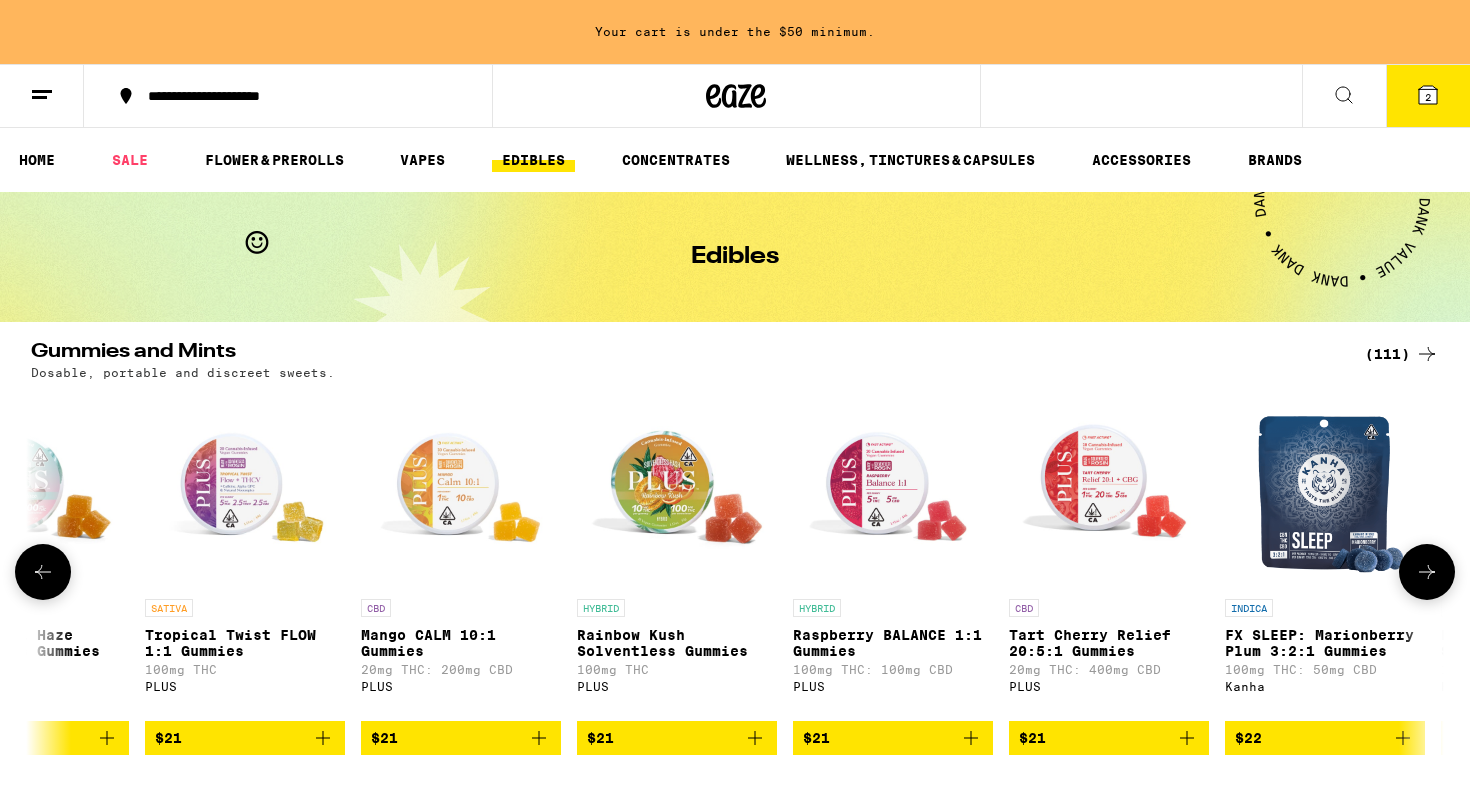 scroll, scrollTop: 0, scrollLeft: 18529, axis: horizontal 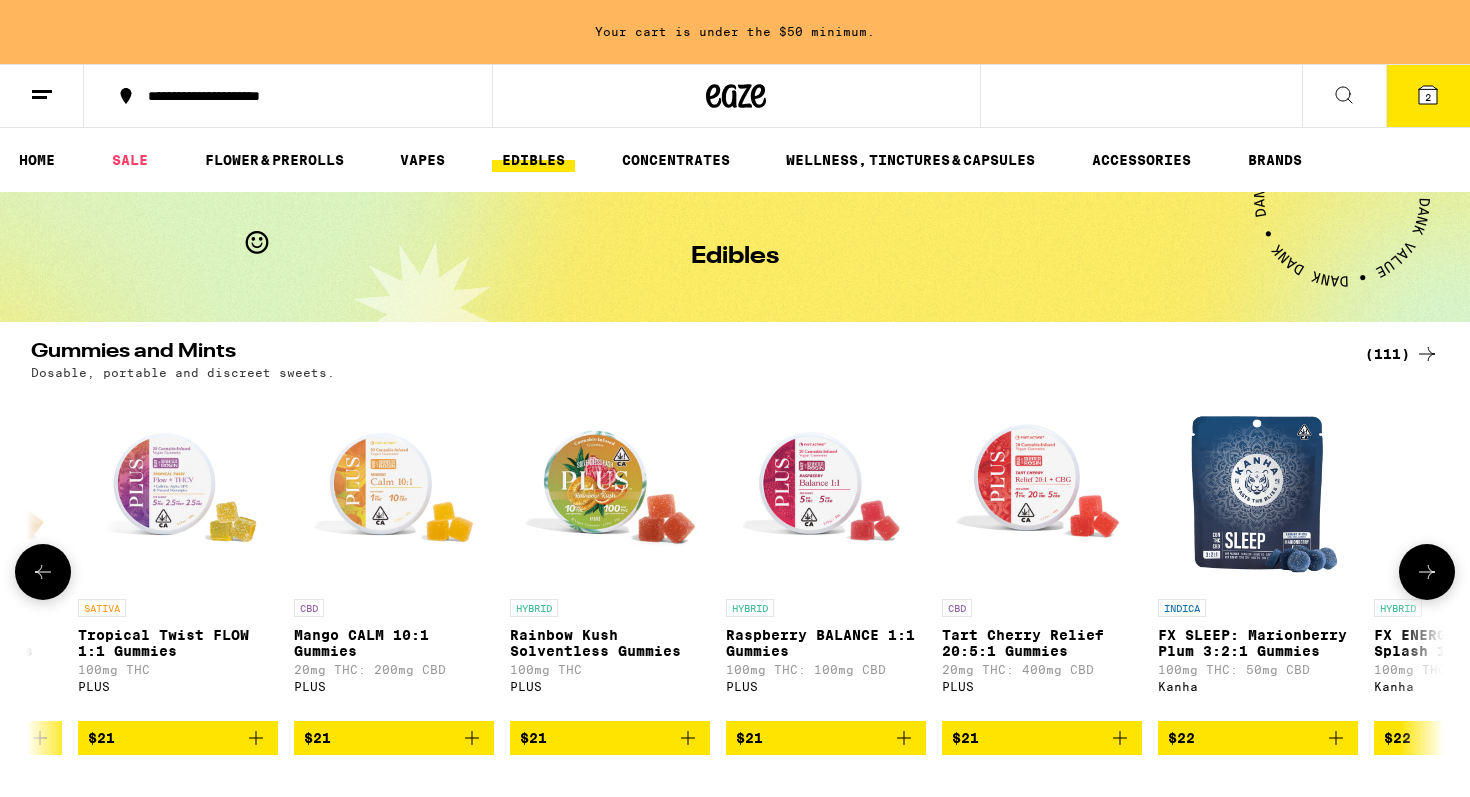 click at bounding box center (1427, 572) 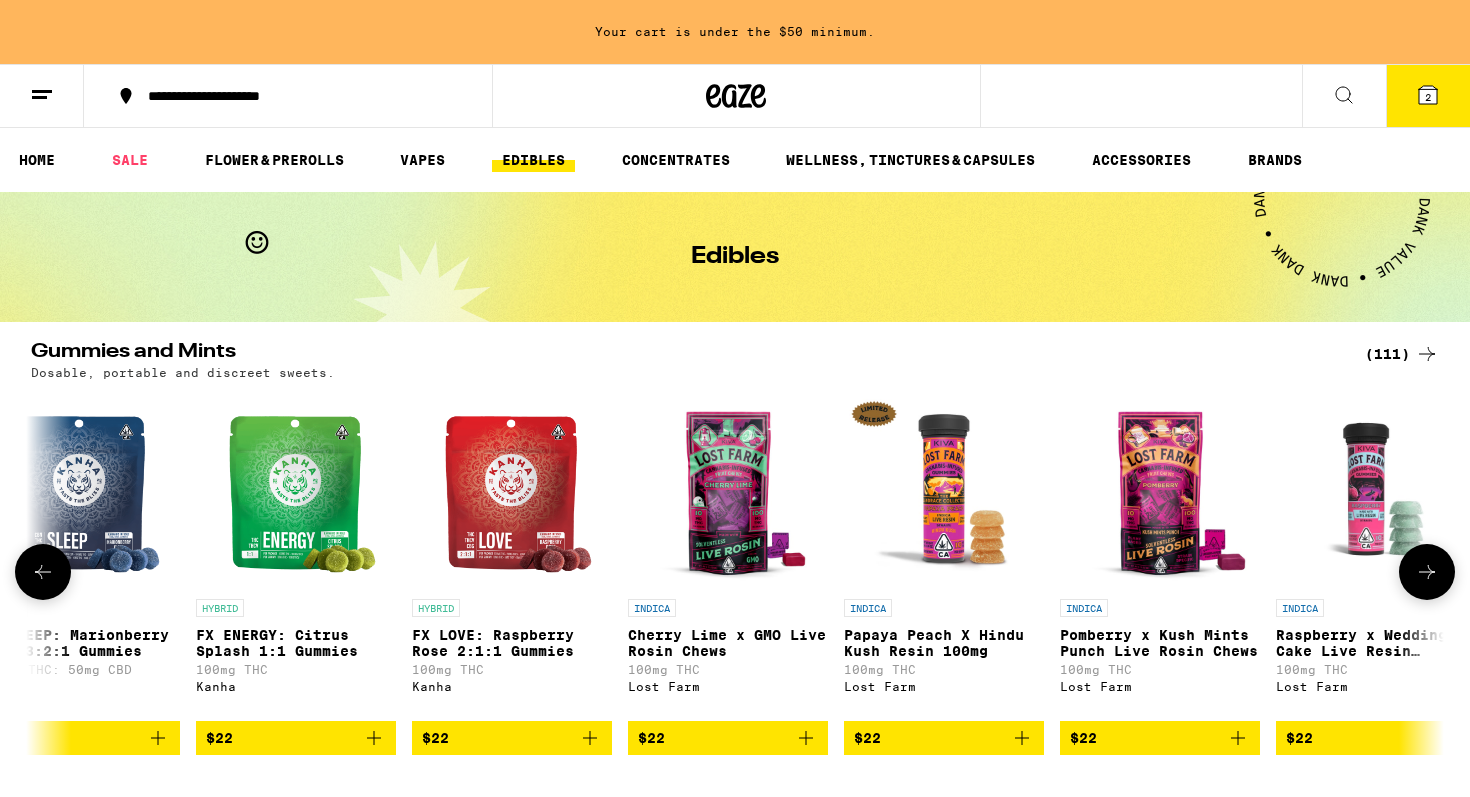scroll, scrollTop: 0, scrollLeft: 19719, axis: horizontal 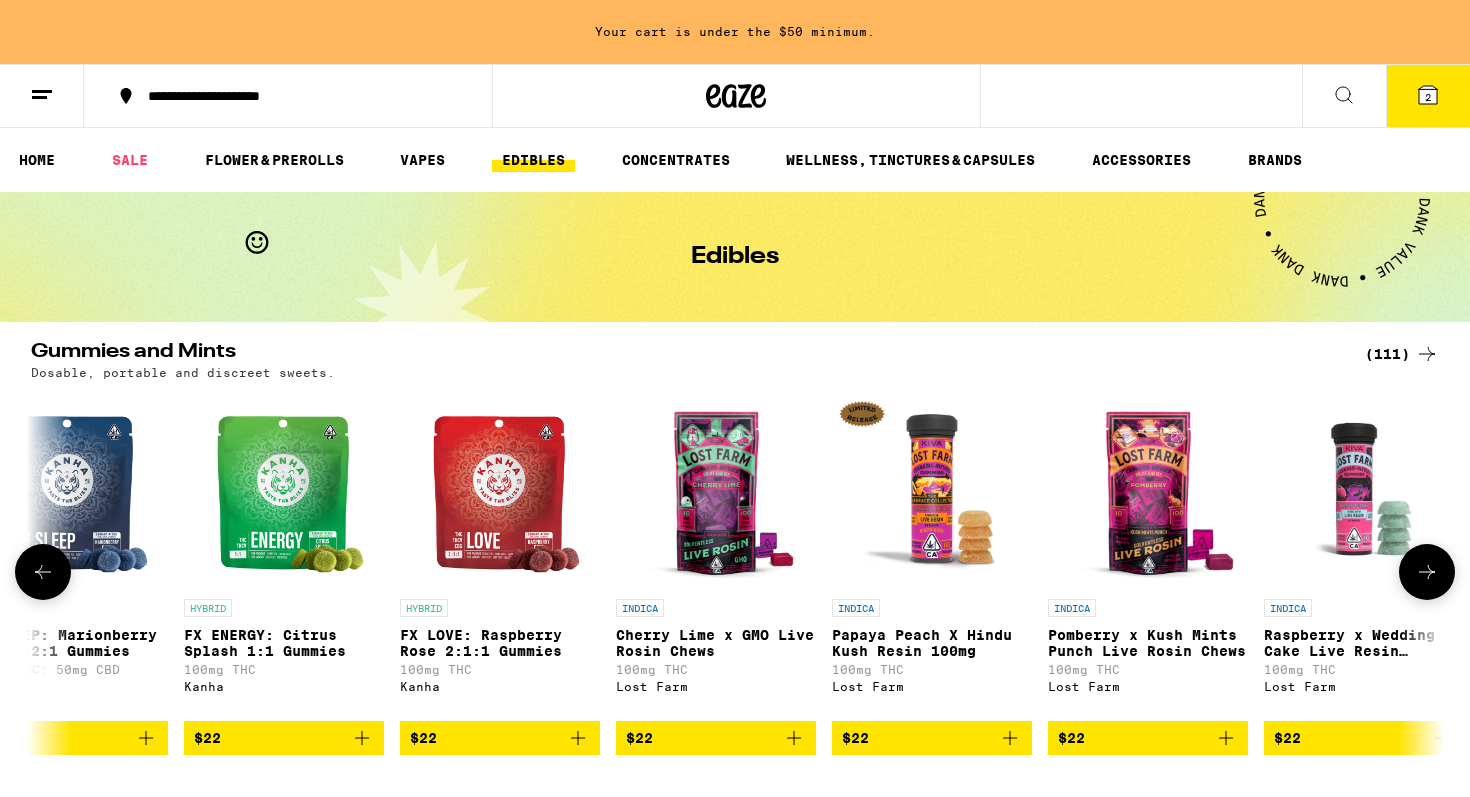 click at bounding box center [1427, 572] 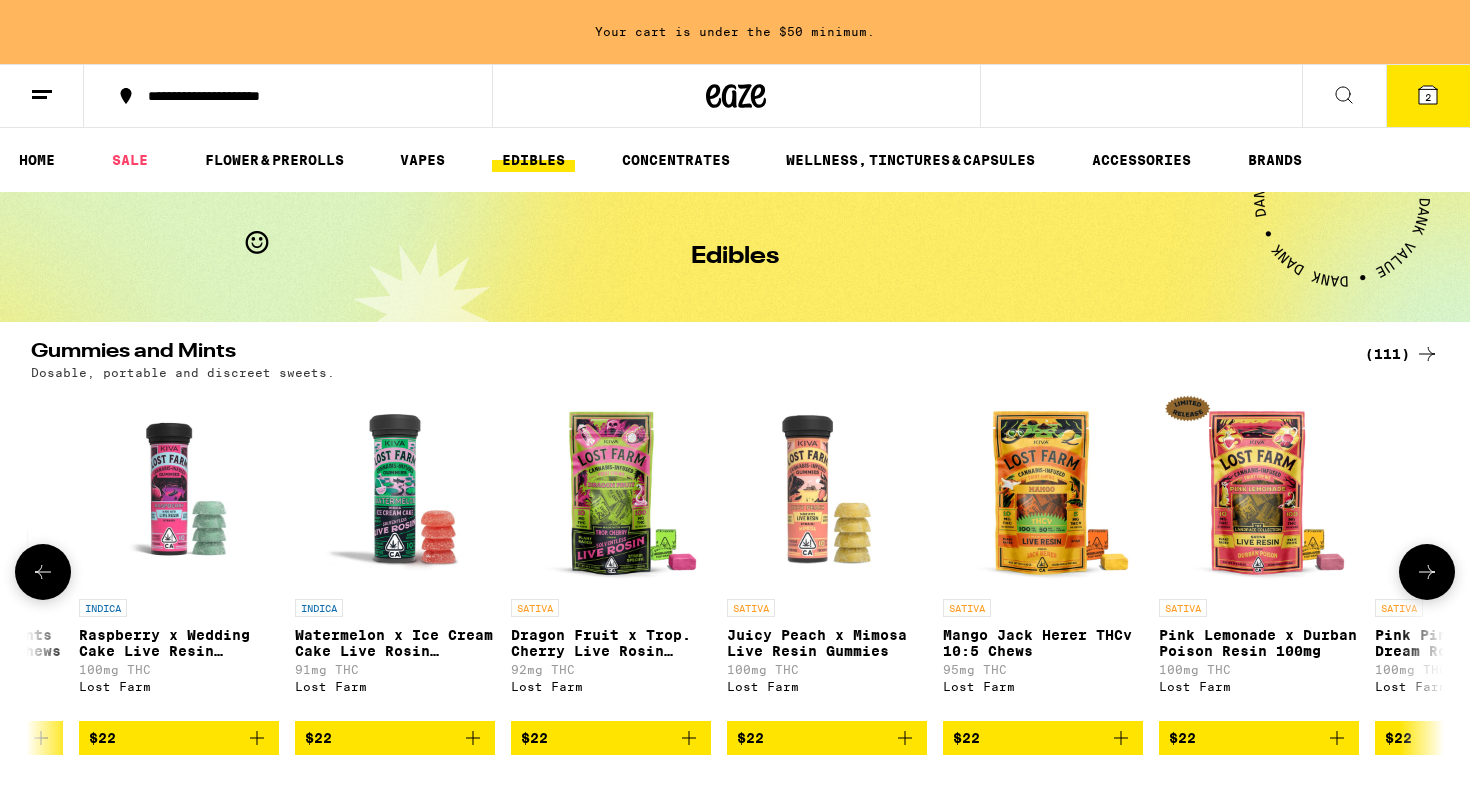 scroll, scrollTop: 0, scrollLeft: 20909, axis: horizontal 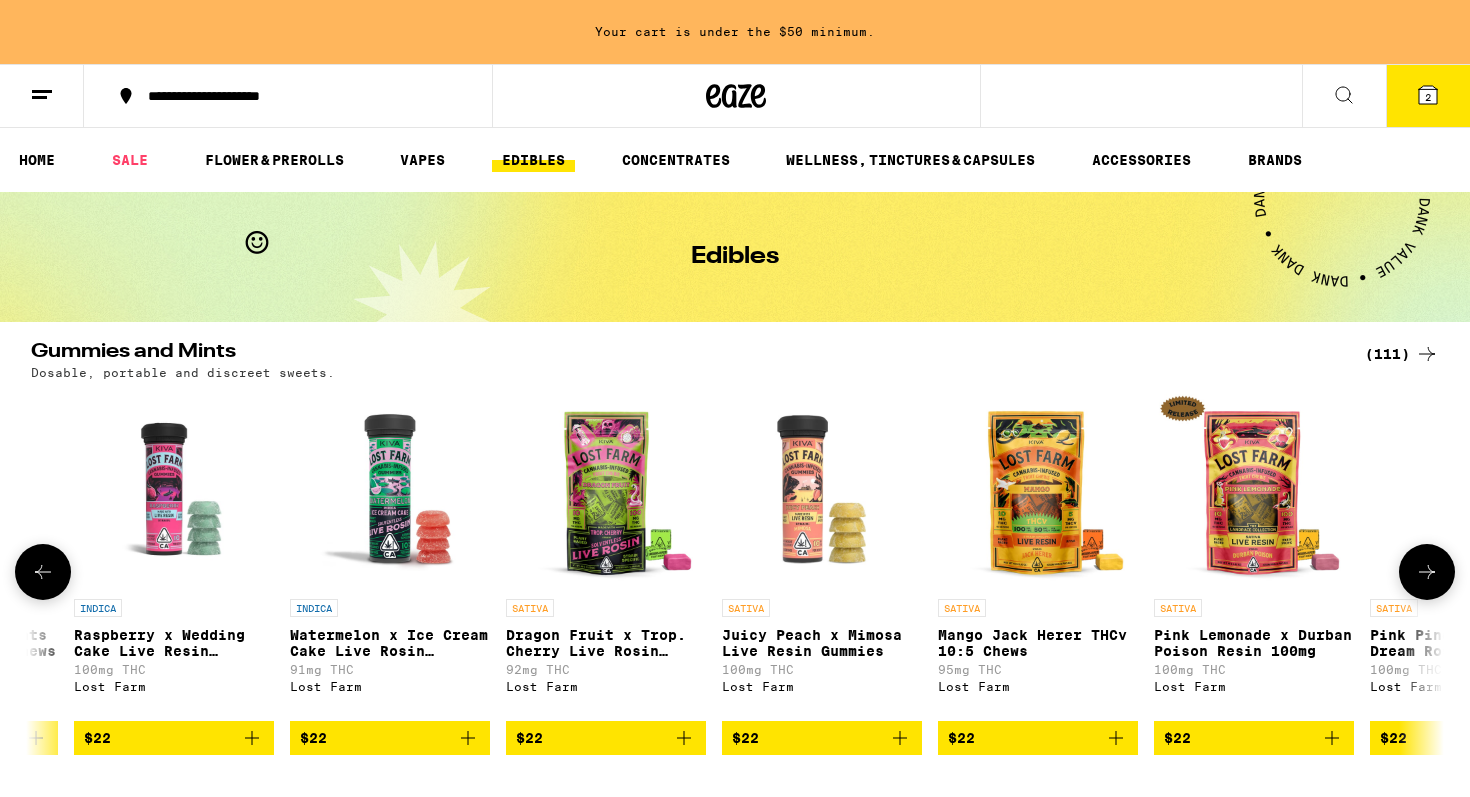 click at bounding box center (1427, 572) 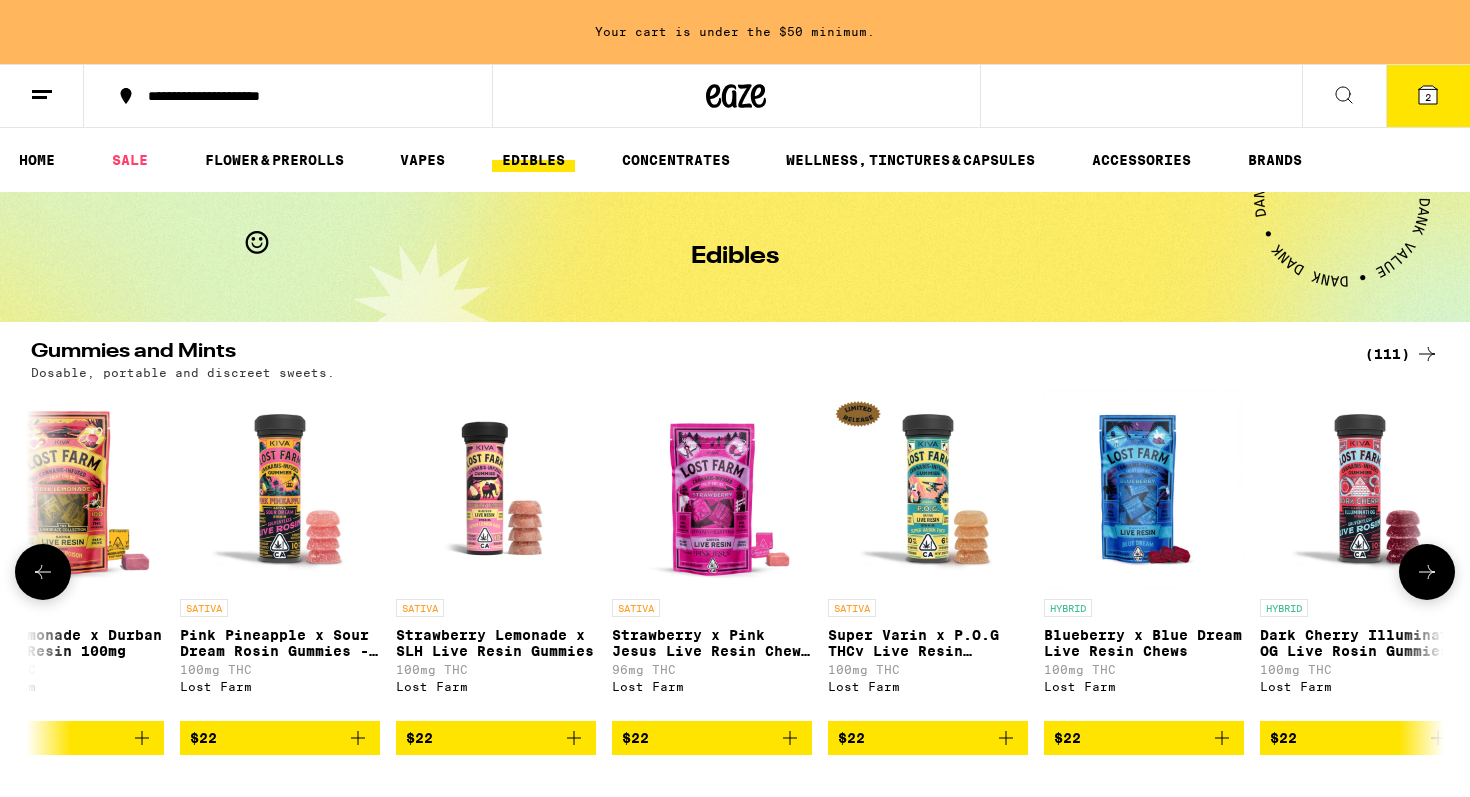 click at bounding box center [1427, 572] 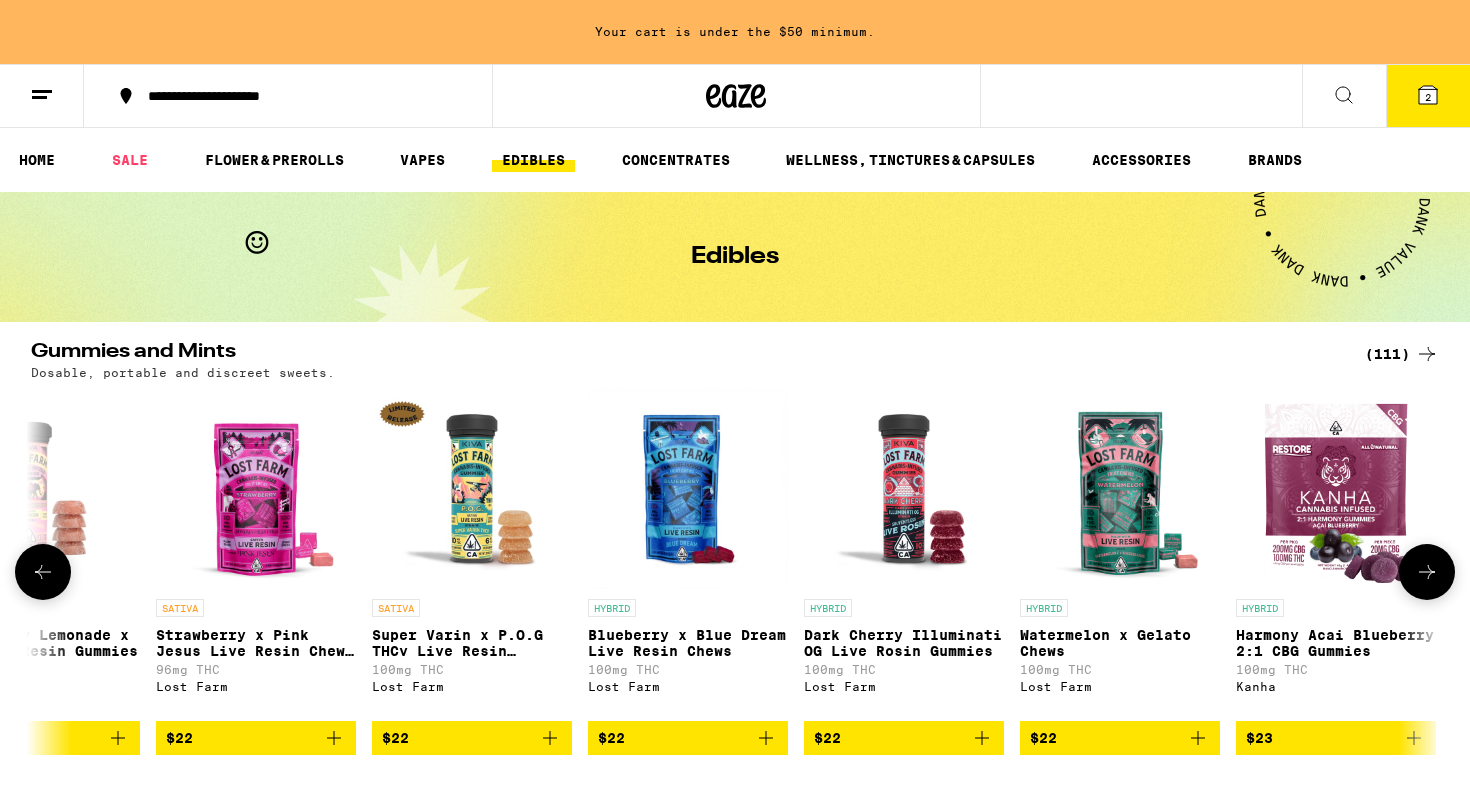 scroll, scrollTop: 0, scrollLeft: 22568, axis: horizontal 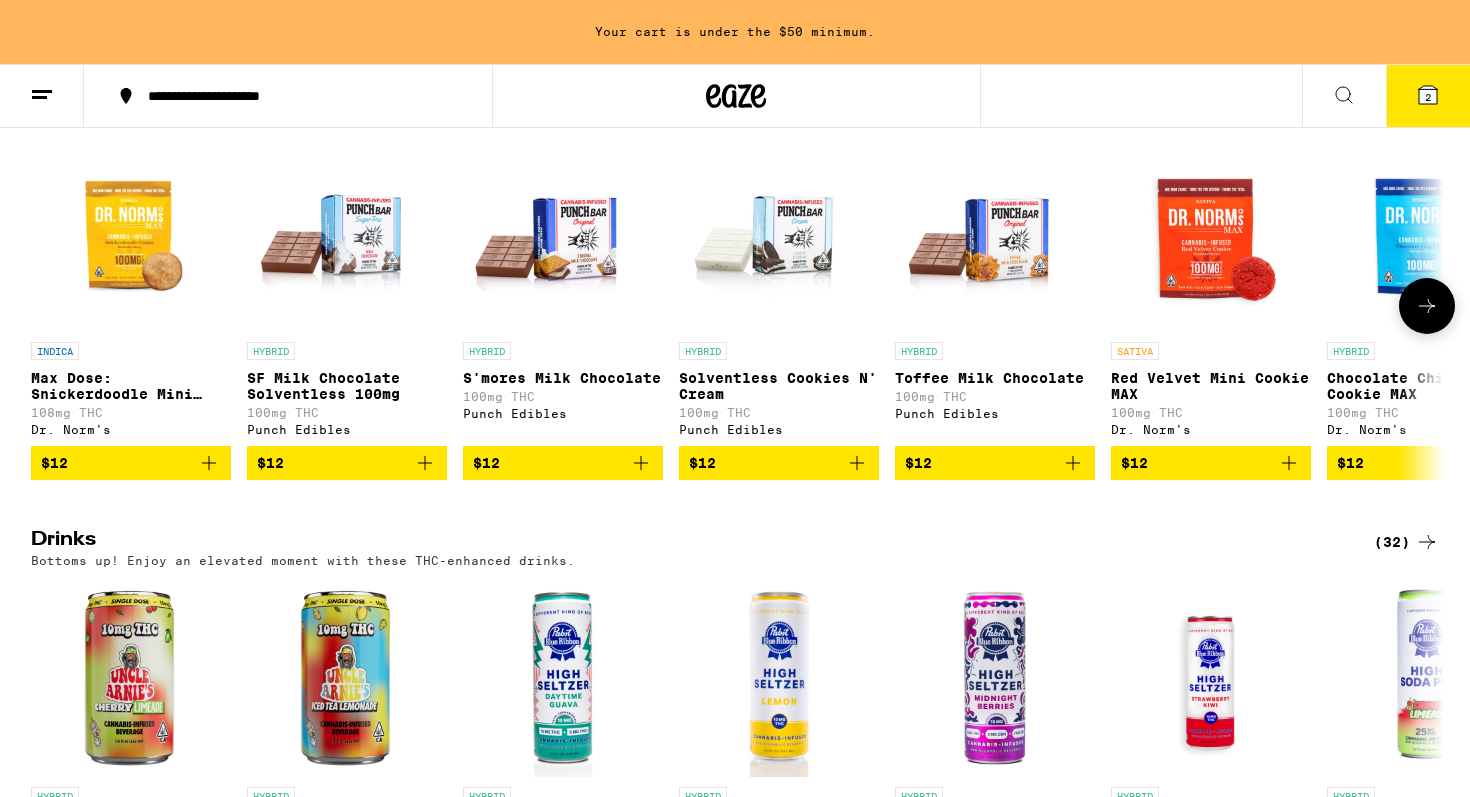 click at bounding box center (1427, 306) 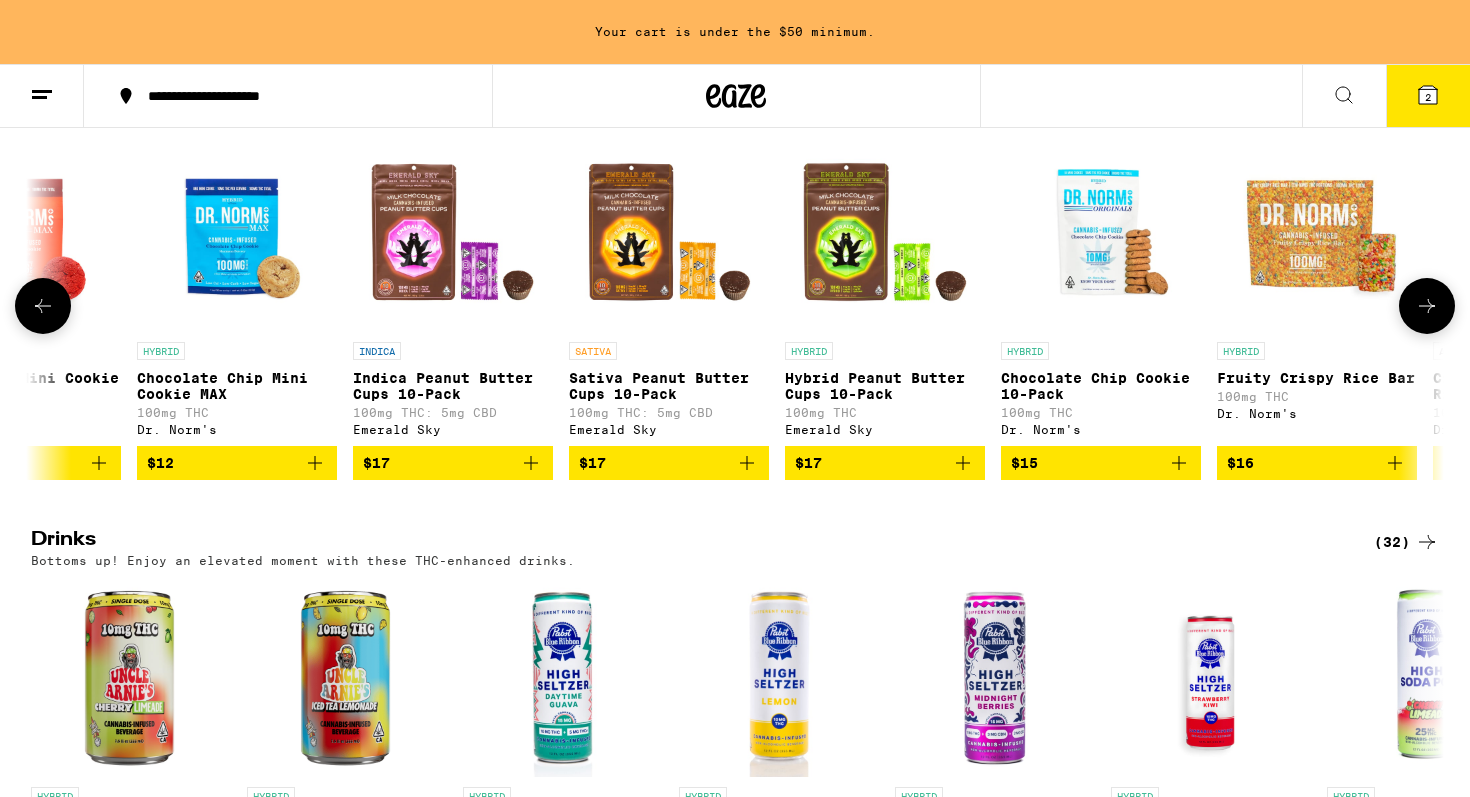click at bounding box center [1427, 306] 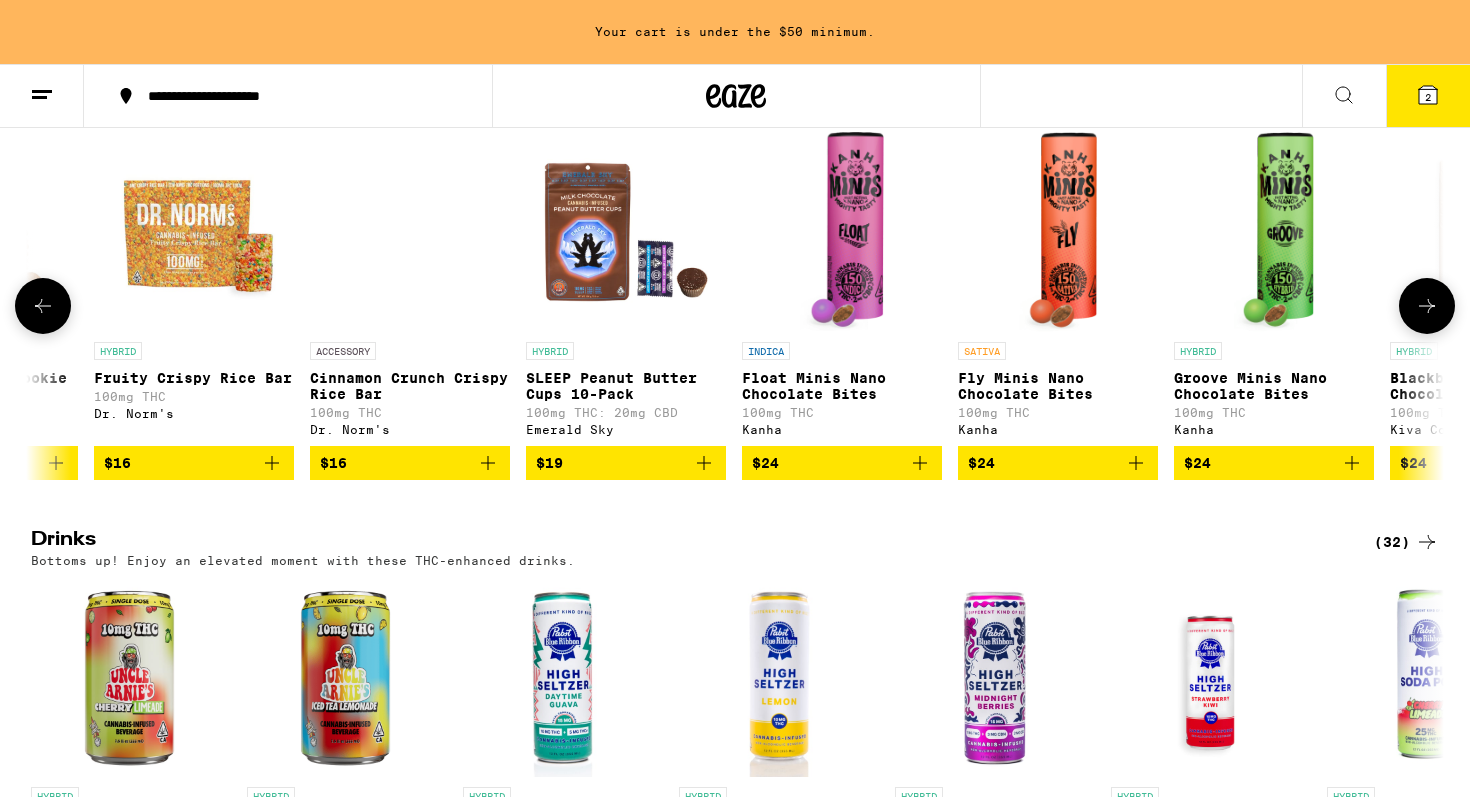 scroll, scrollTop: 0, scrollLeft: 2380, axis: horizontal 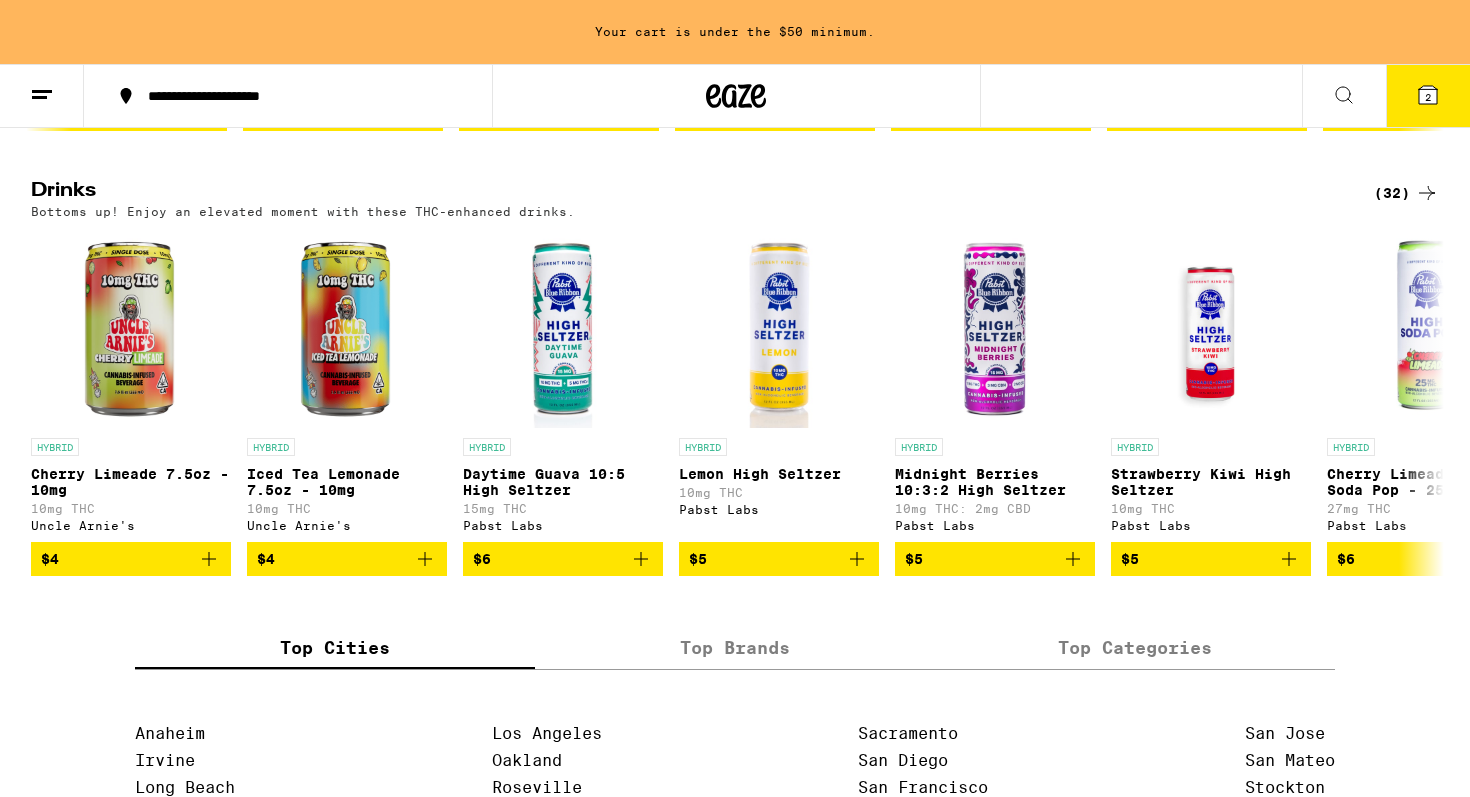 click on "2" at bounding box center (1428, 97) 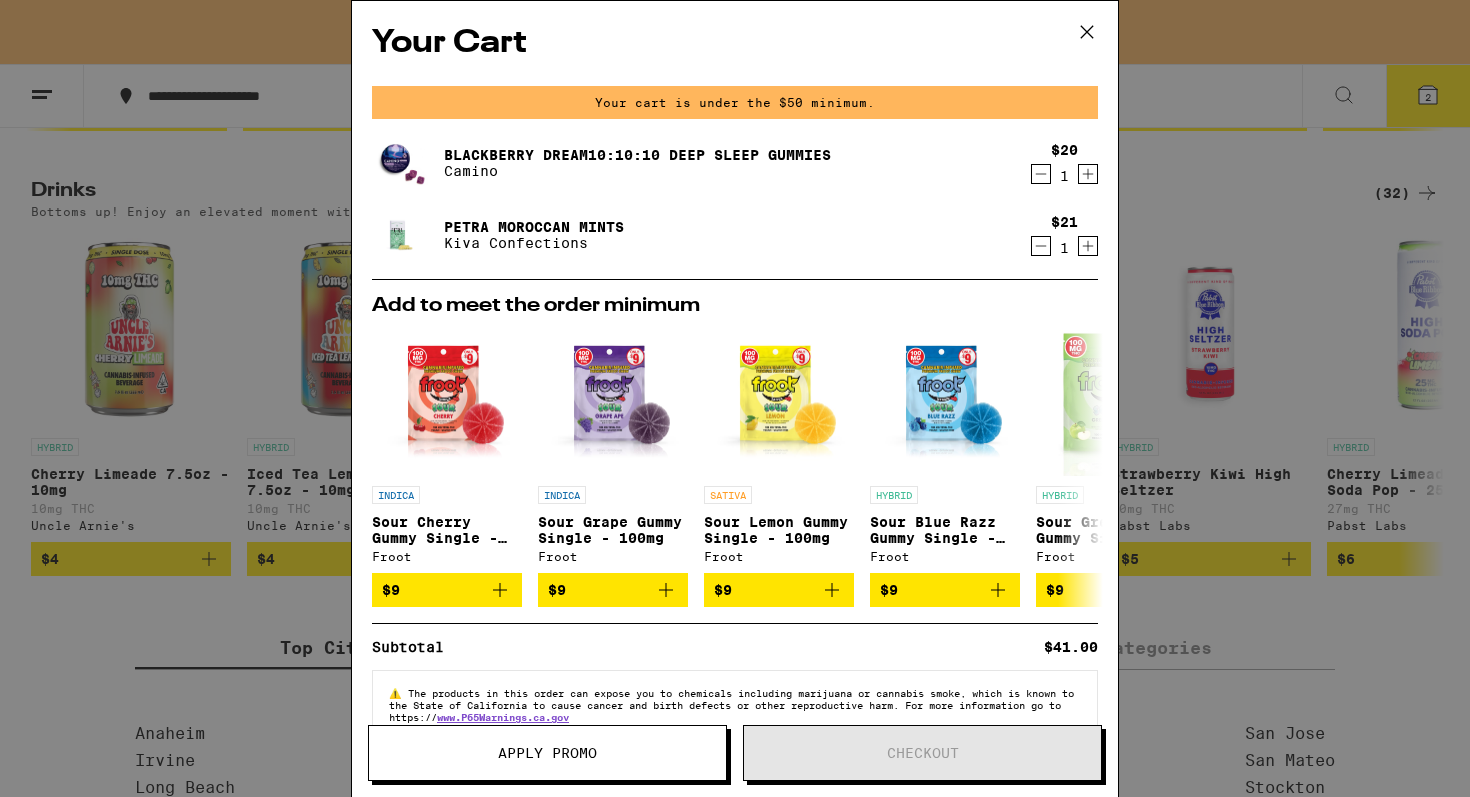click on "Apply Promo" at bounding box center (547, 753) 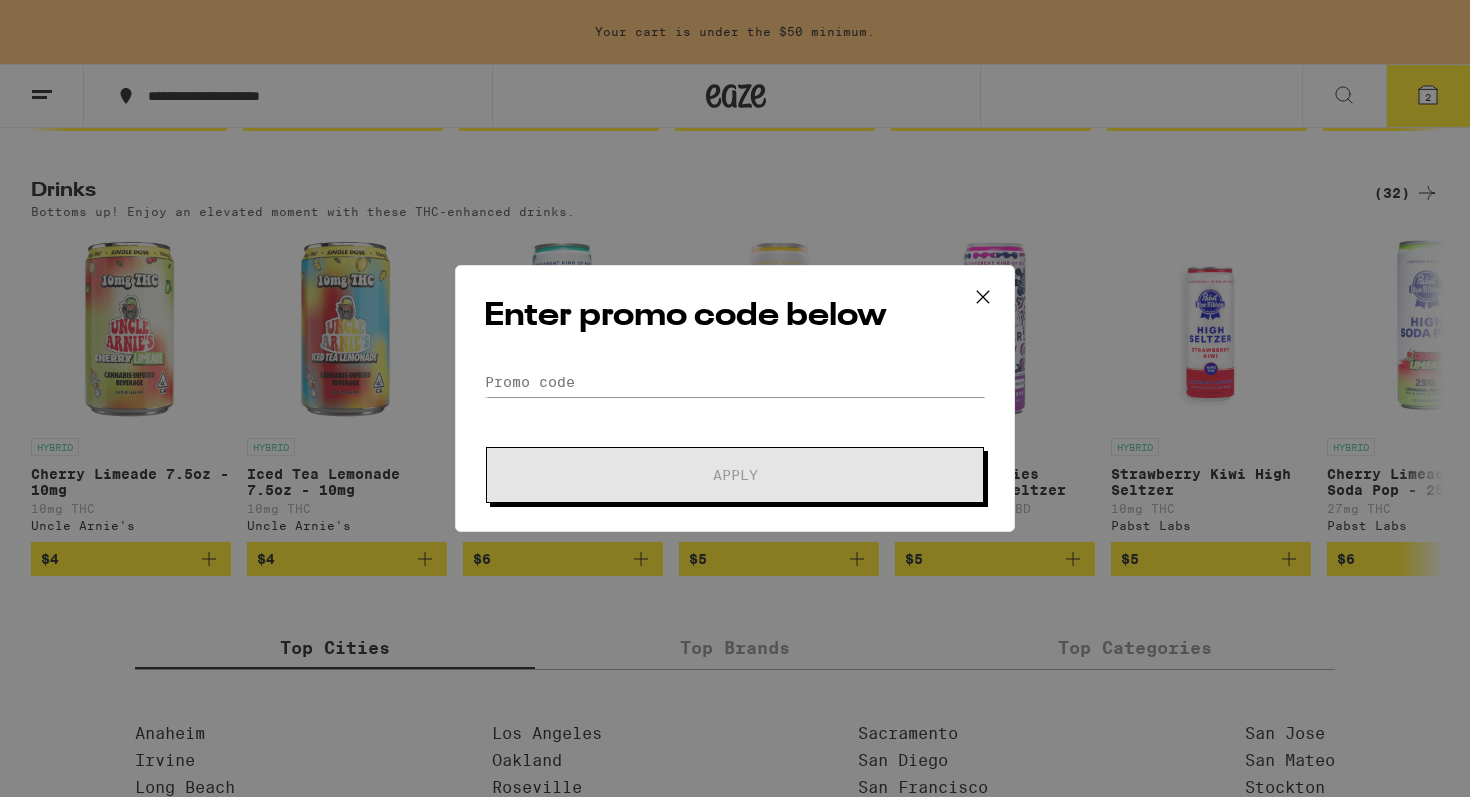 scroll, scrollTop: 0, scrollLeft: 0, axis: both 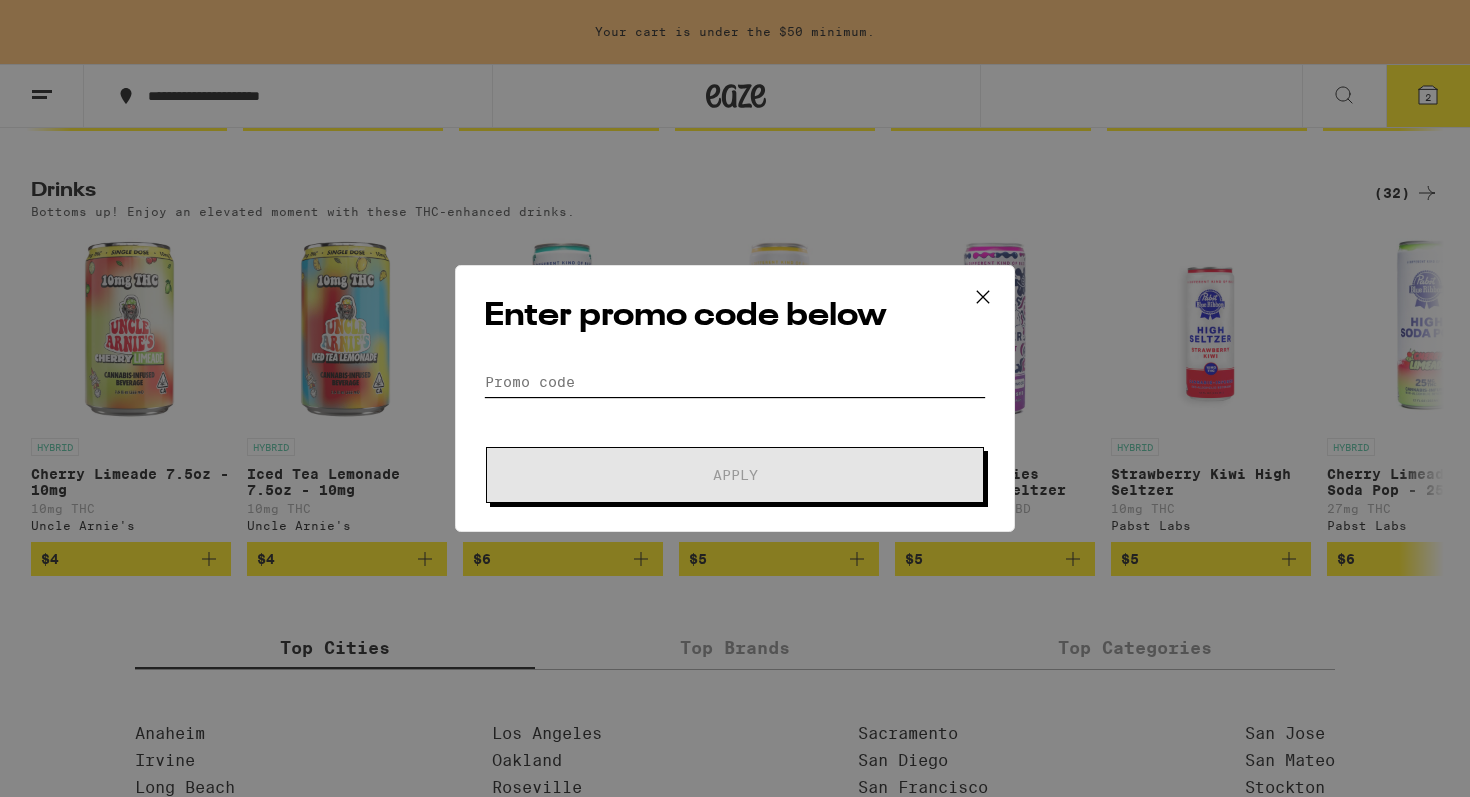 click on "Promo Code" at bounding box center [735, 382] 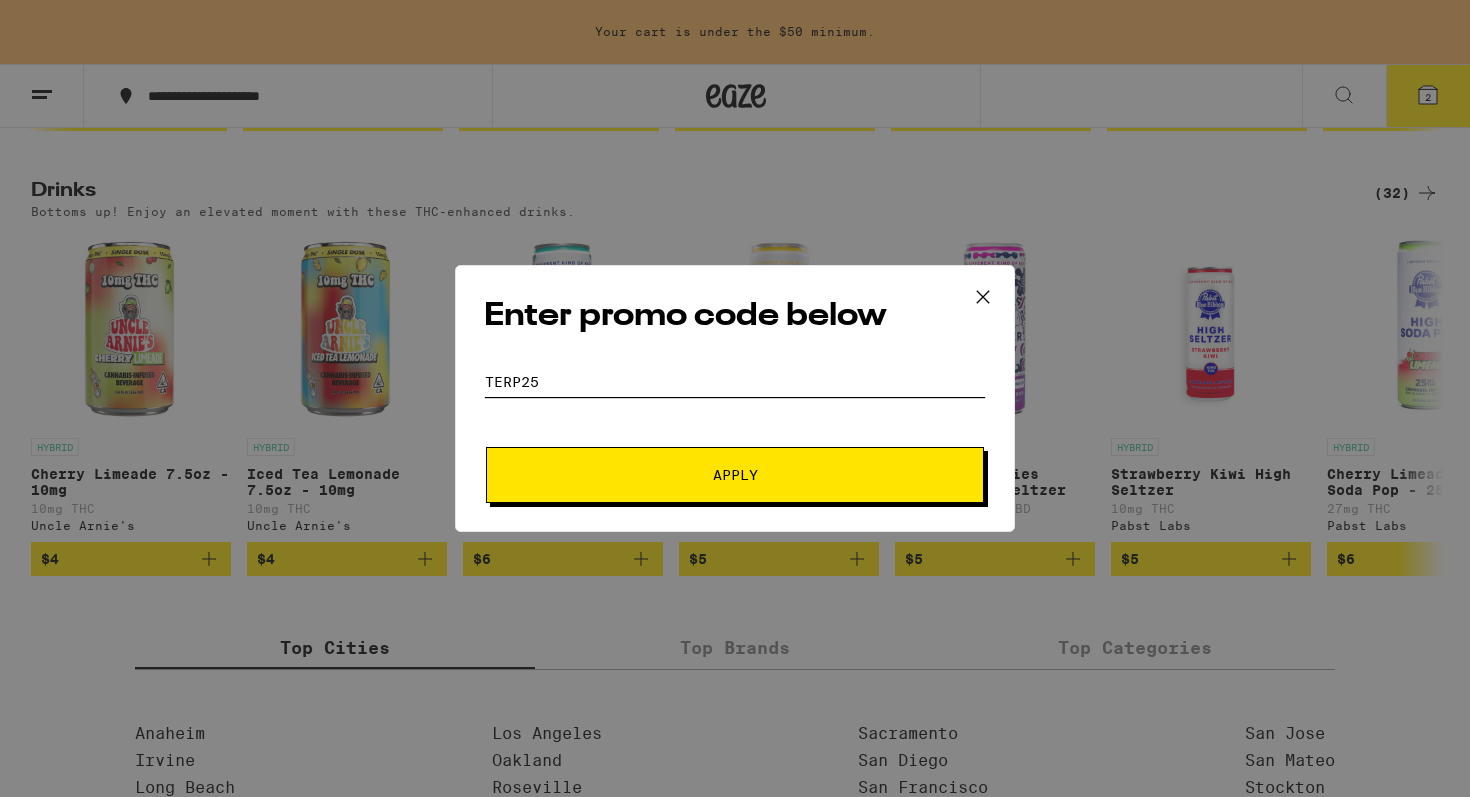 type on "terp25" 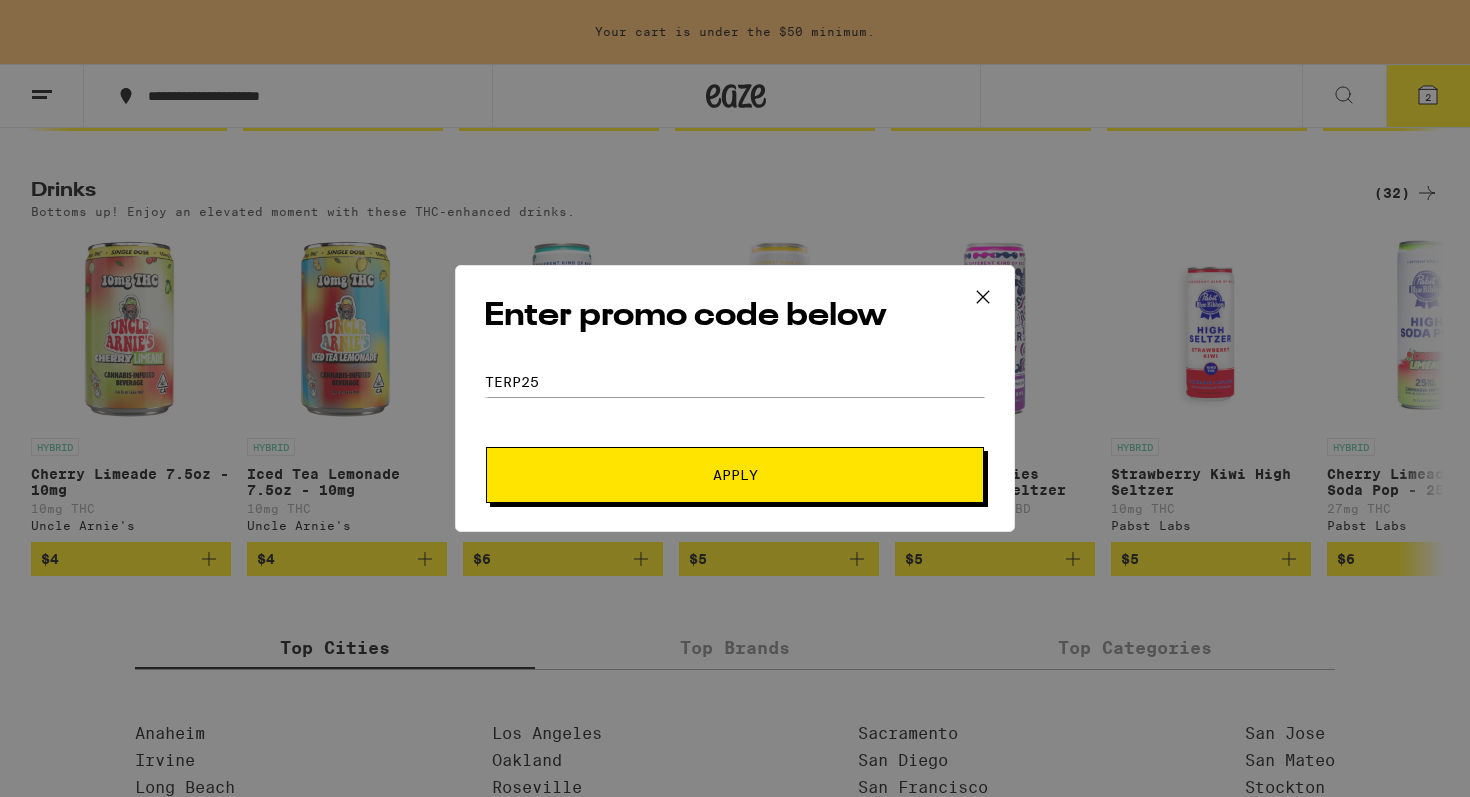 click on "Apply" at bounding box center (735, 475) 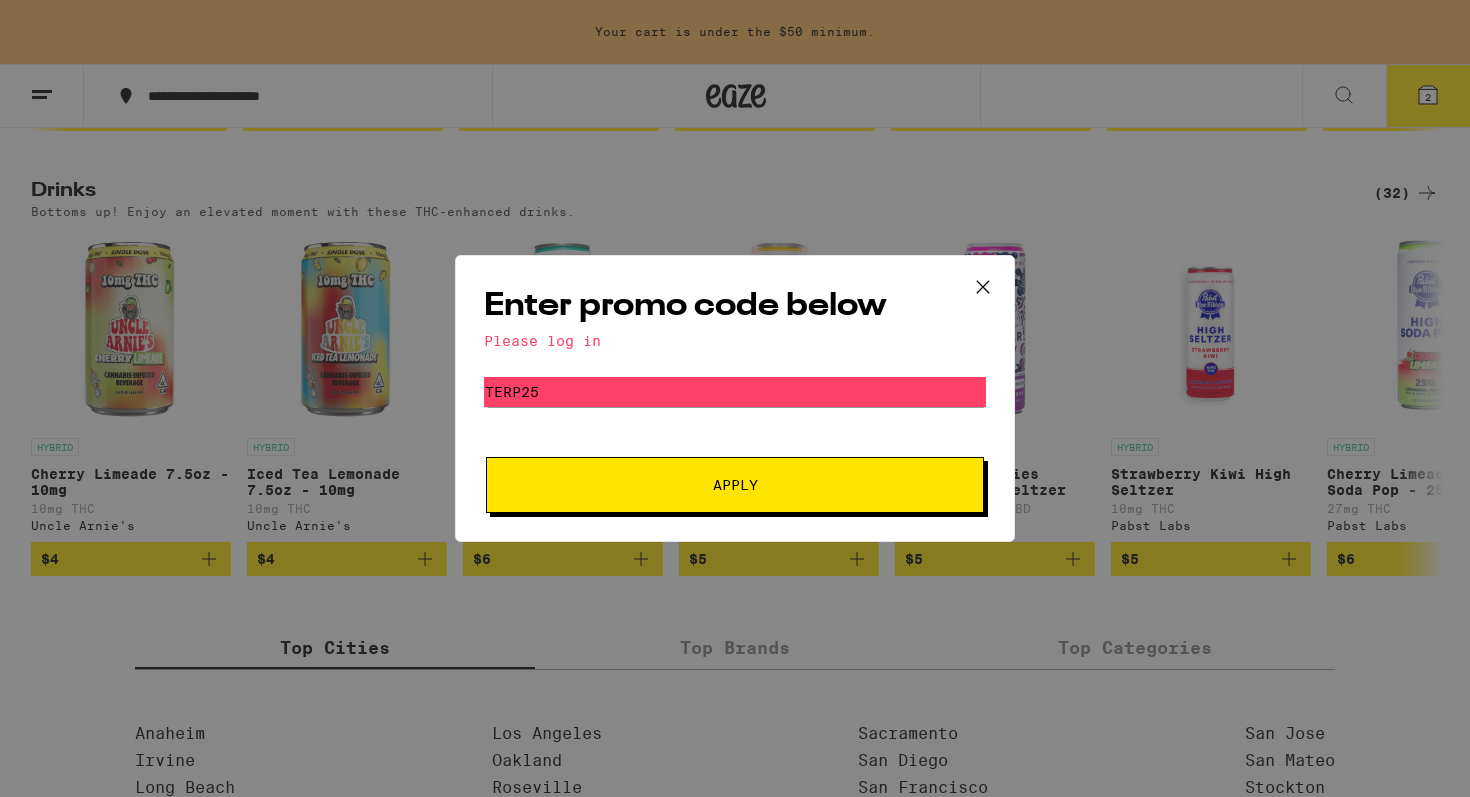 click on "Please log in" at bounding box center [735, 341] 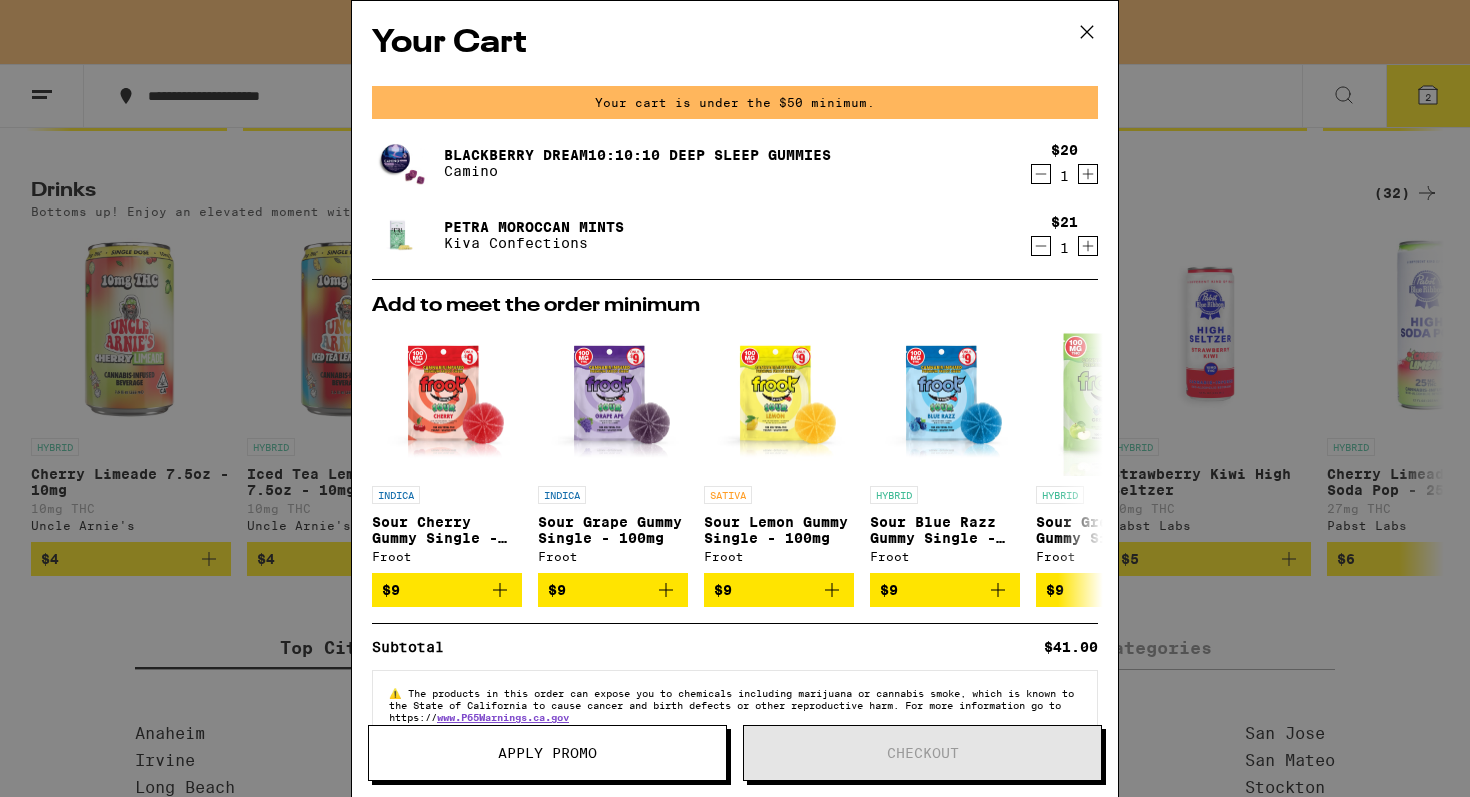 click at bounding box center [1087, 32] 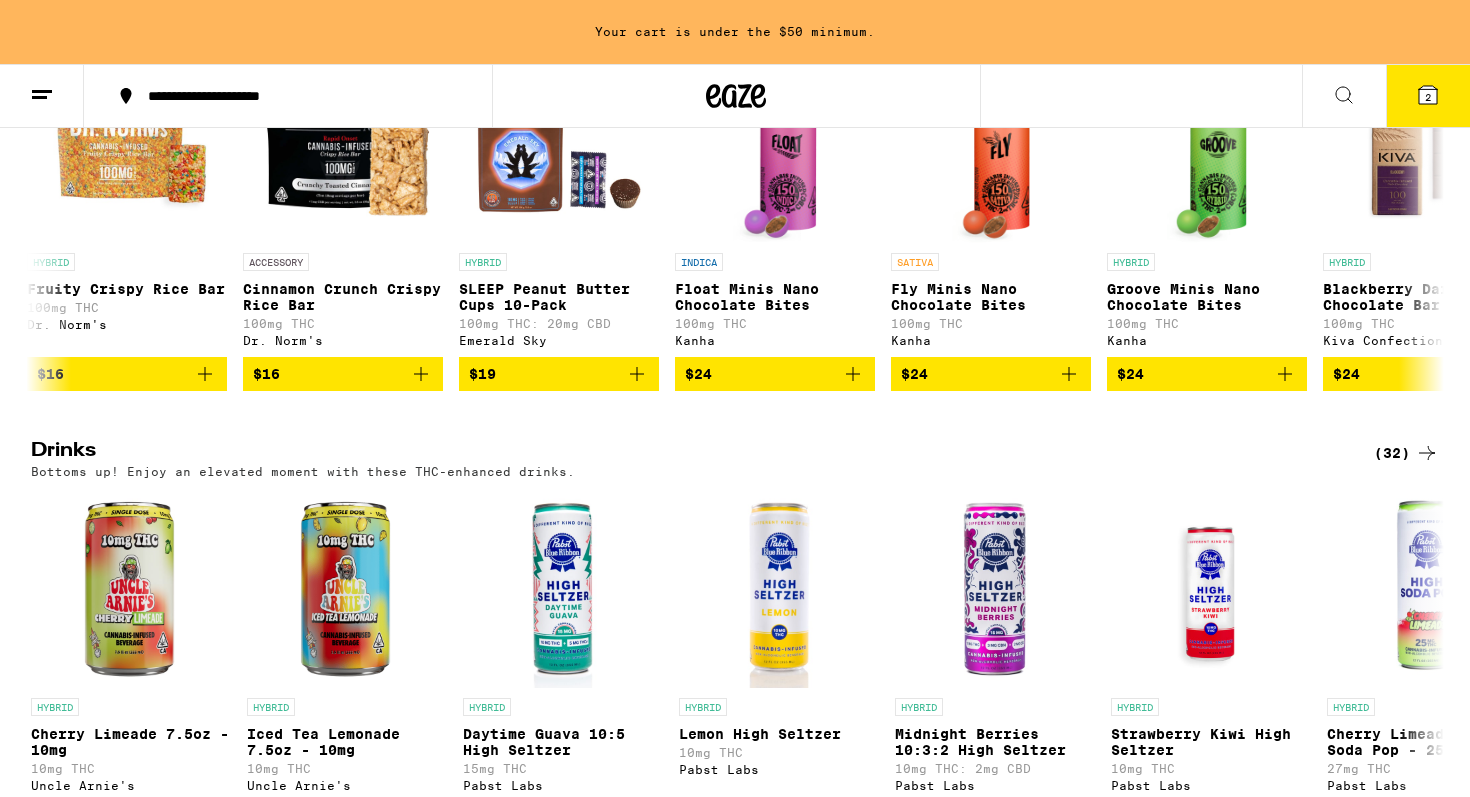 scroll, scrollTop: 0, scrollLeft: 0, axis: both 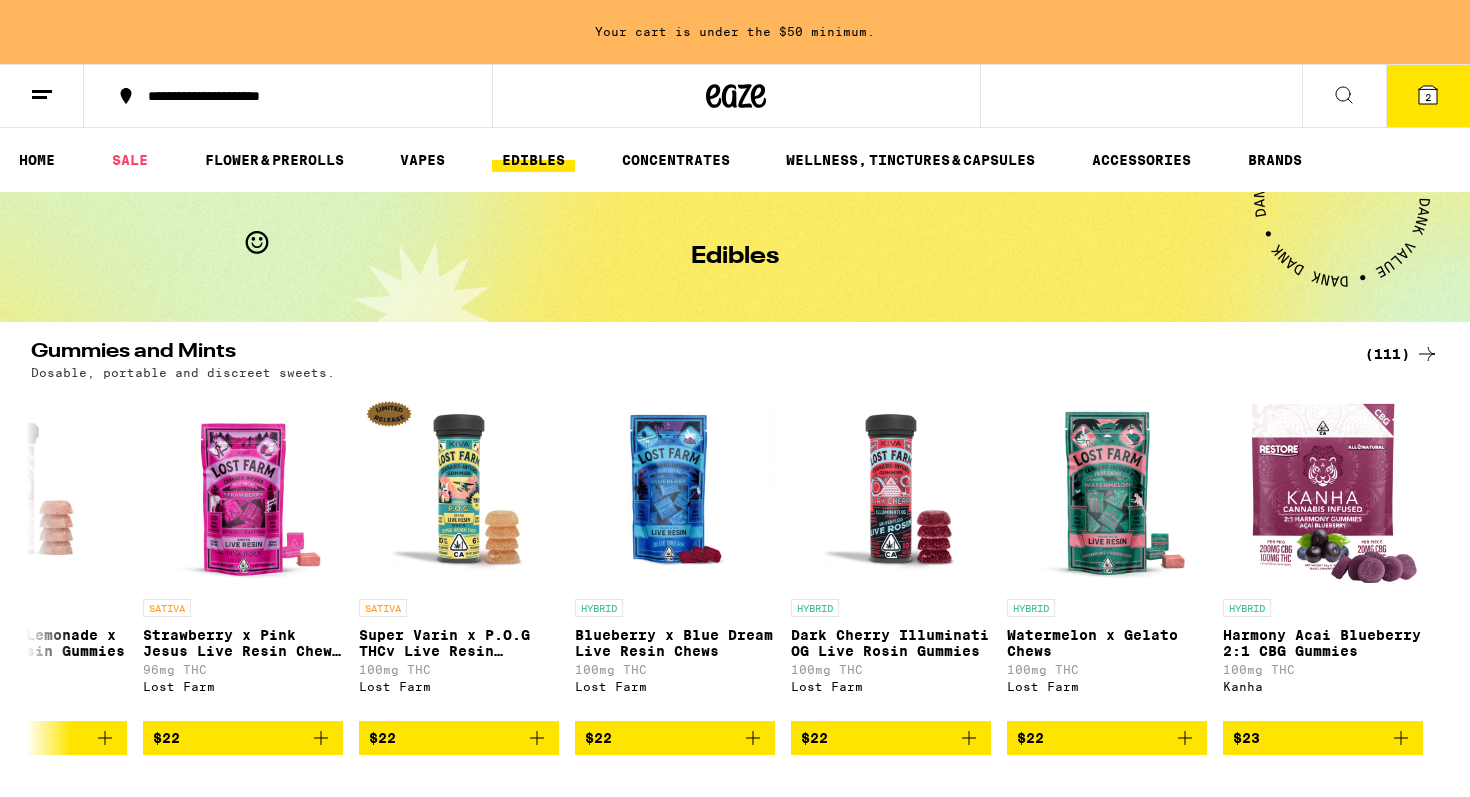 click at bounding box center (42, 95) 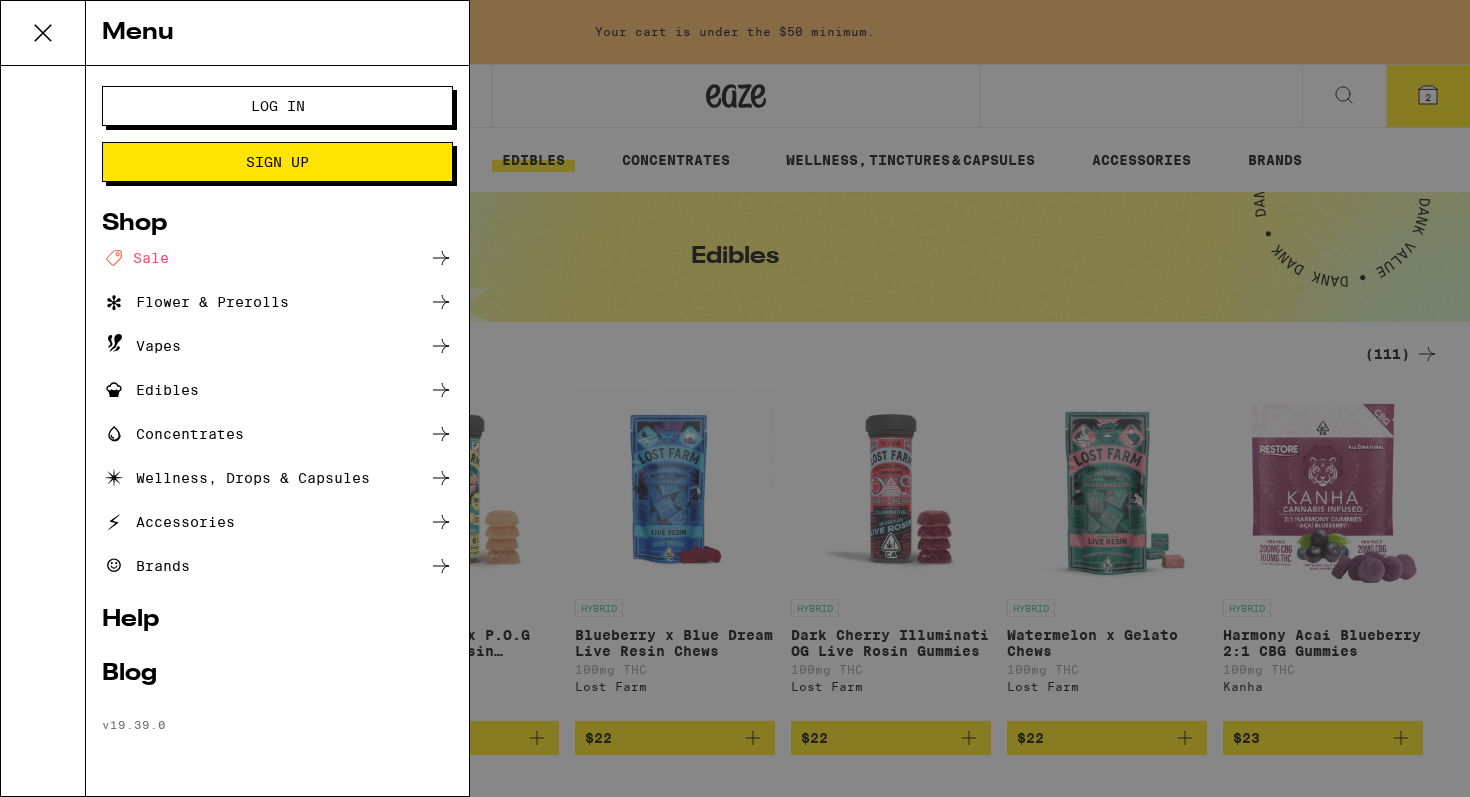 click on "Log In" at bounding box center [278, 106] 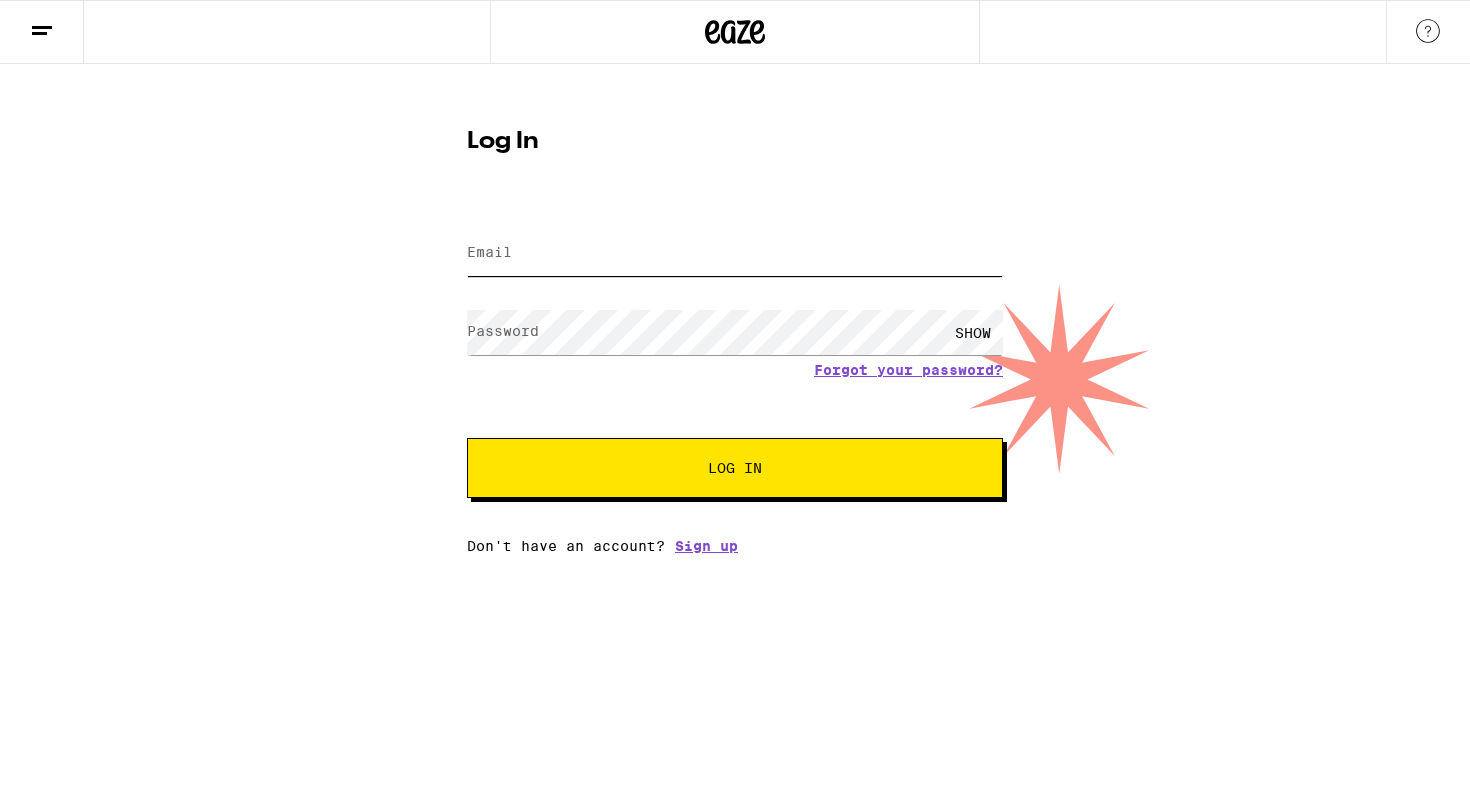 type on "[EMAIL]" 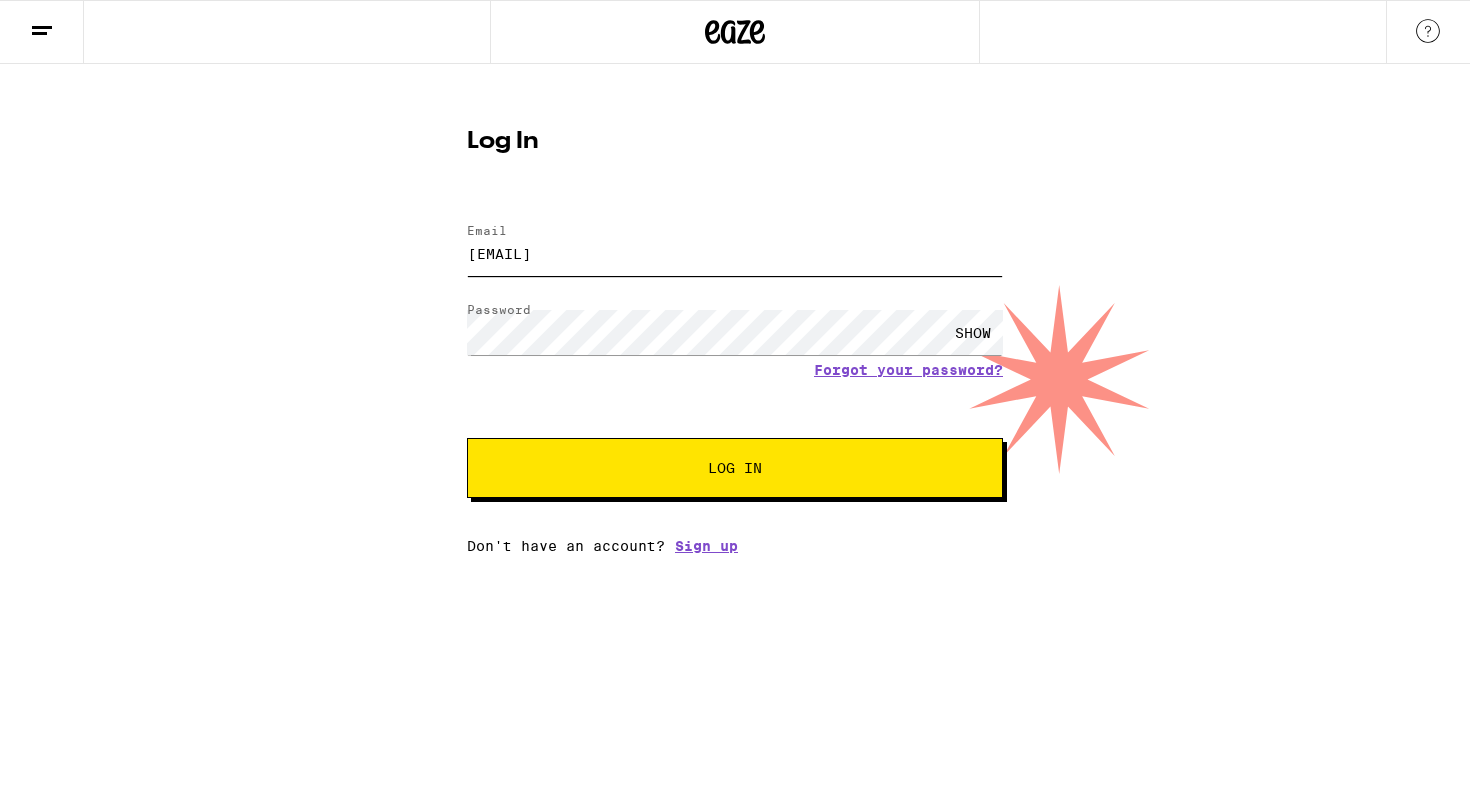 click on "[EMAIL]" at bounding box center [735, 253] 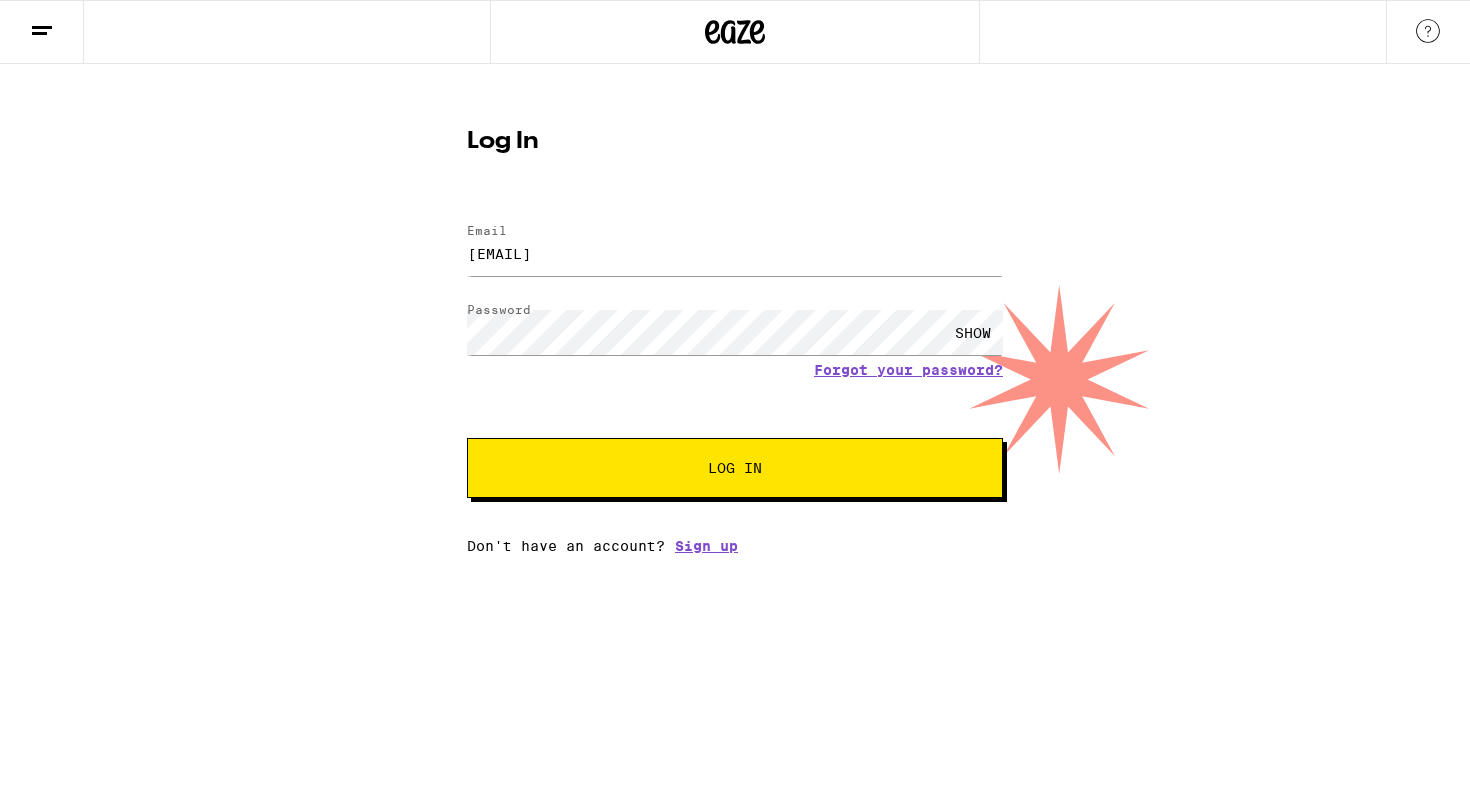click on "Log In" at bounding box center [735, 468] 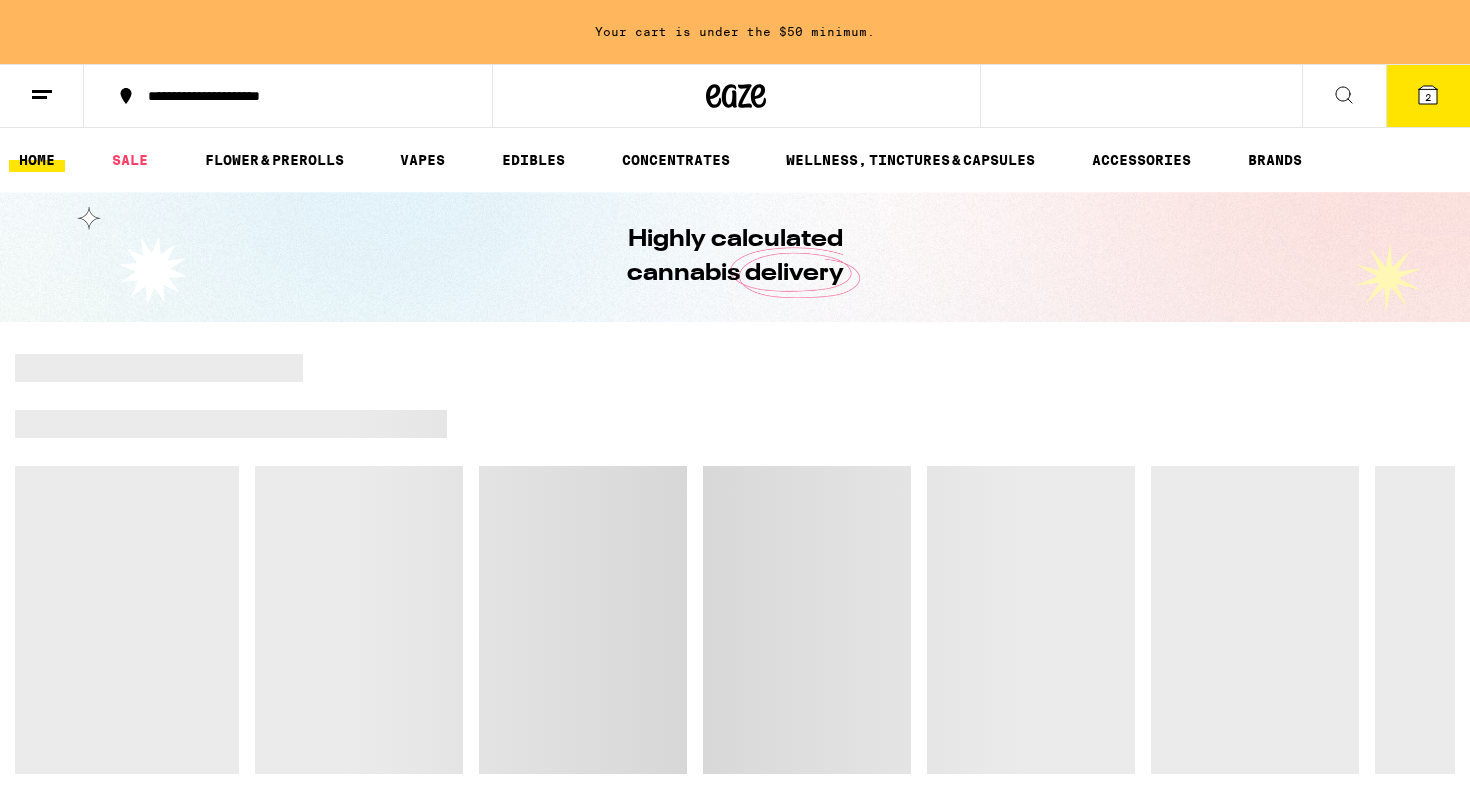 scroll, scrollTop: 0, scrollLeft: 0, axis: both 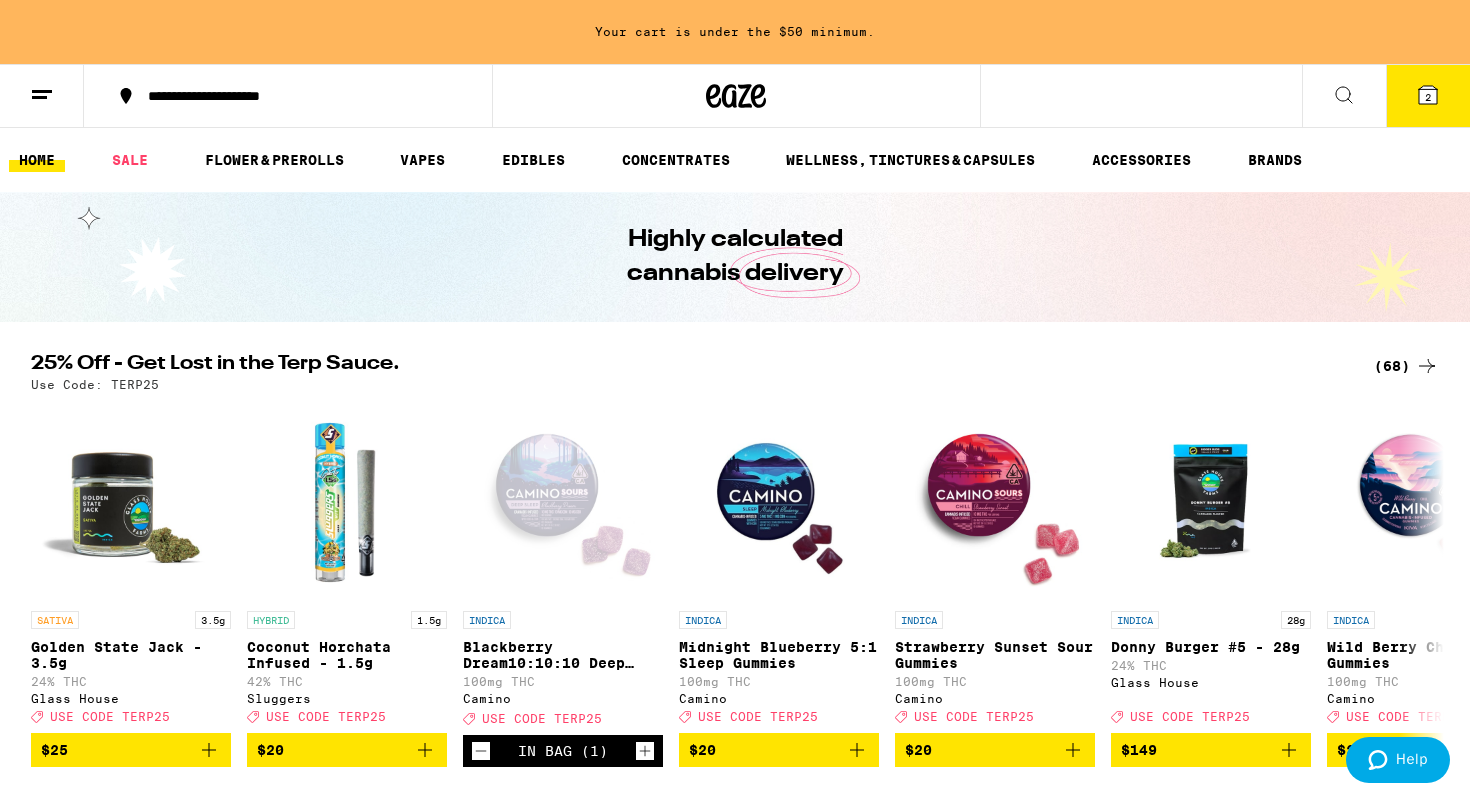 click on "2" at bounding box center (1428, 96) 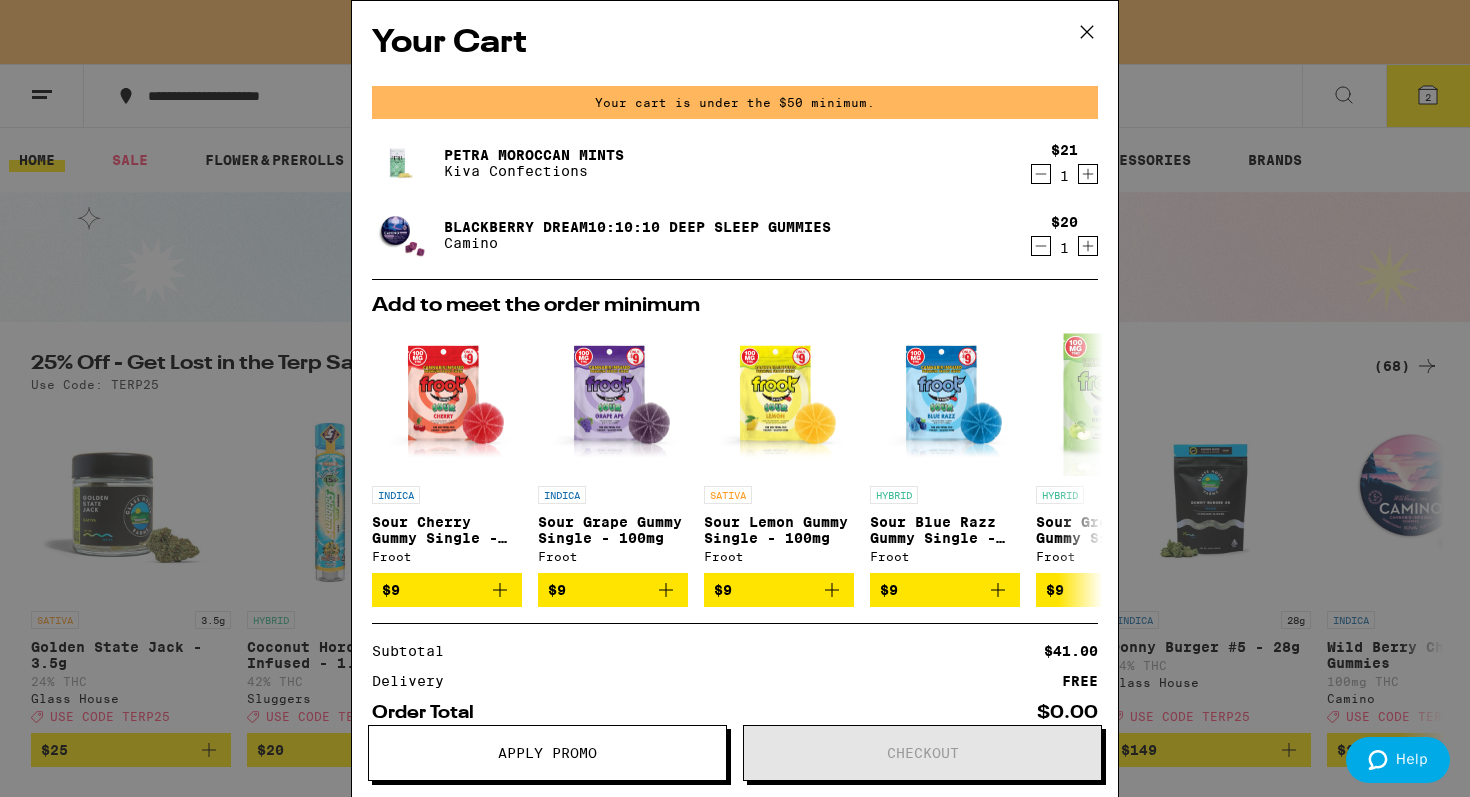 scroll, scrollTop: 26, scrollLeft: 0, axis: vertical 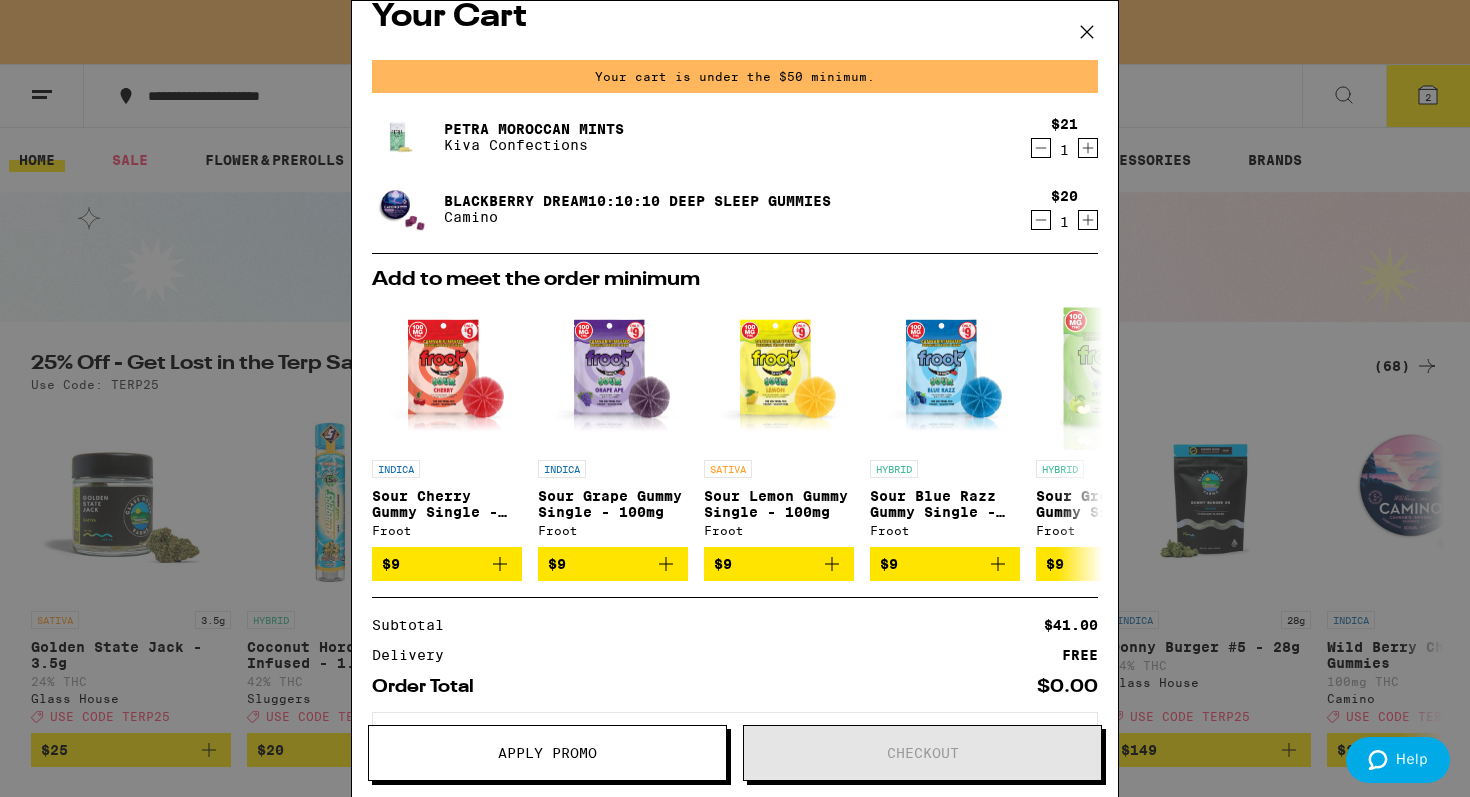 click on "Apply Promo" at bounding box center [547, 753] 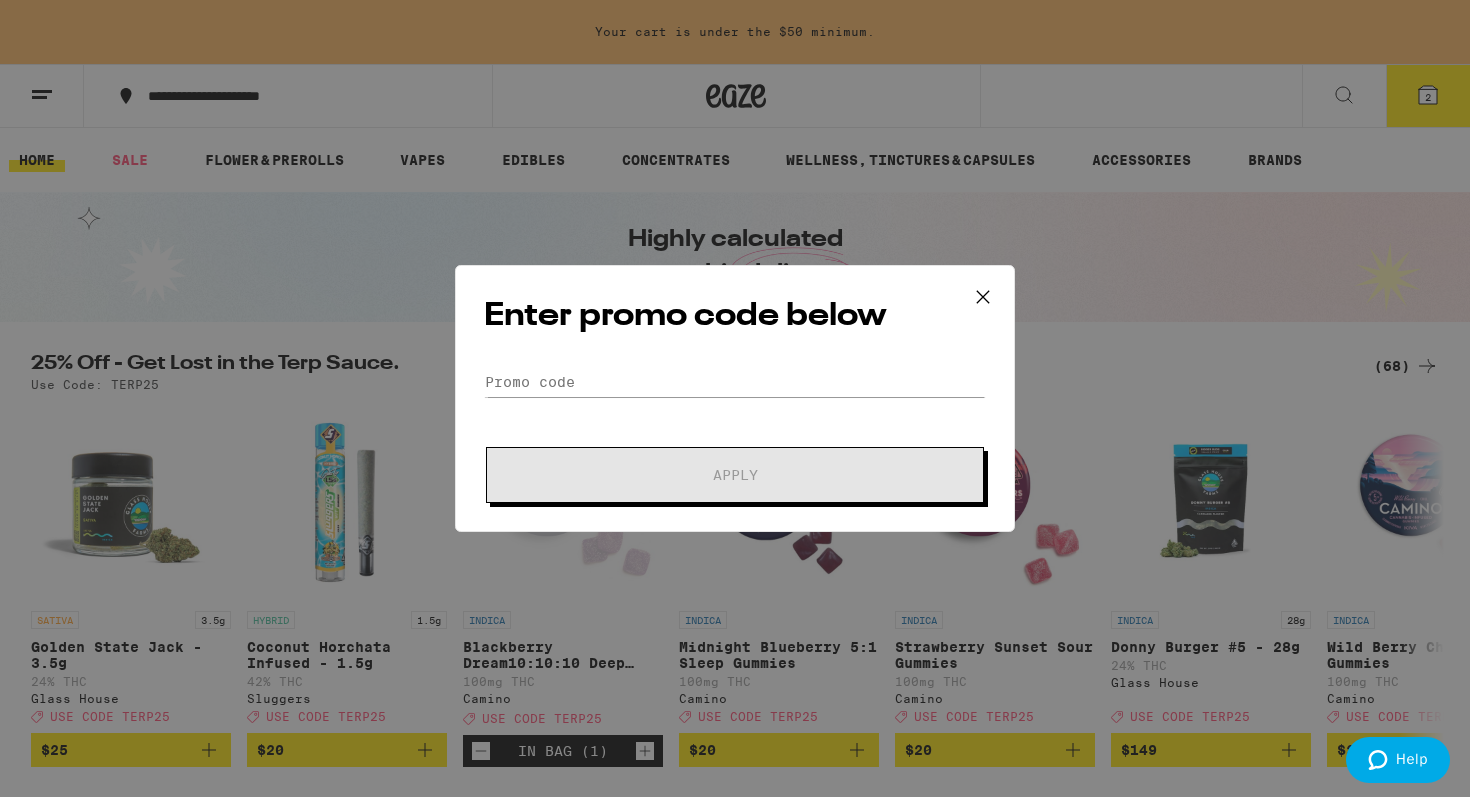 scroll, scrollTop: 0, scrollLeft: 0, axis: both 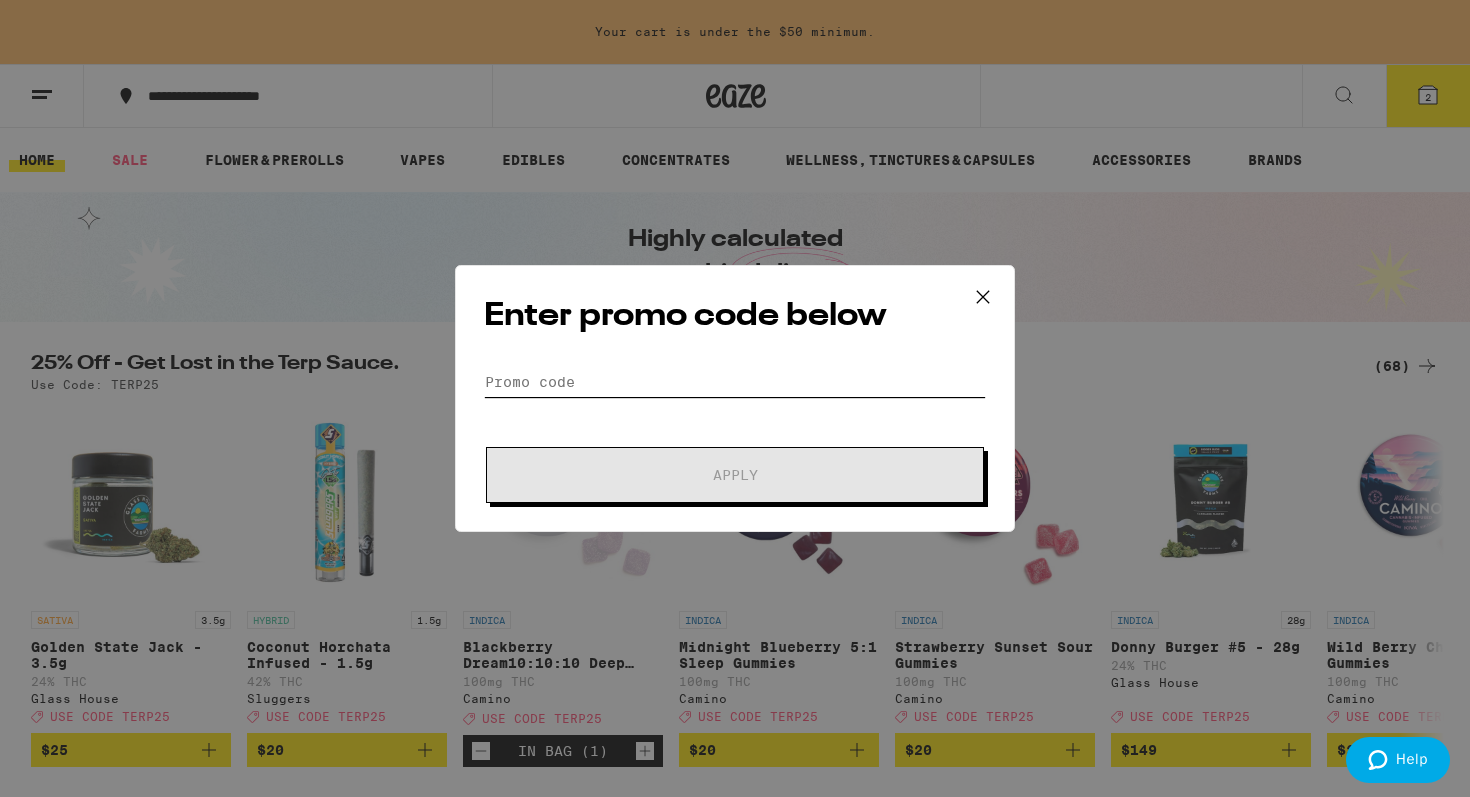 click on "Promo Code" at bounding box center [735, 382] 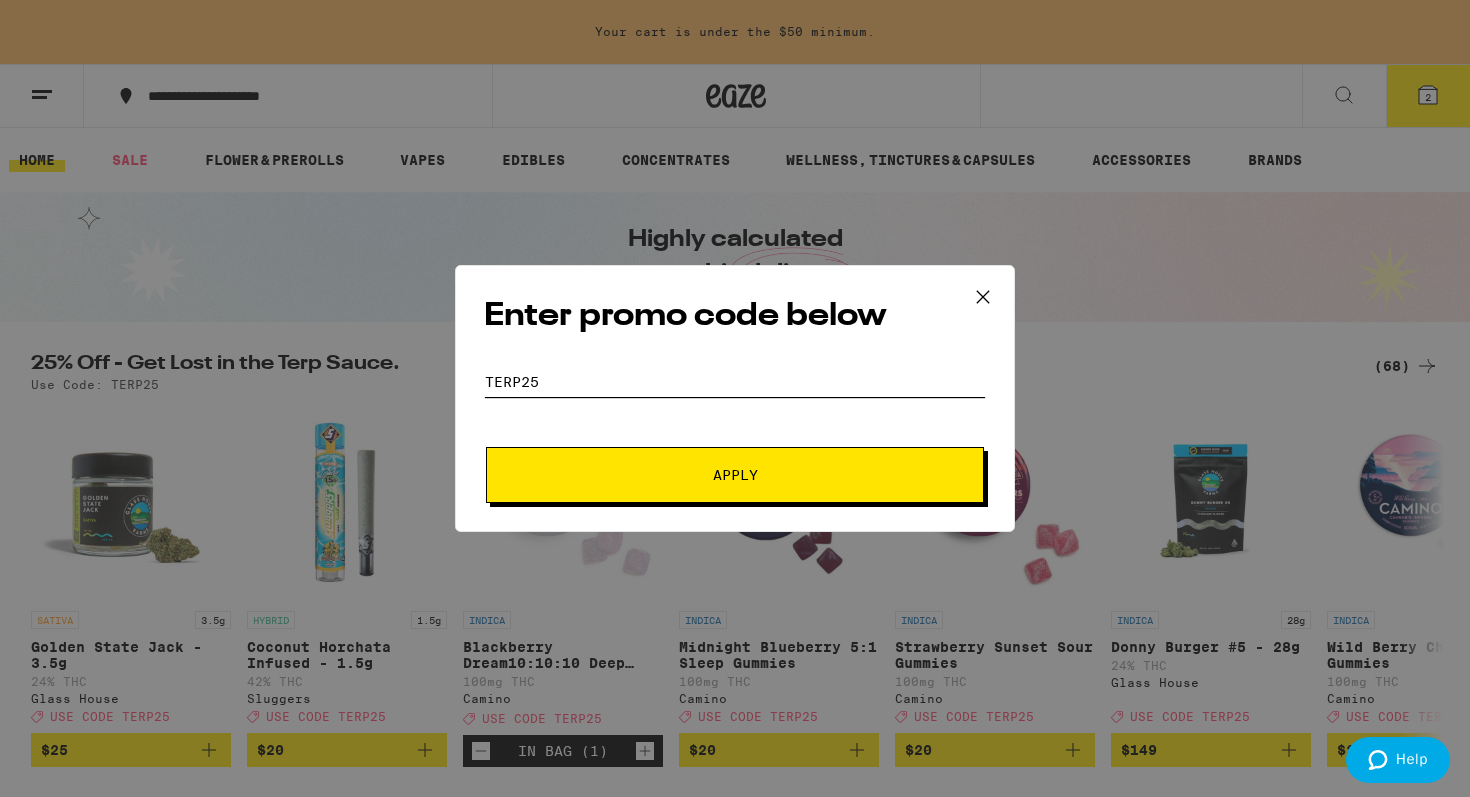 type on "terp25" 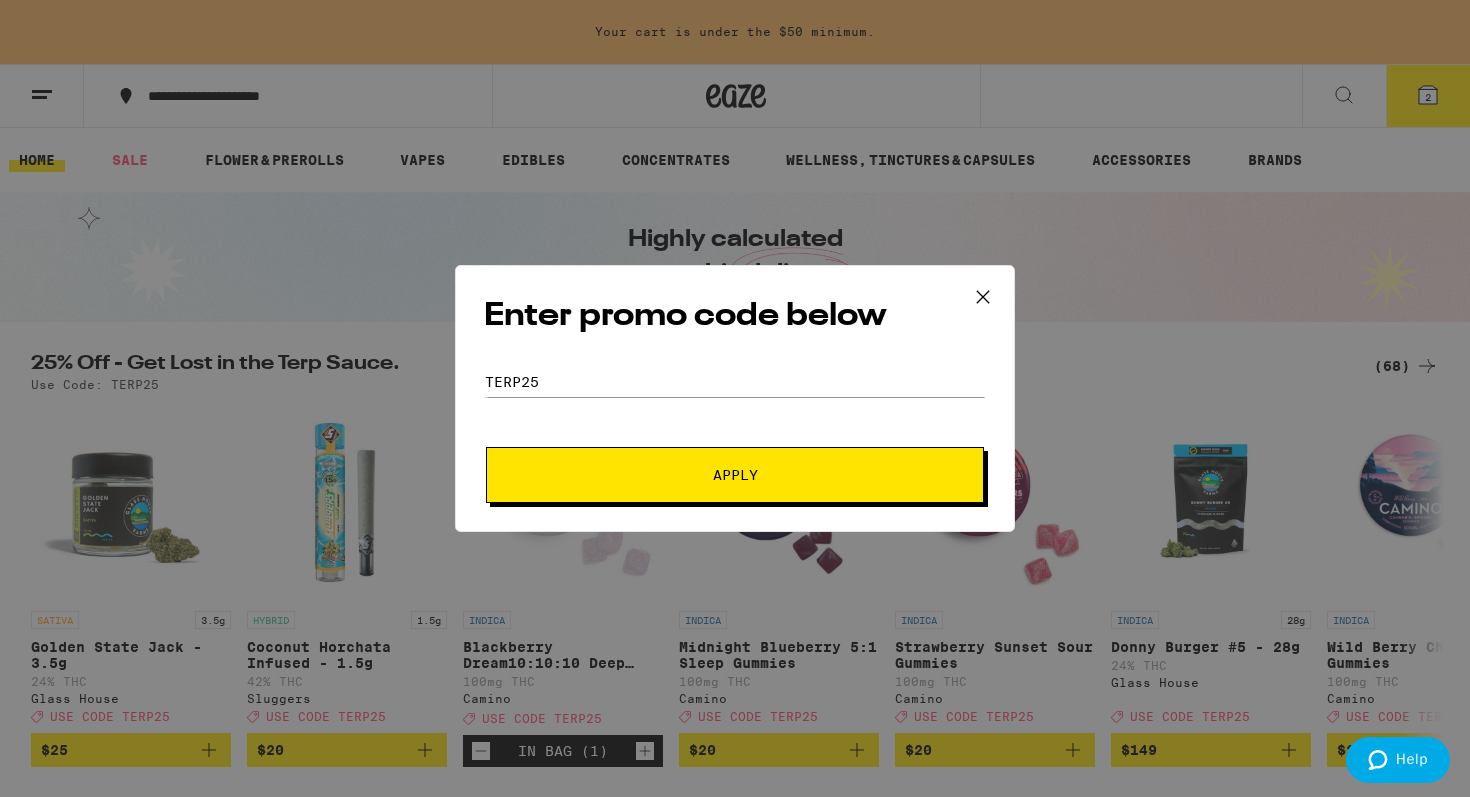click on "Apply" at bounding box center (735, 475) 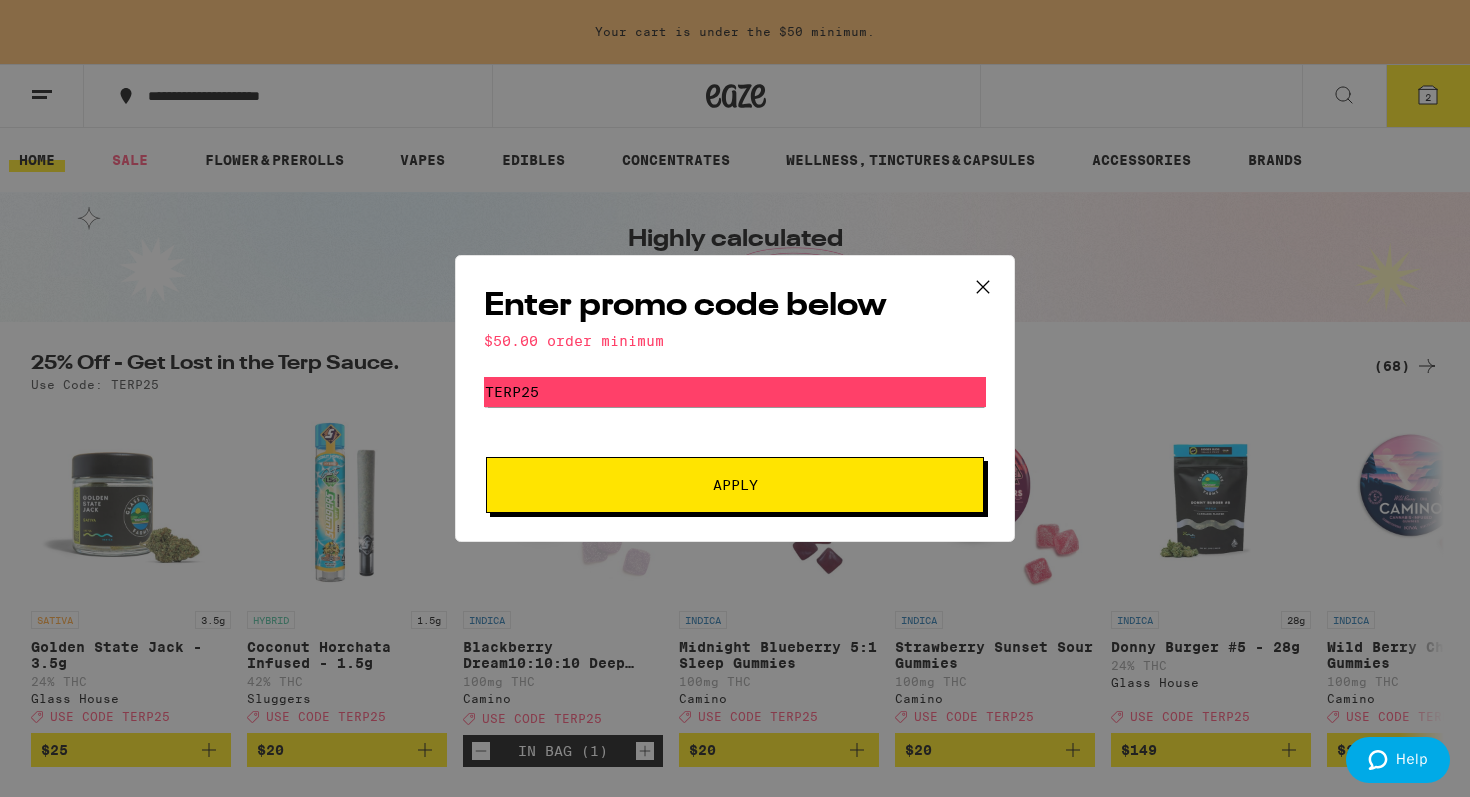 click on "Apply" at bounding box center [735, 485] 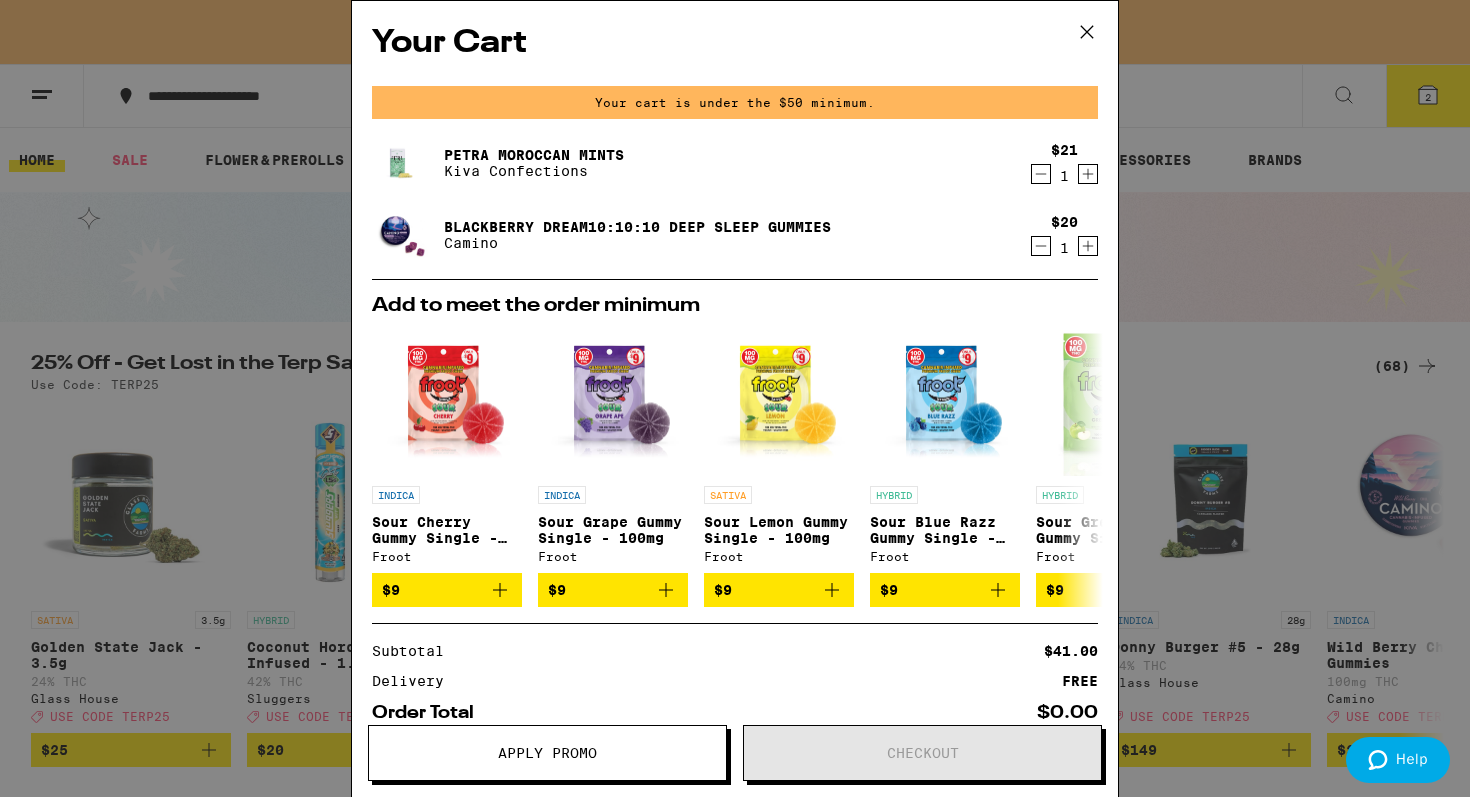 click at bounding box center (1087, 32) 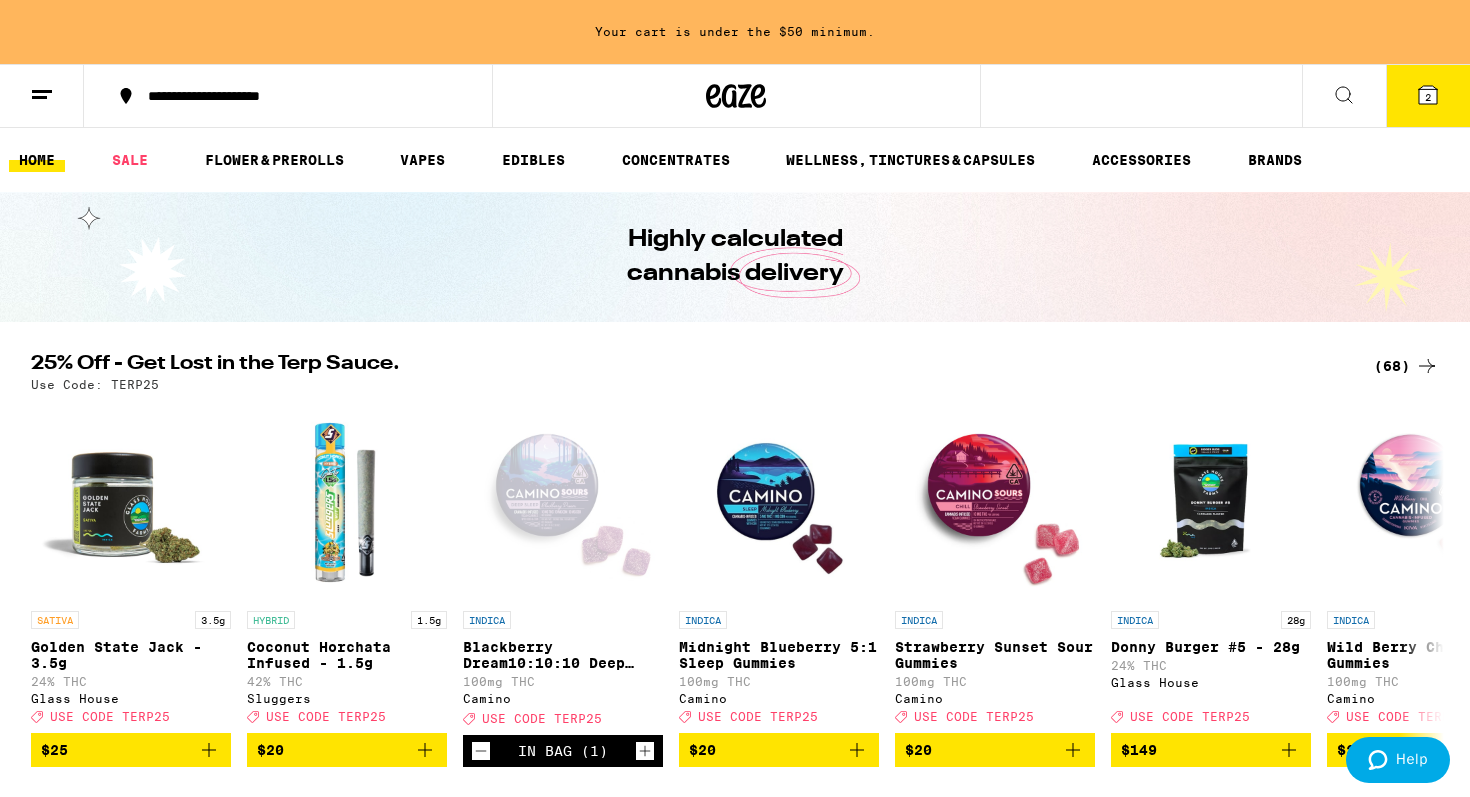 scroll, scrollTop: 0, scrollLeft: 0, axis: both 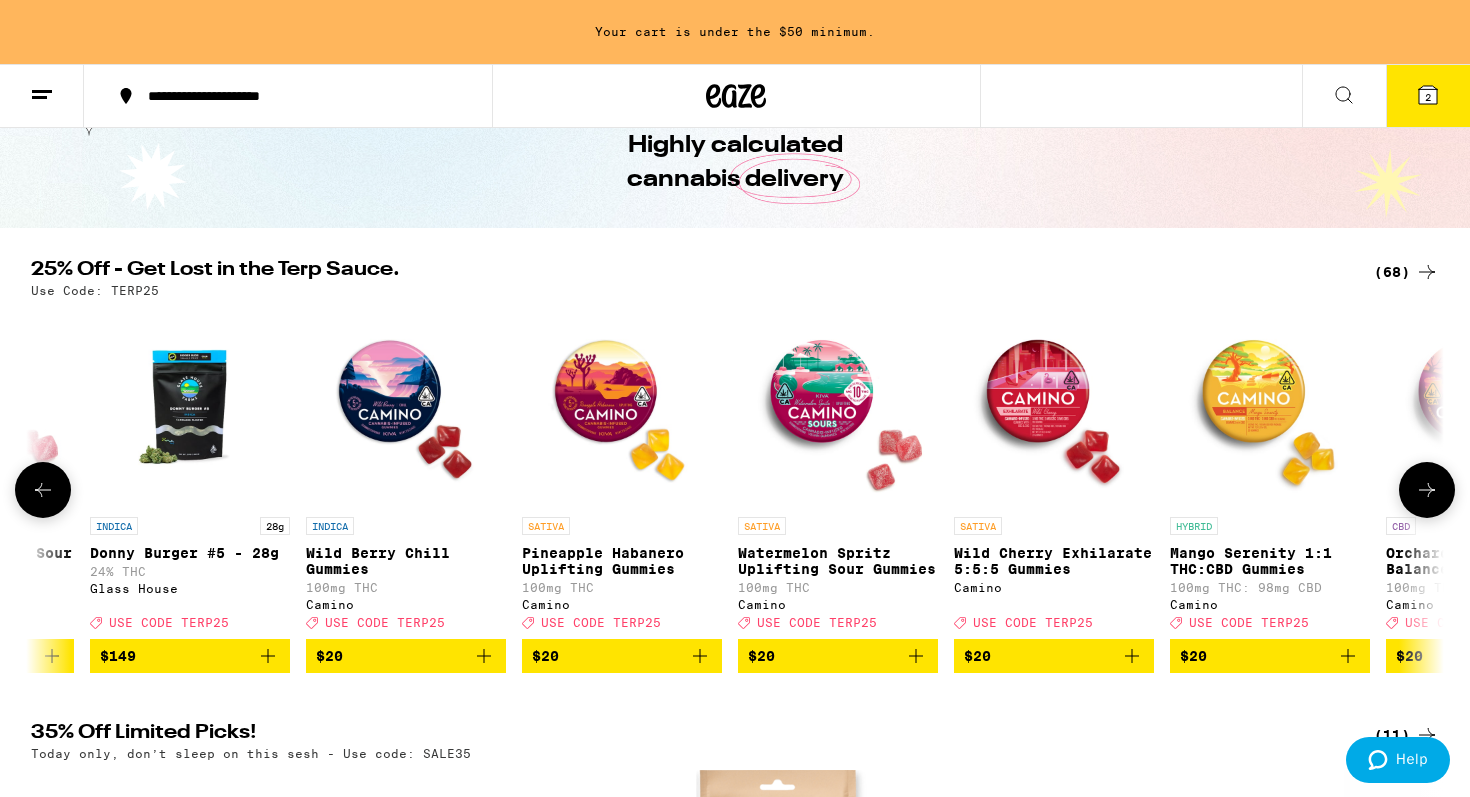click at bounding box center (1132, 656) 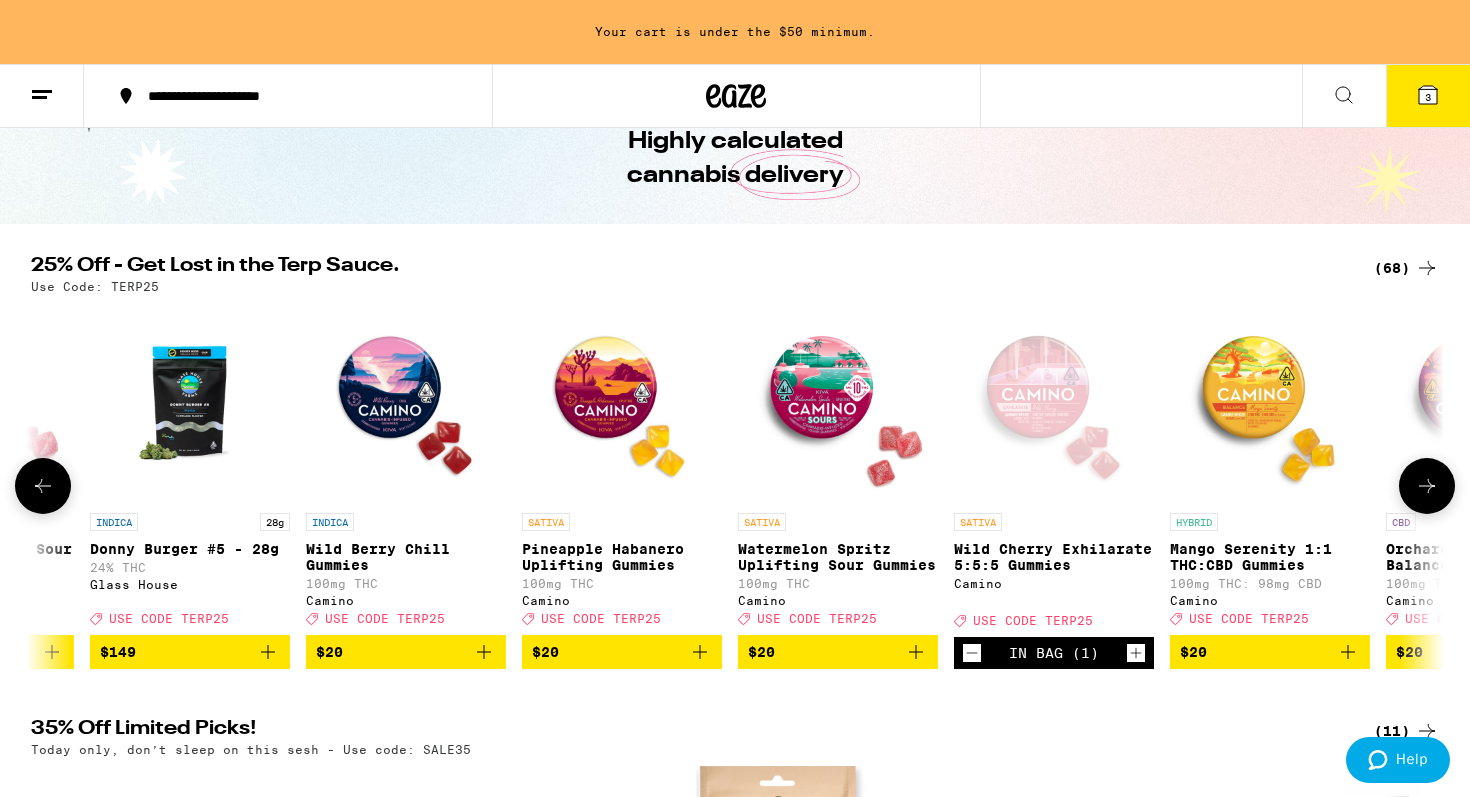 scroll, scrollTop: 34, scrollLeft: 0, axis: vertical 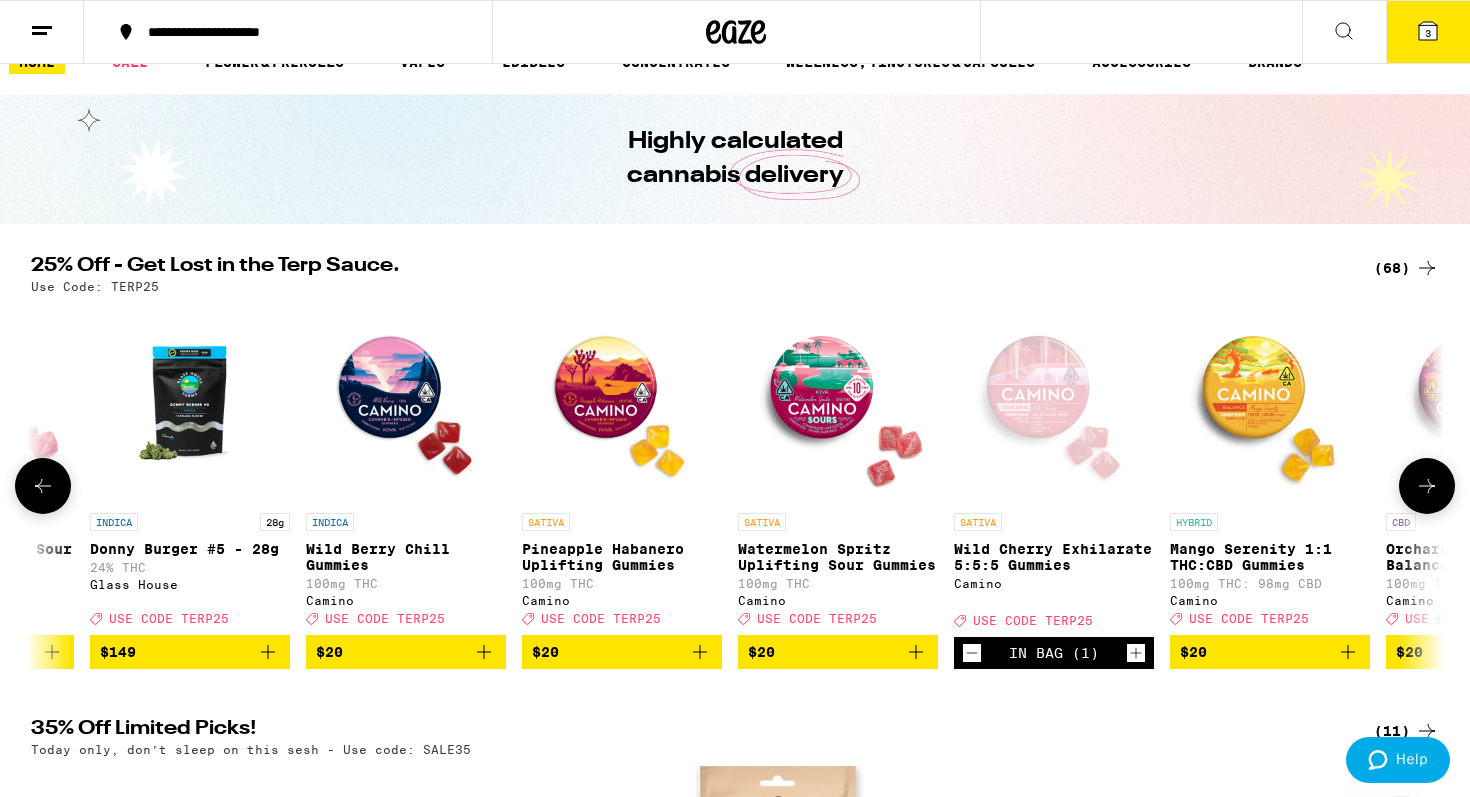 click at bounding box center (1427, 486) 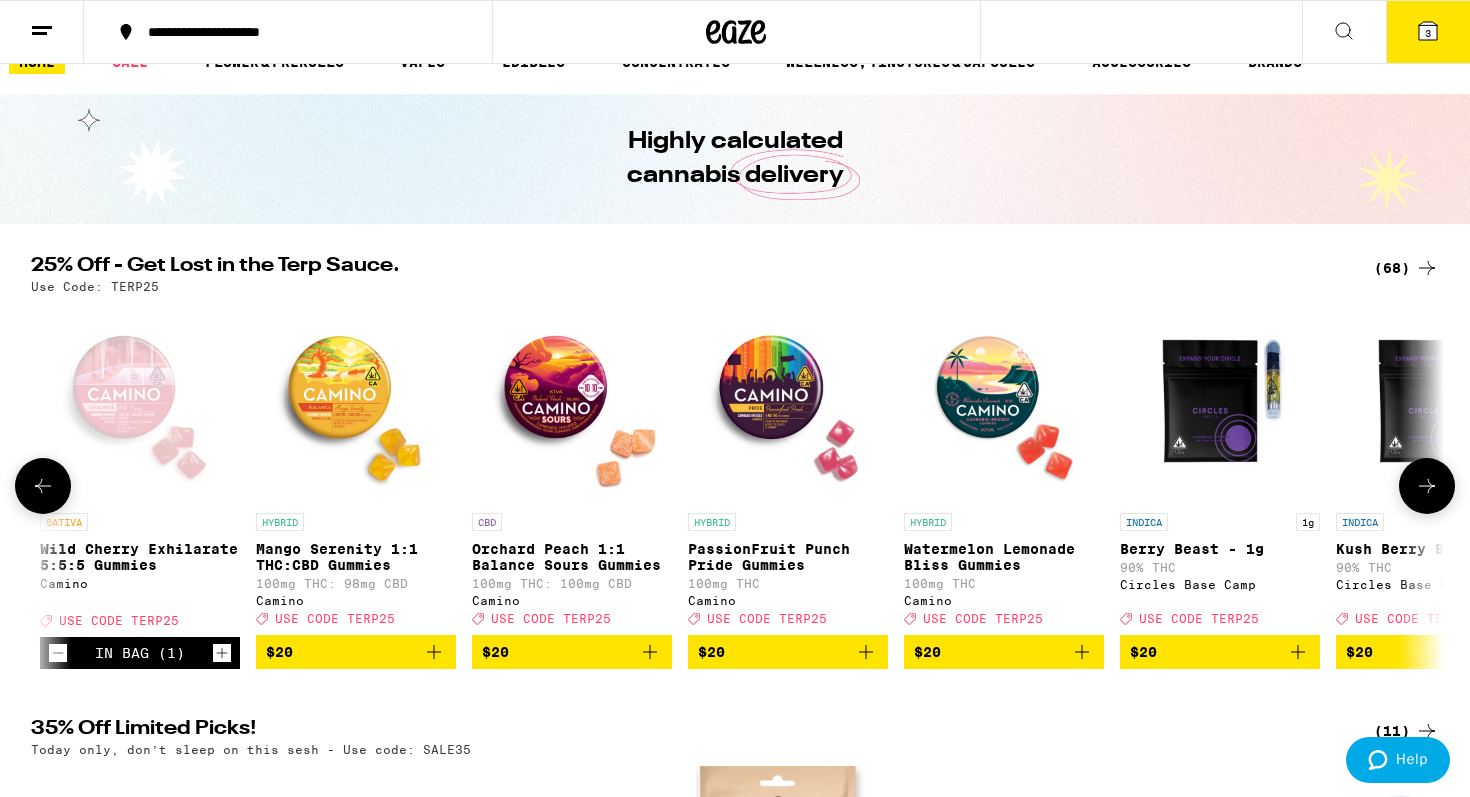 scroll, scrollTop: 0, scrollLeft: 2211, axis: horizontal 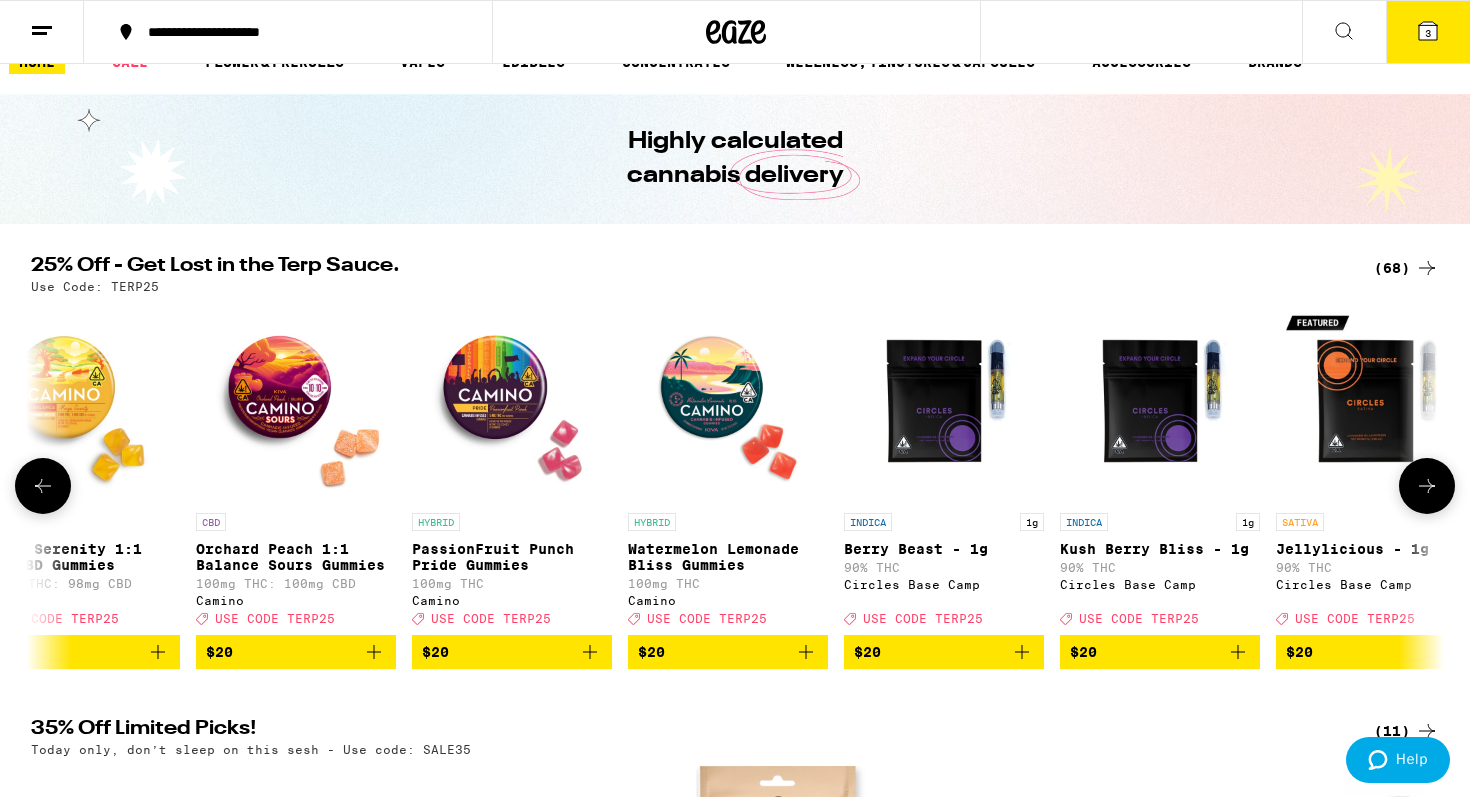click at bounding box center [1427, 486] 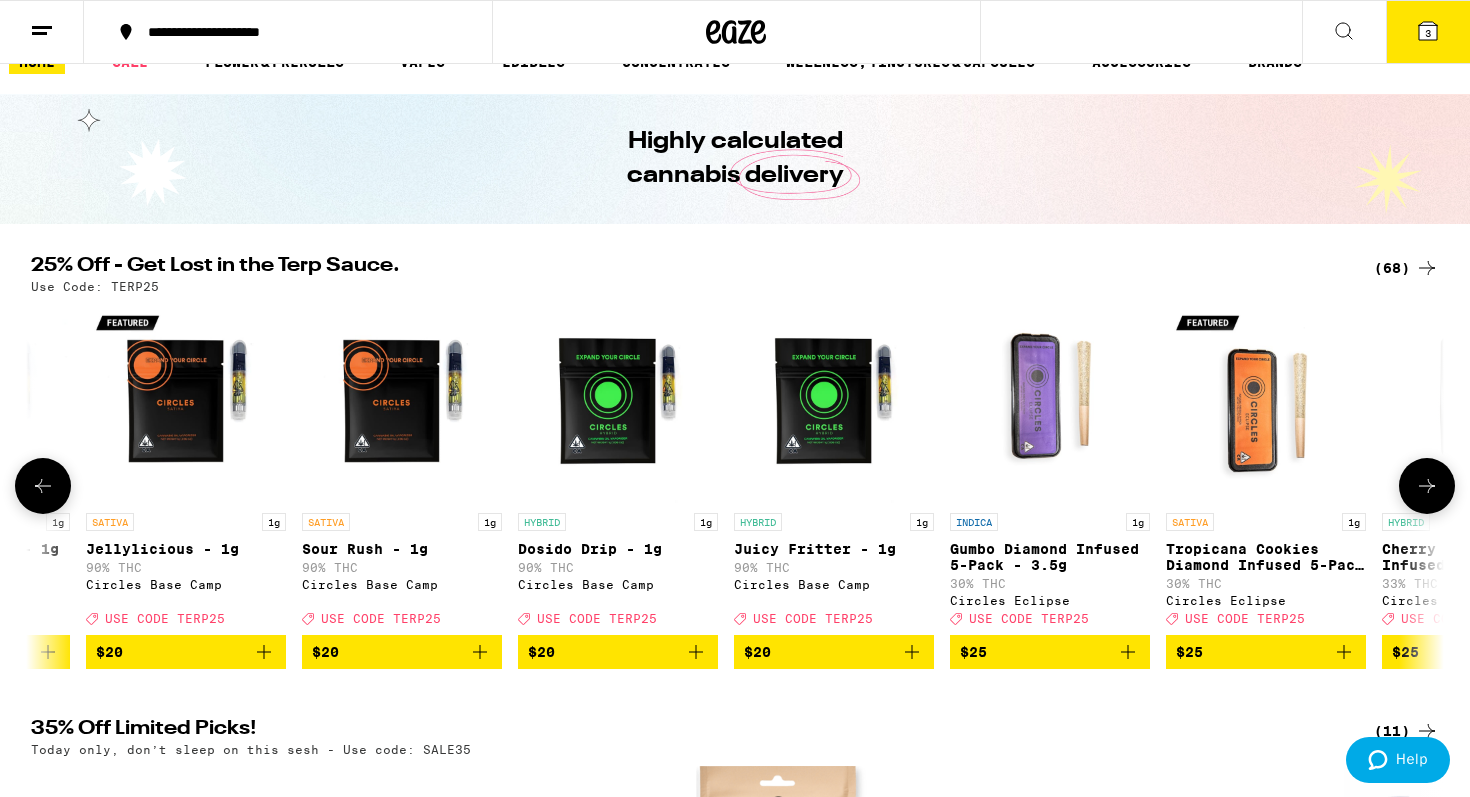 click at bounding box center [1427, 486] 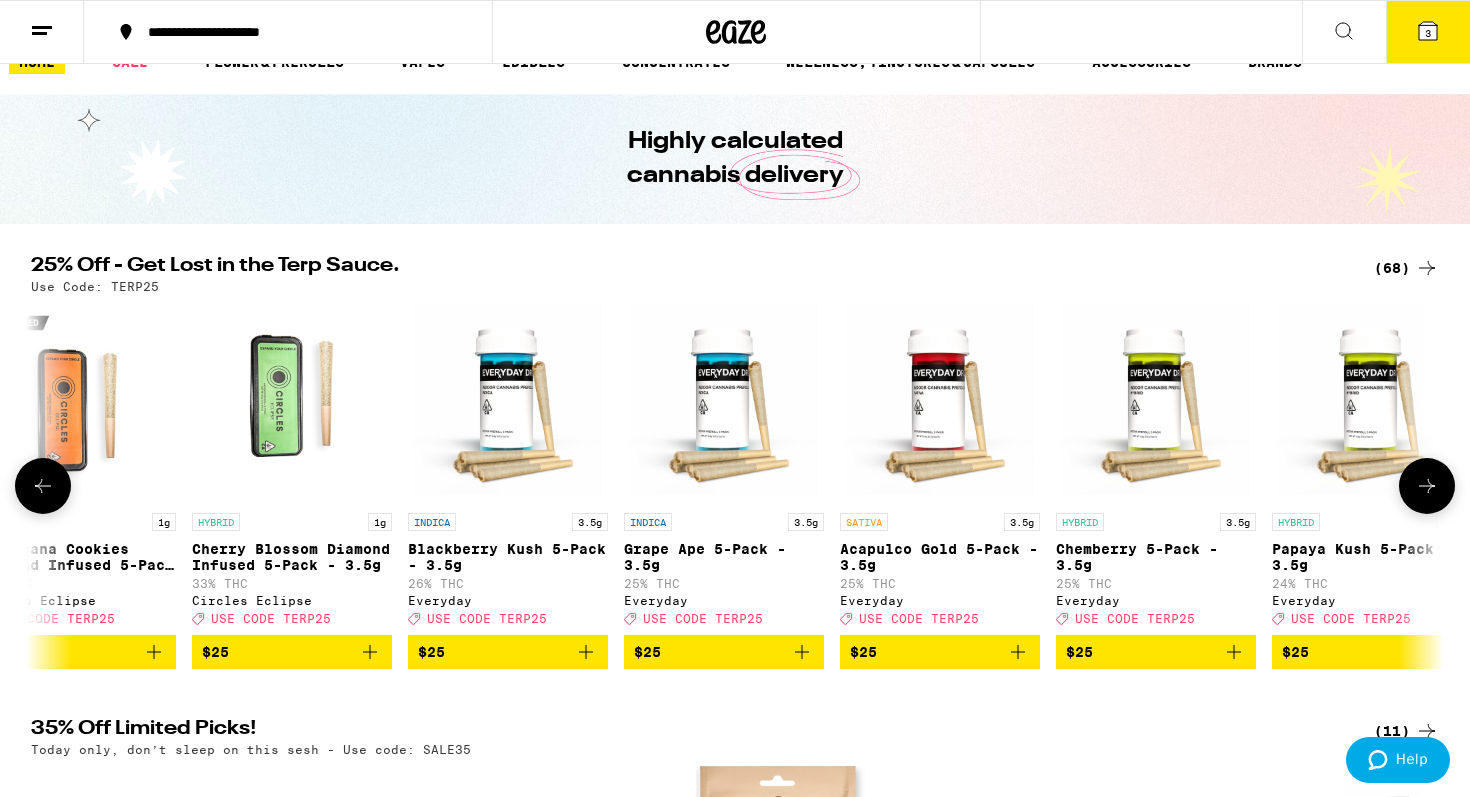 click at bounding box center [1427, 486] 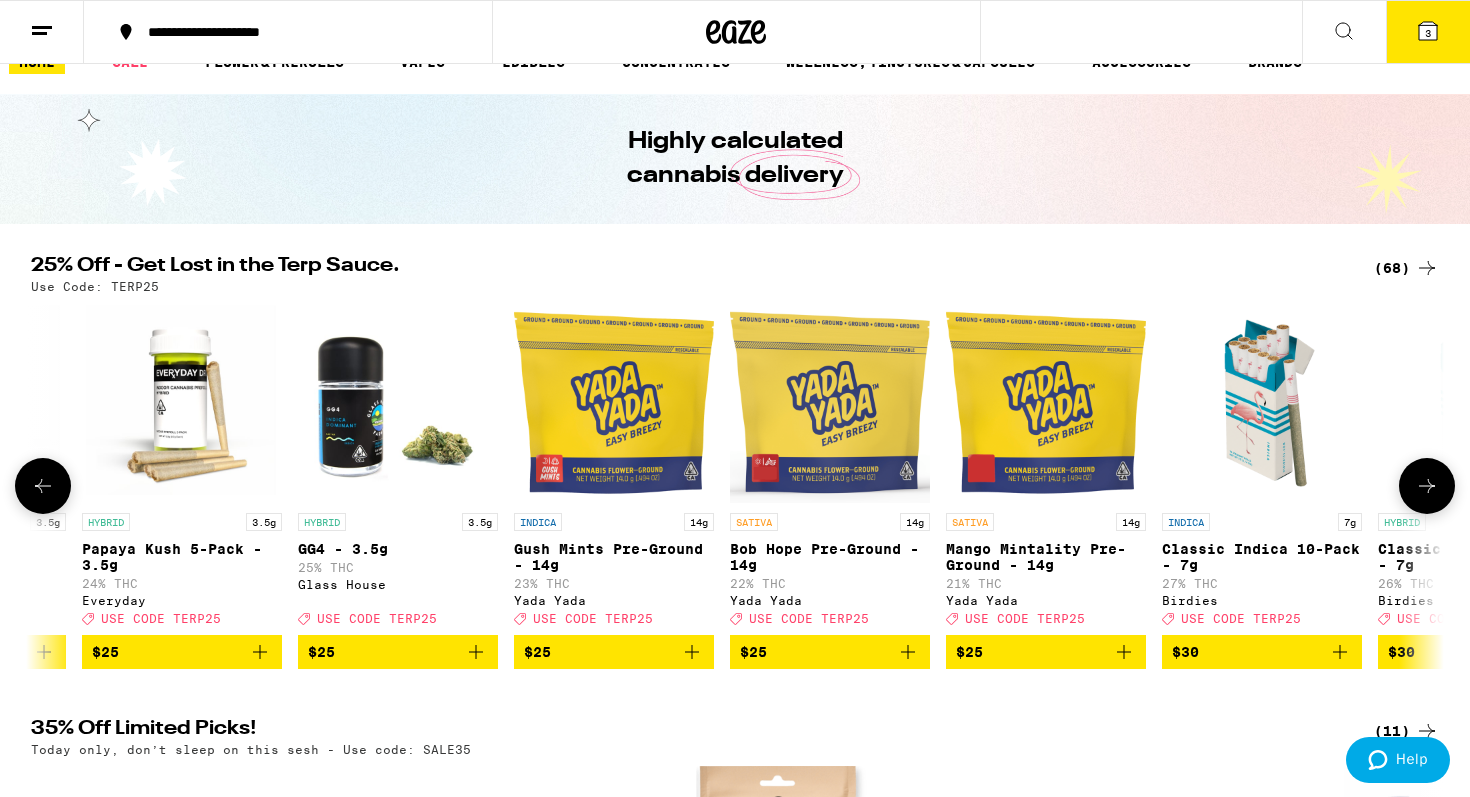 click at bounding box center [1427, 486] 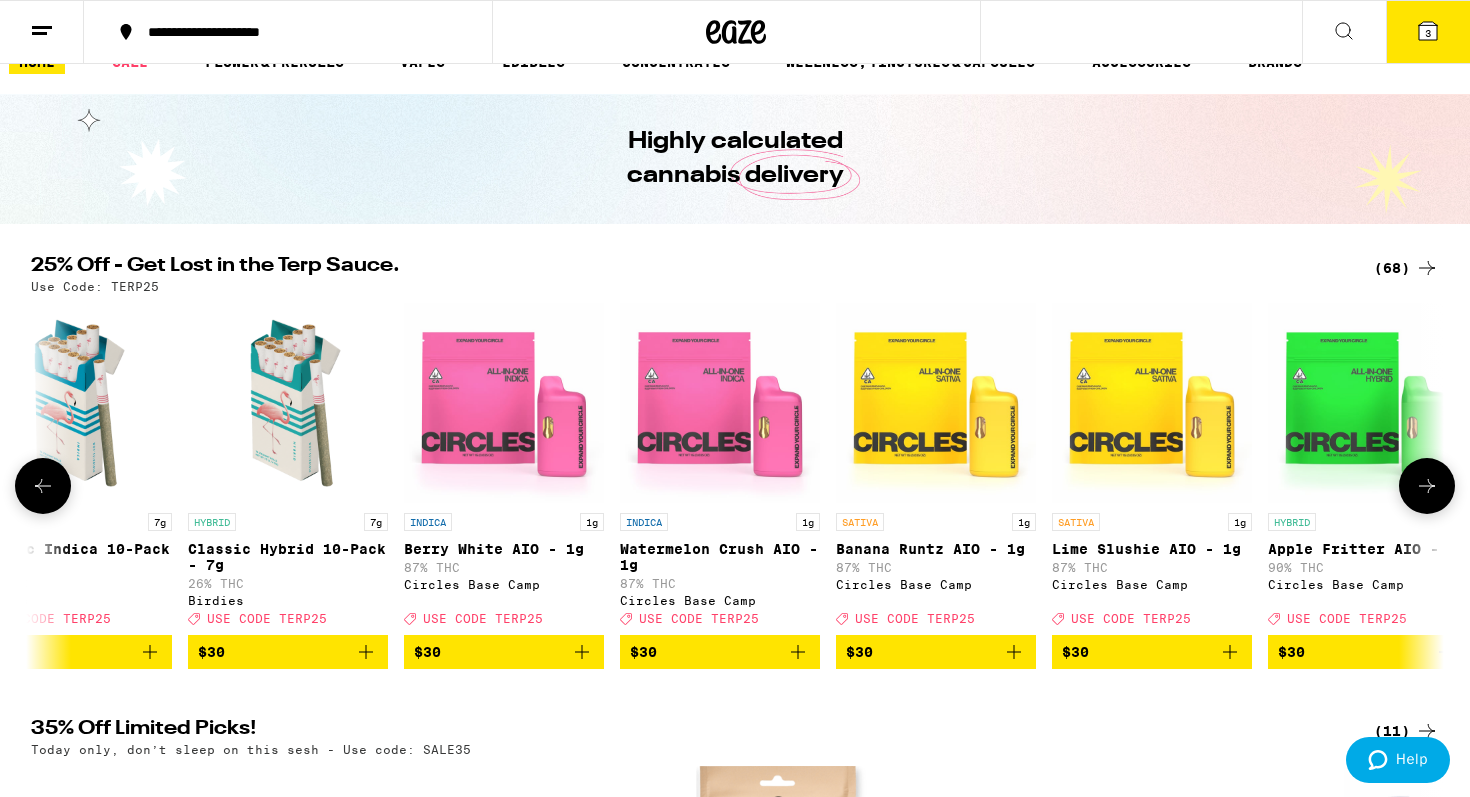 click at bounding box center [1427, 486] 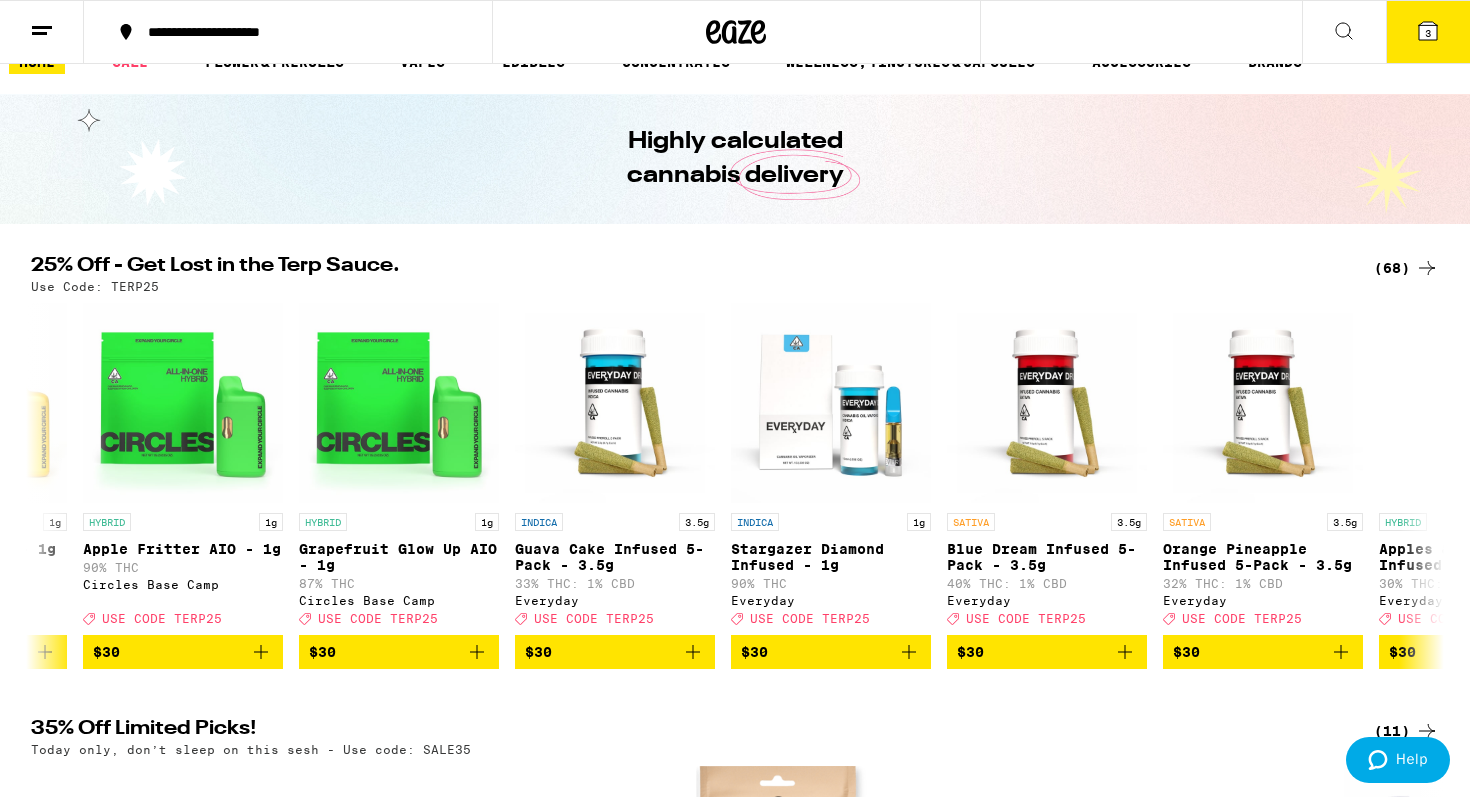 scroll, scrollTop: 0, scrollLeft: 8161, axis: horizontal 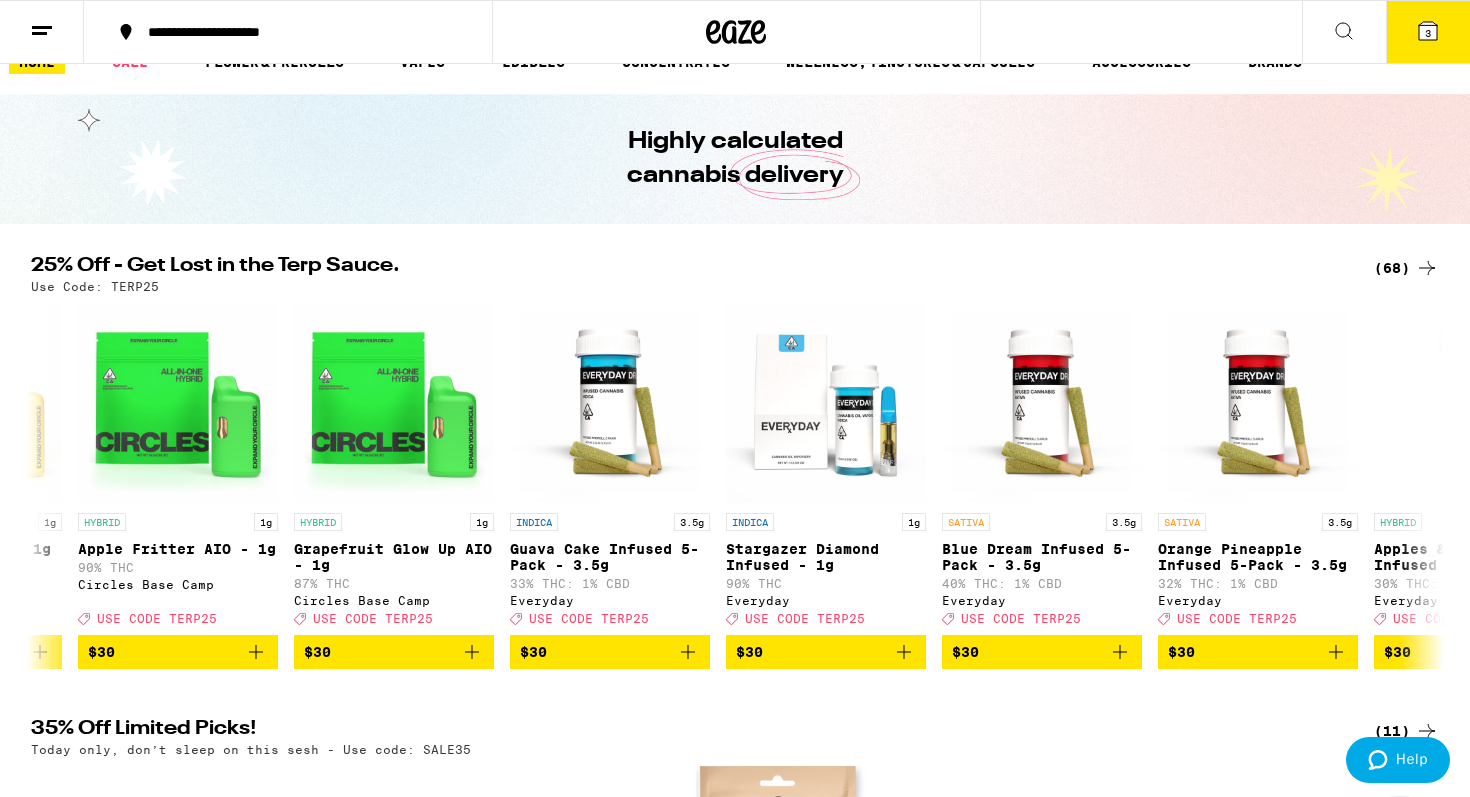 click on "3" at bounding box center (1428, 33) 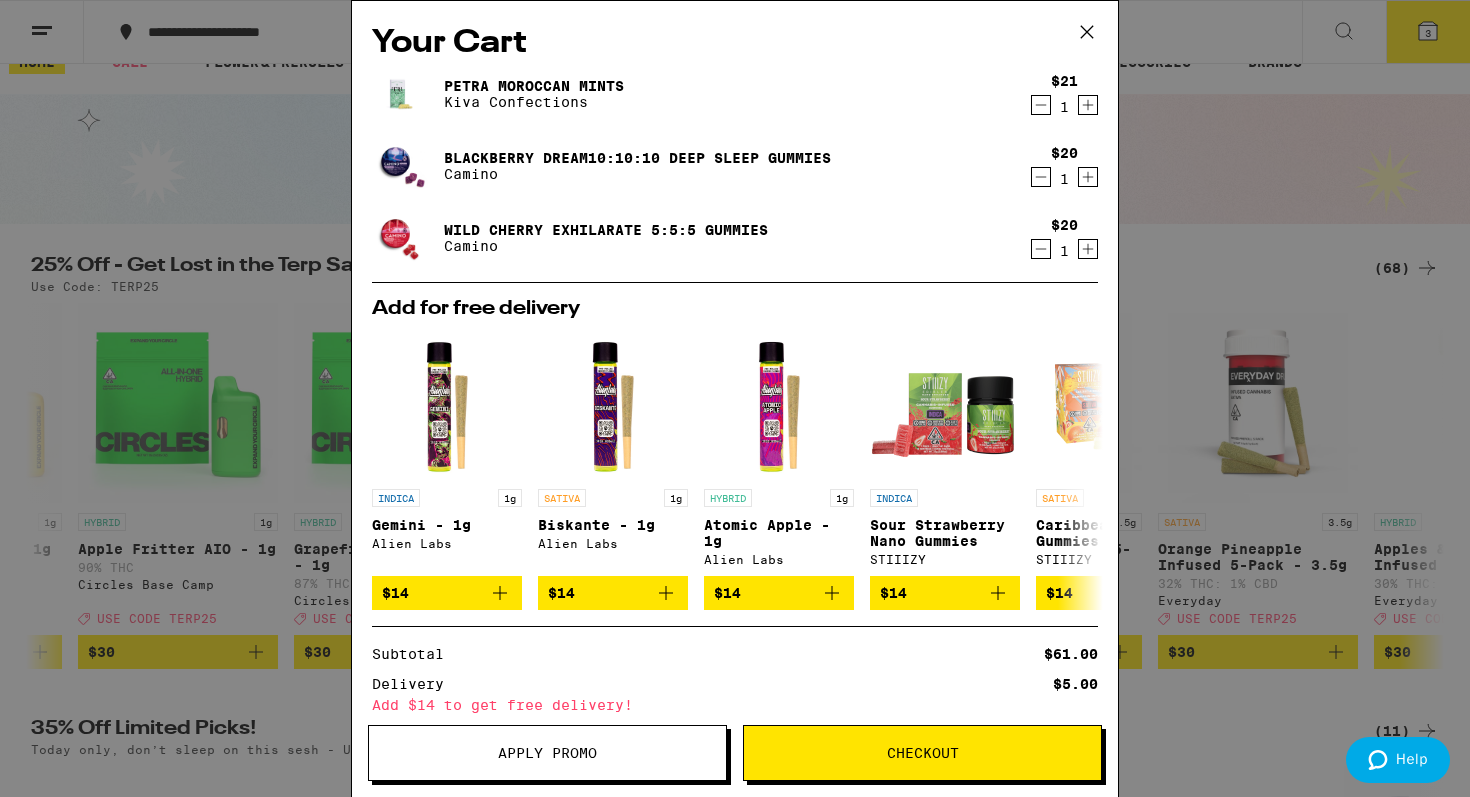 click on "Apply Promo" at bounding box center [547, 753] 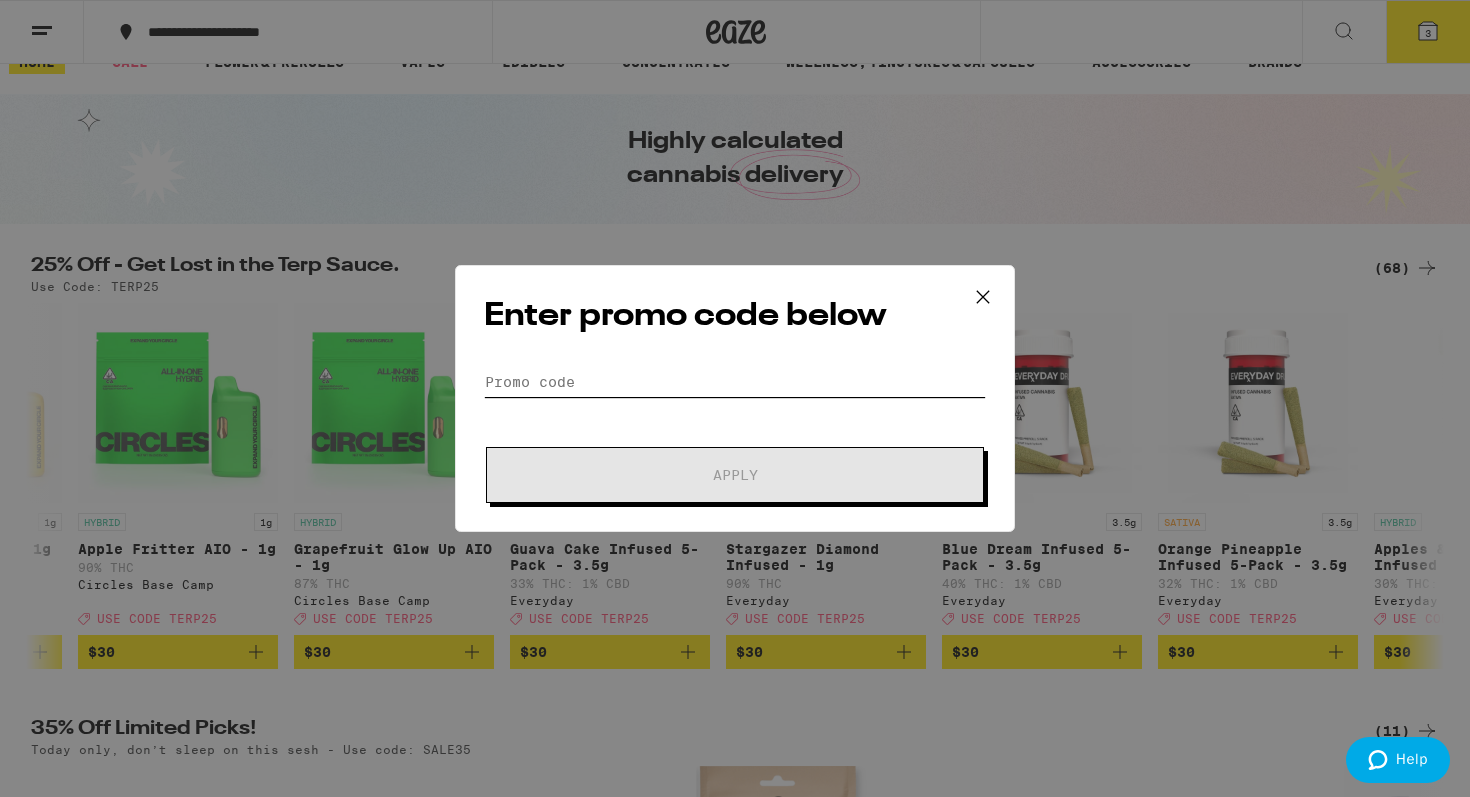 scroll, scrollTop: 0, scrollLeft: 0, axis: both 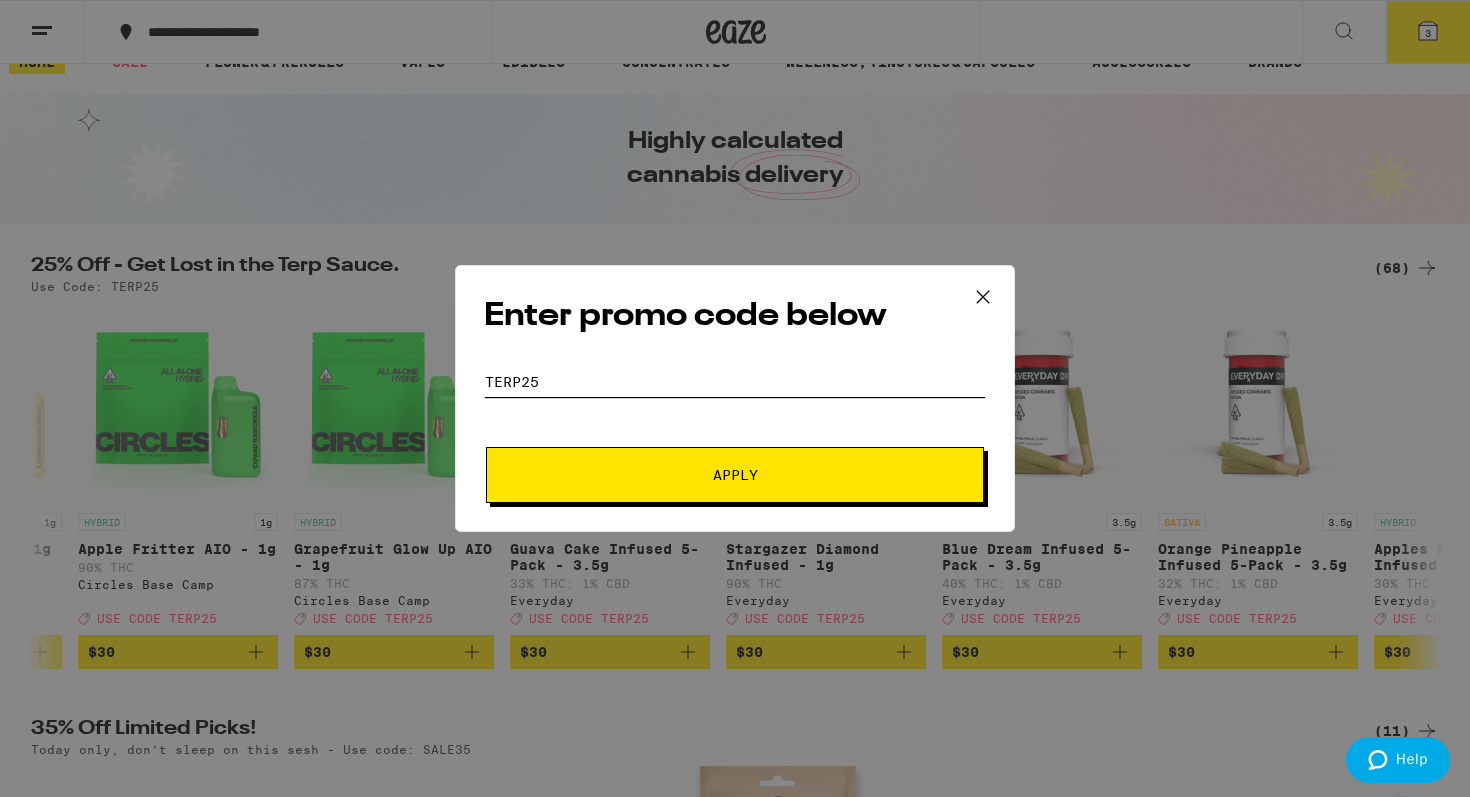 type on "terp25" 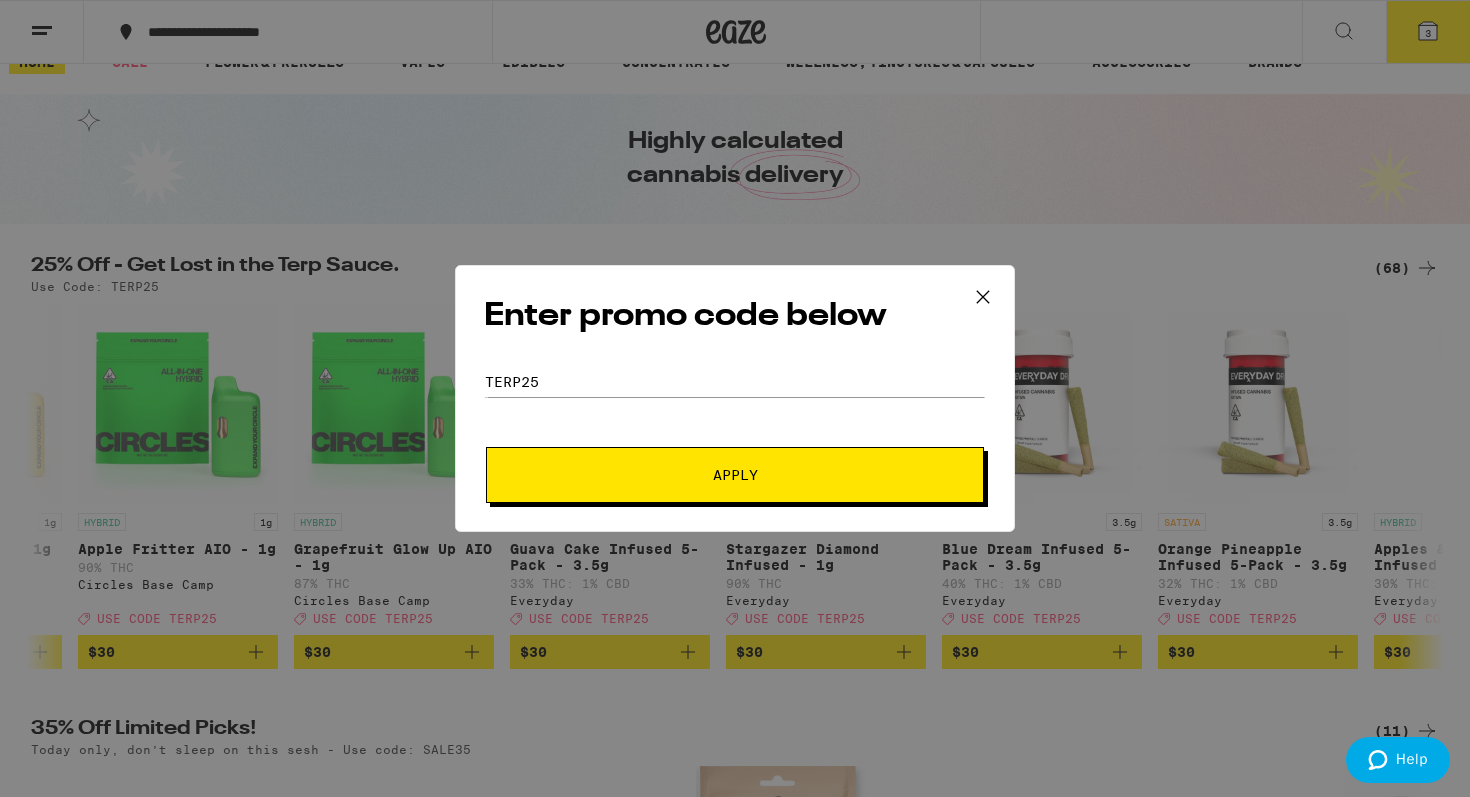 click on "Apply" at bounding box center [735, 475] 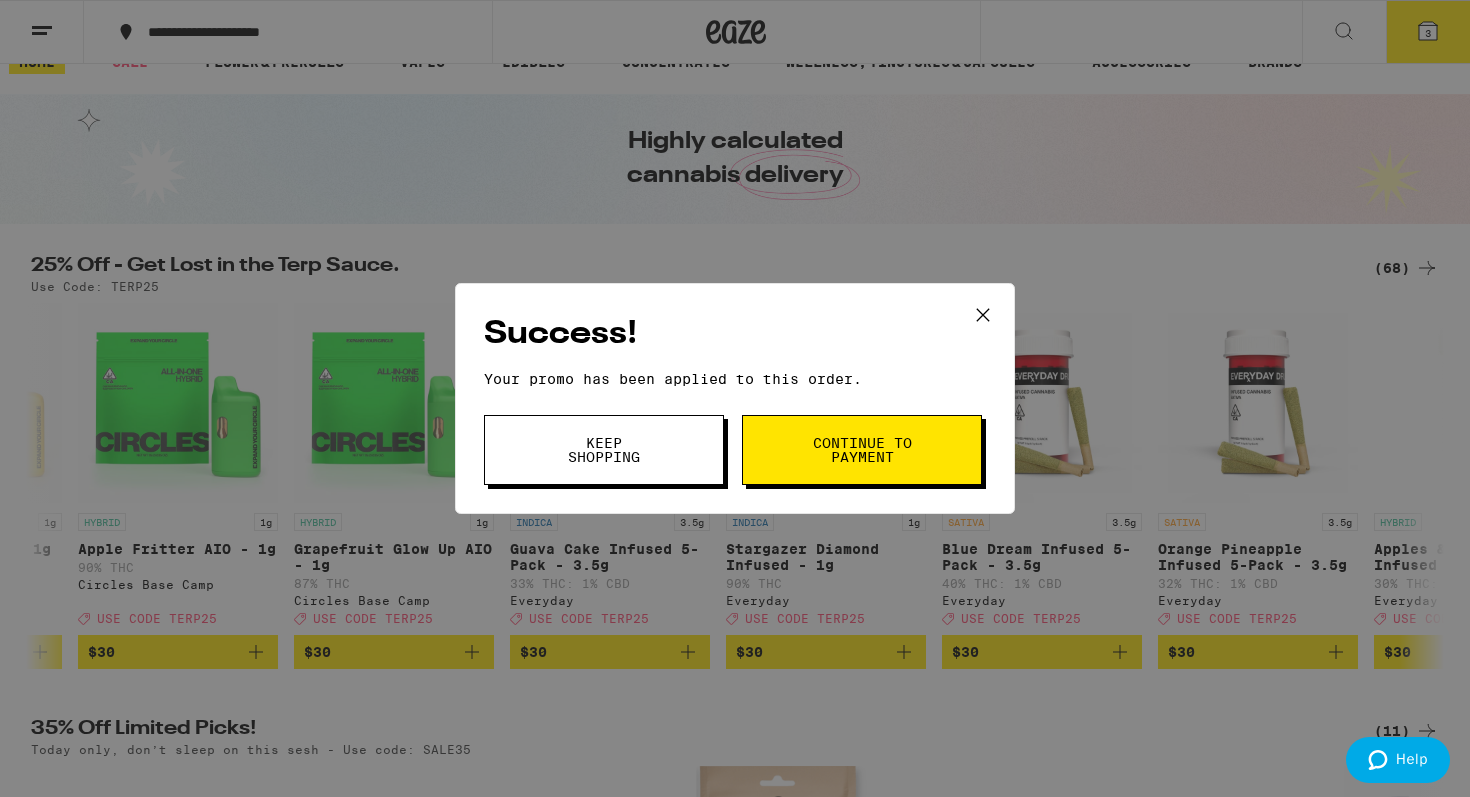 click on "Keep Shopping" at bounding box center (604, 450) 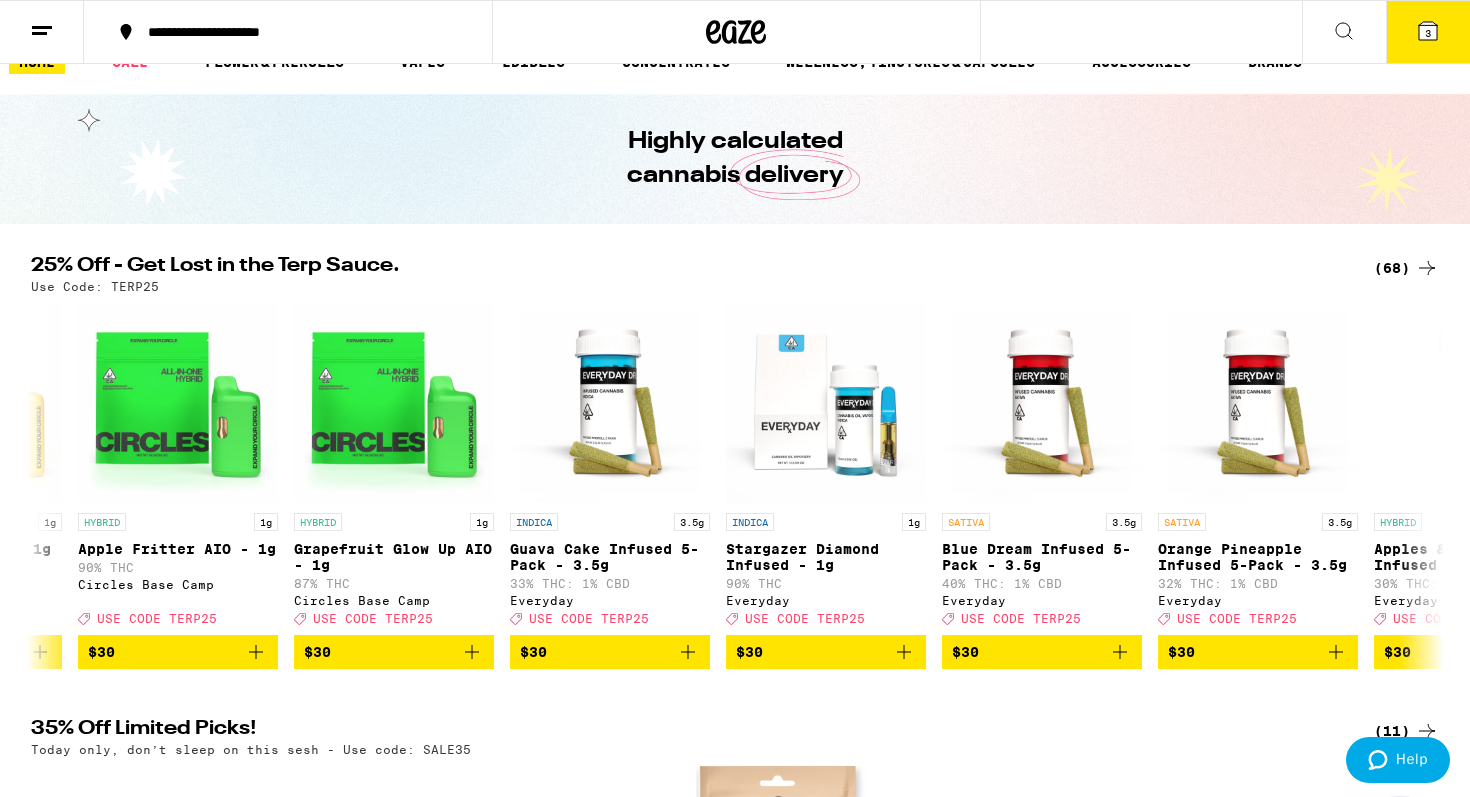 click on "3" at bounding box center [1428, 32] 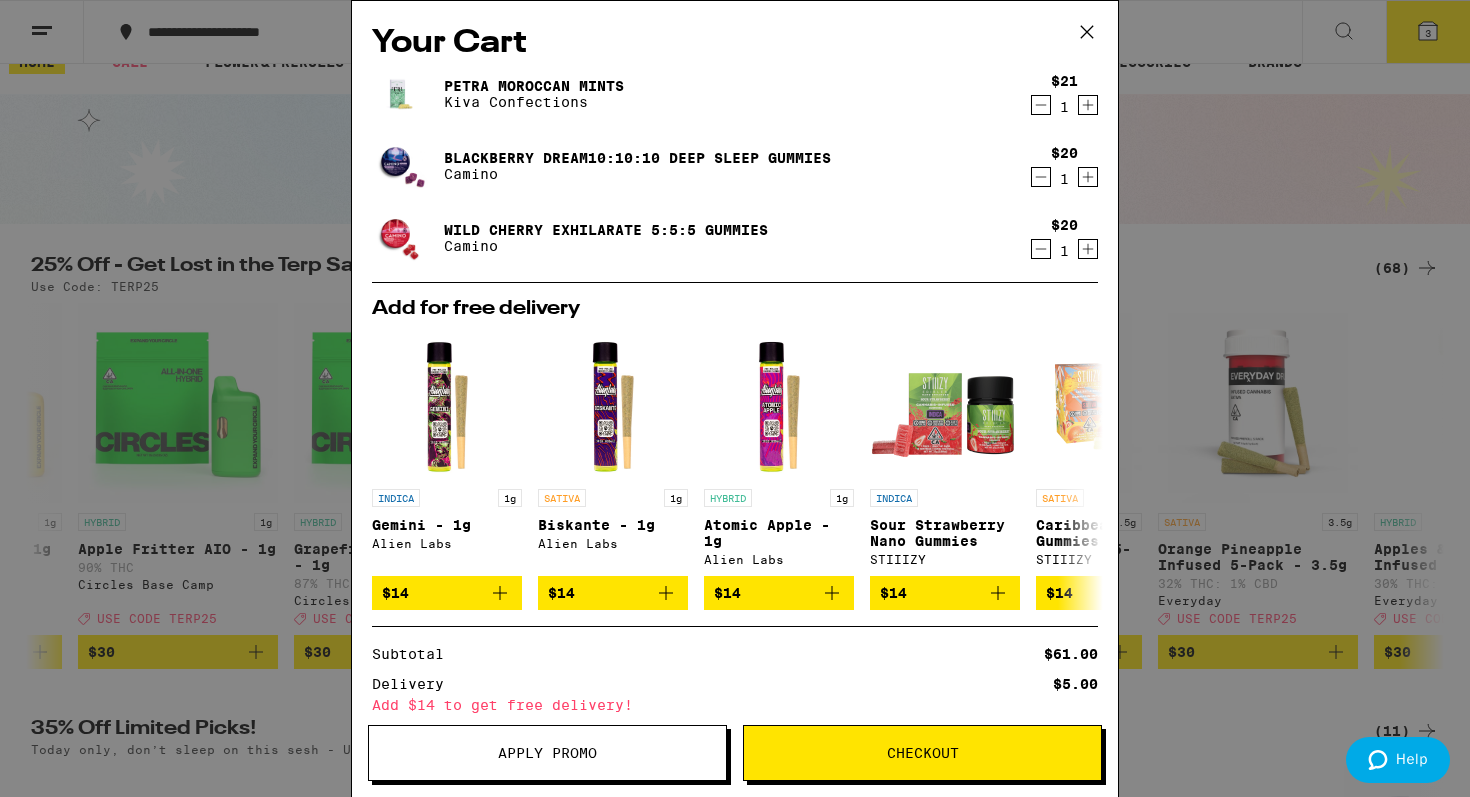 click on "Apply Promo" at bounding box center (547, 753) 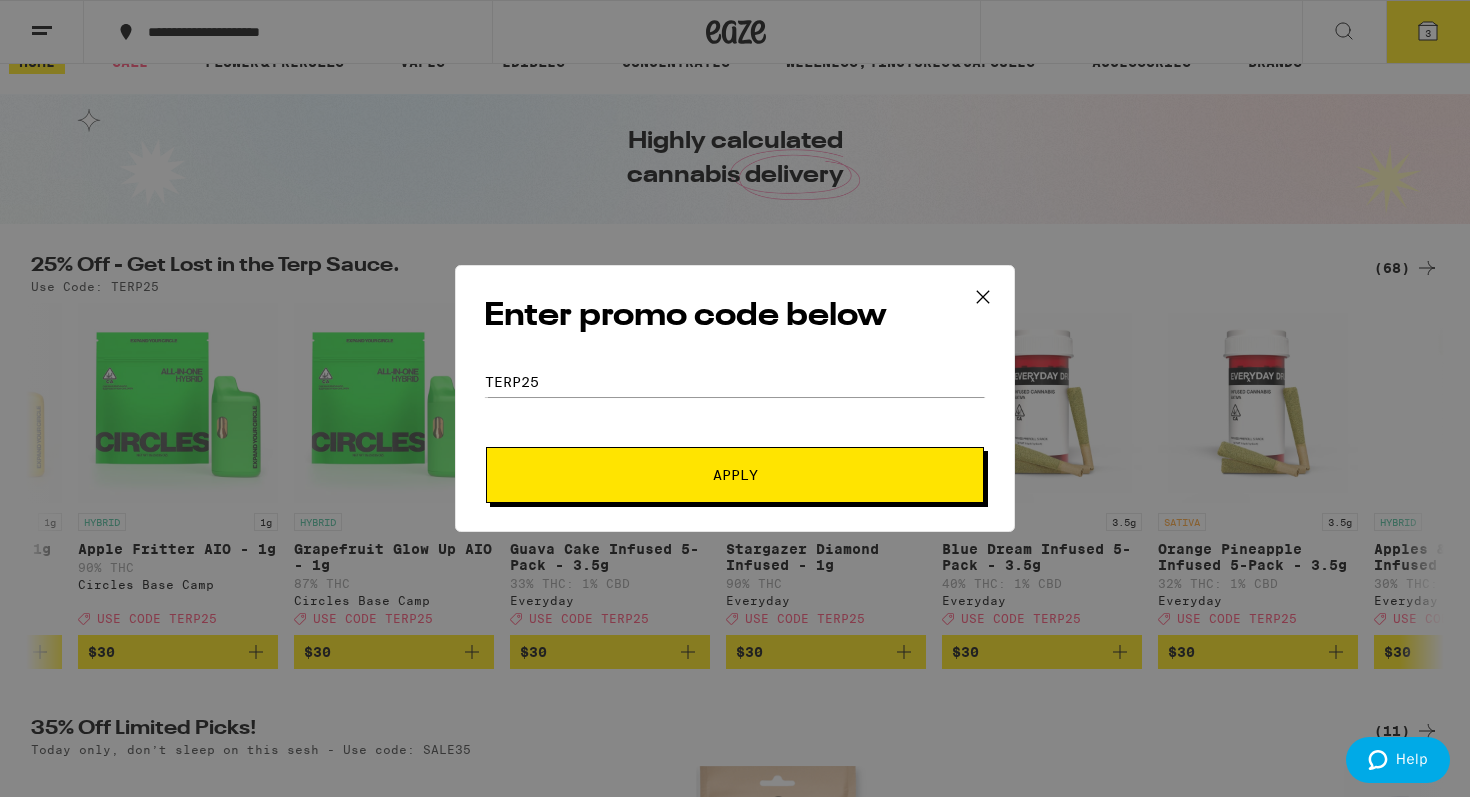 scroll, scrollTop: 0, scrollLeft: 0, axis: both 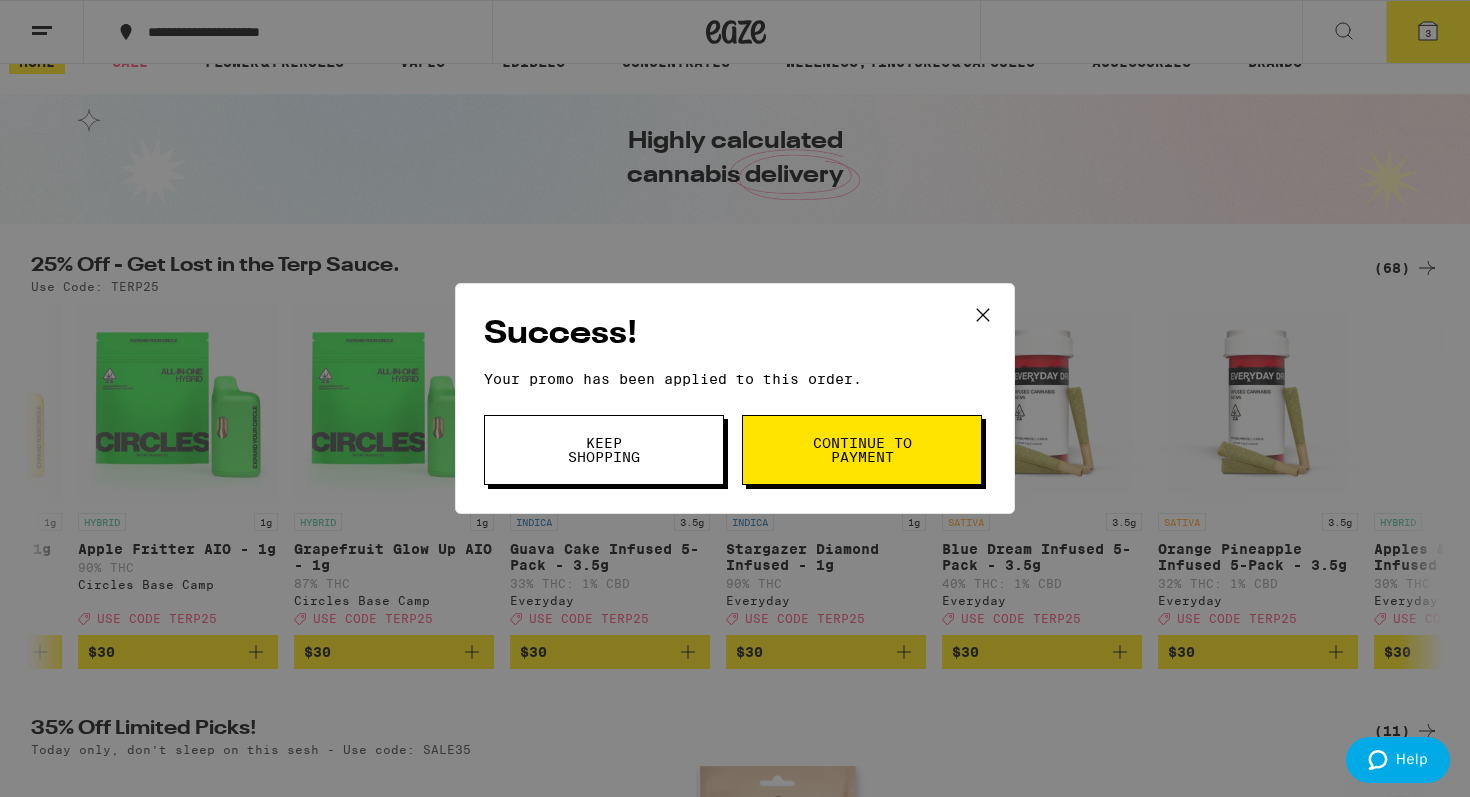 click on "Continue to payment" at bounding box center [862, 450] 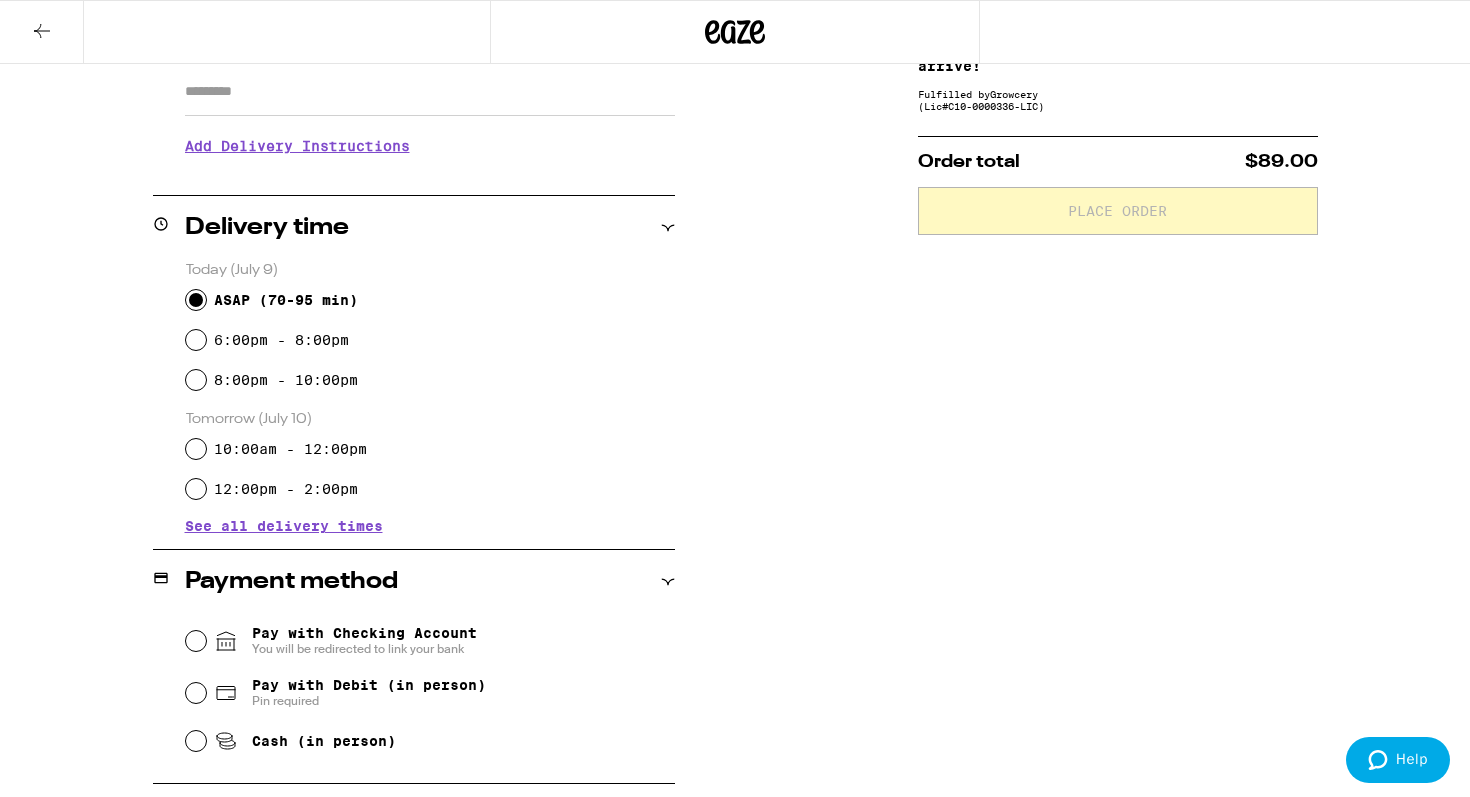 scroll, scrollTop: 0, scrollLeft: 0, axis: both 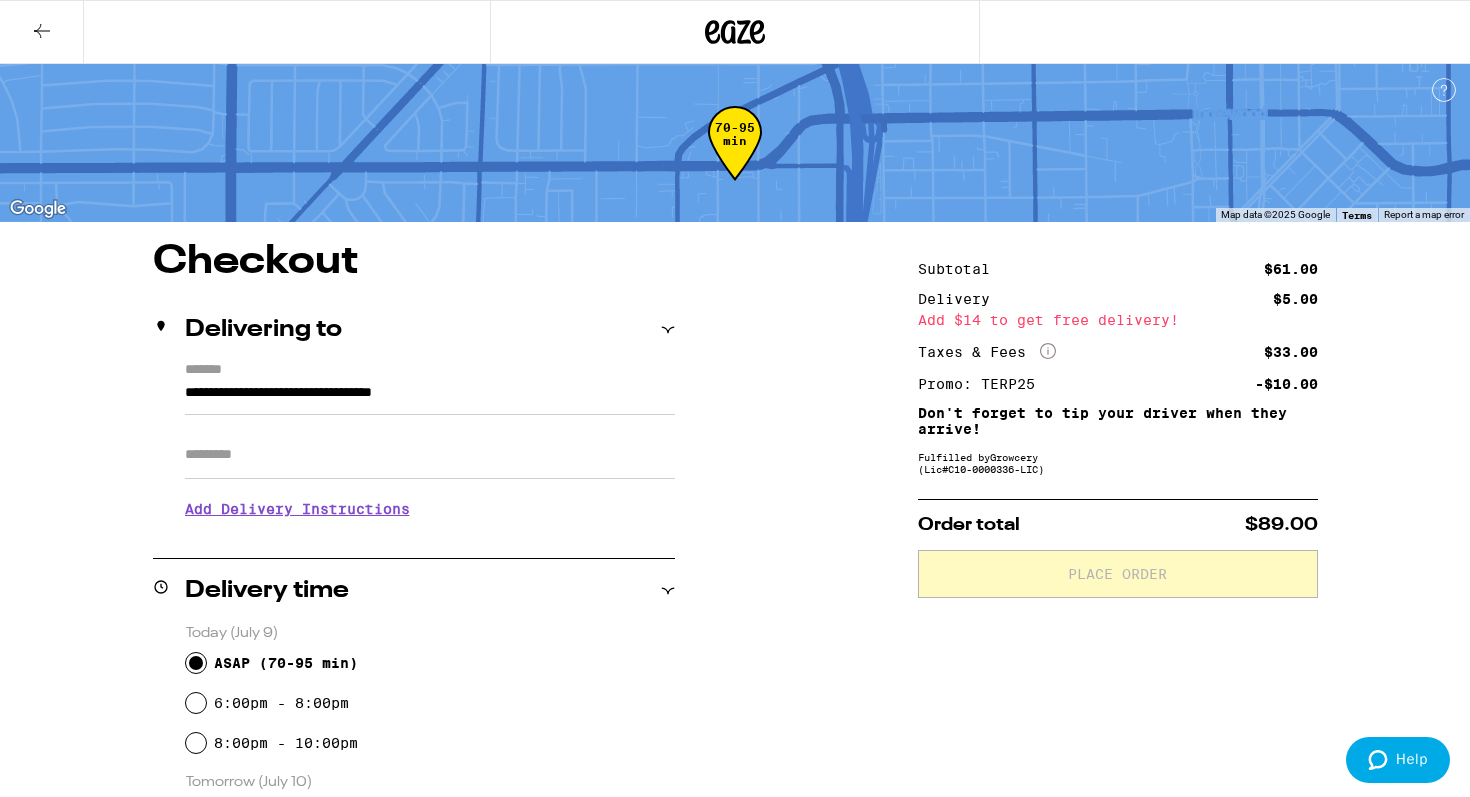click on "**********" at bounding box center [430, 398] 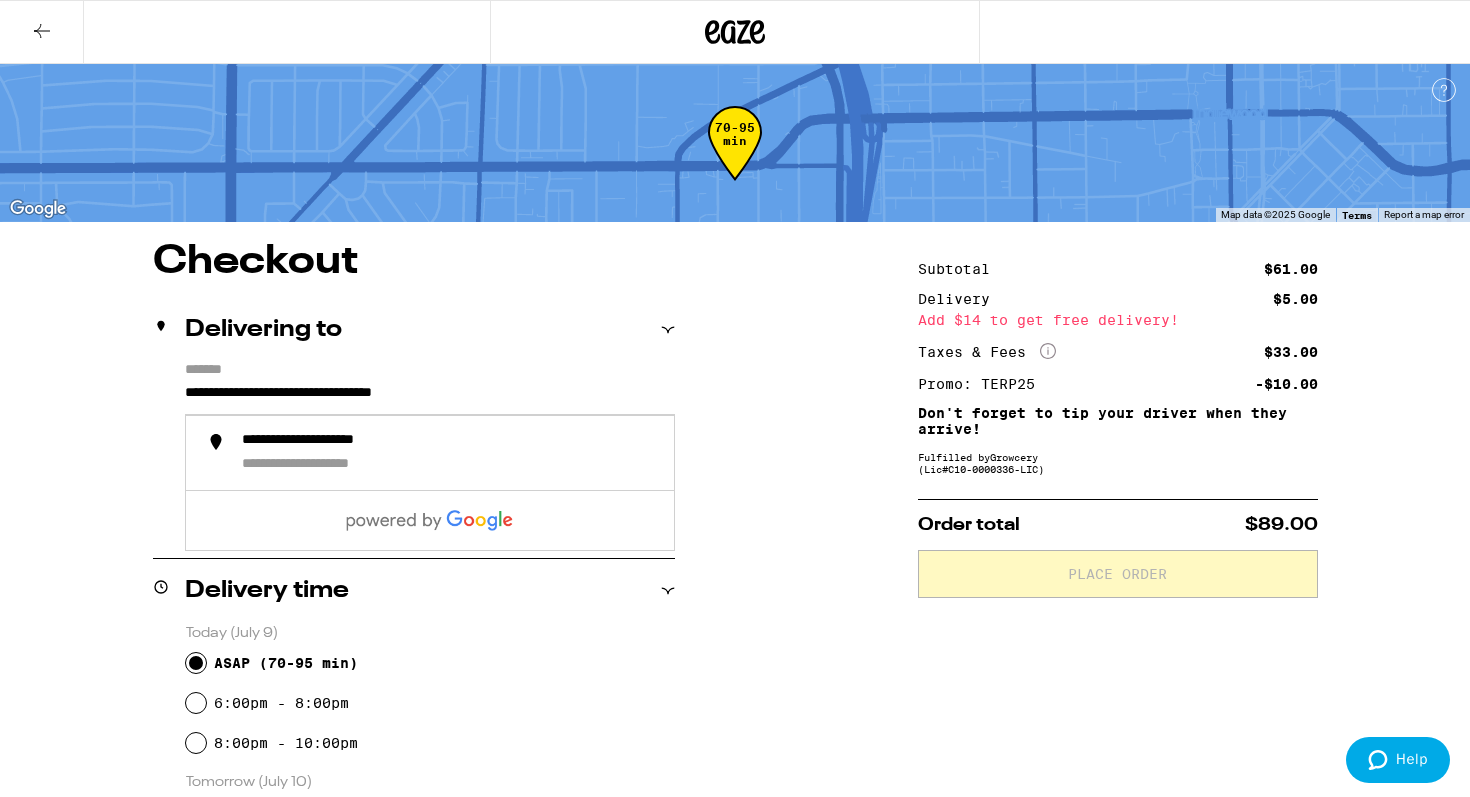 click on "Delivering to" at bounding box center (414, 330) 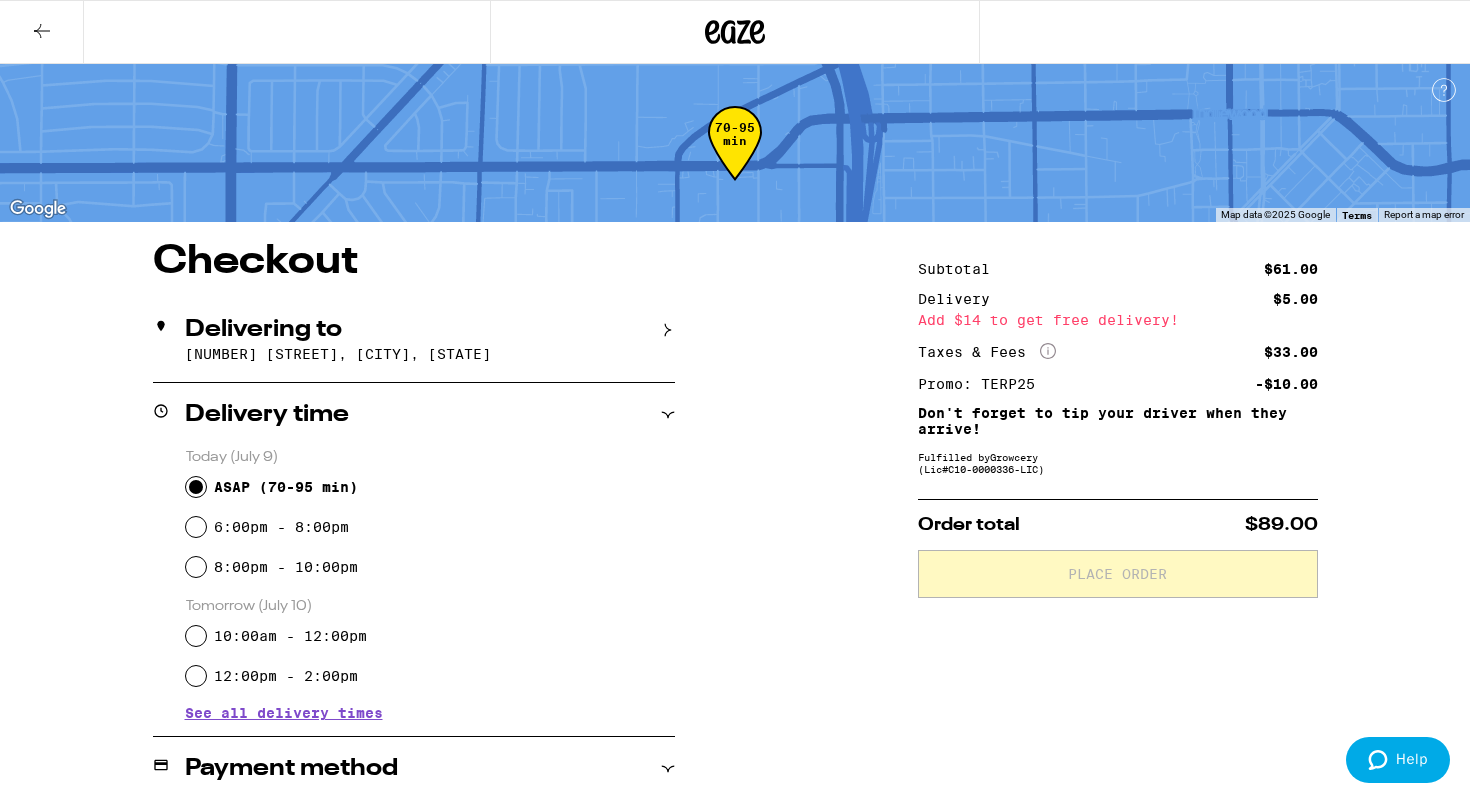 click at bounding box center (668, 330) 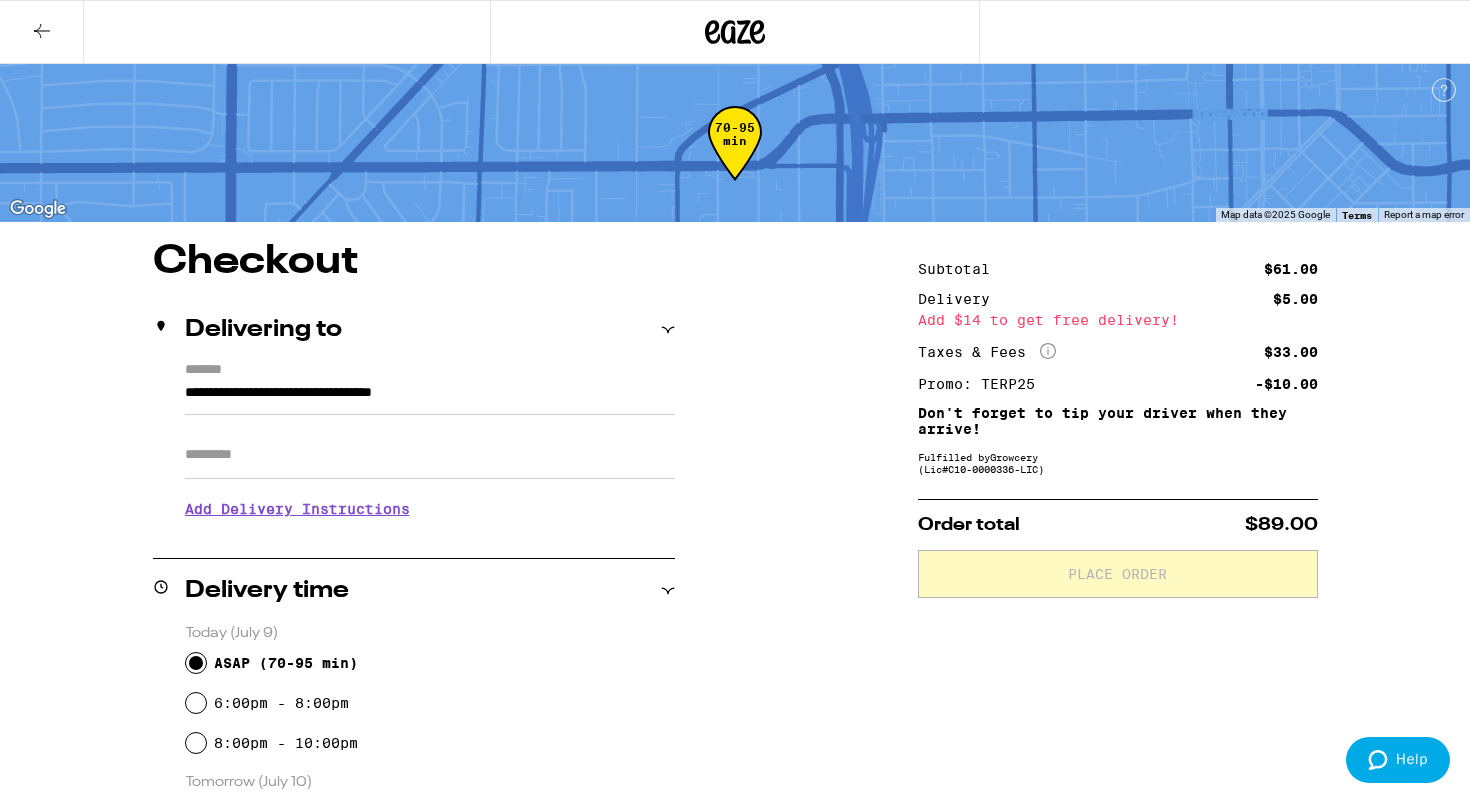 click on "Delivering to" at bounding box center [247, 330] 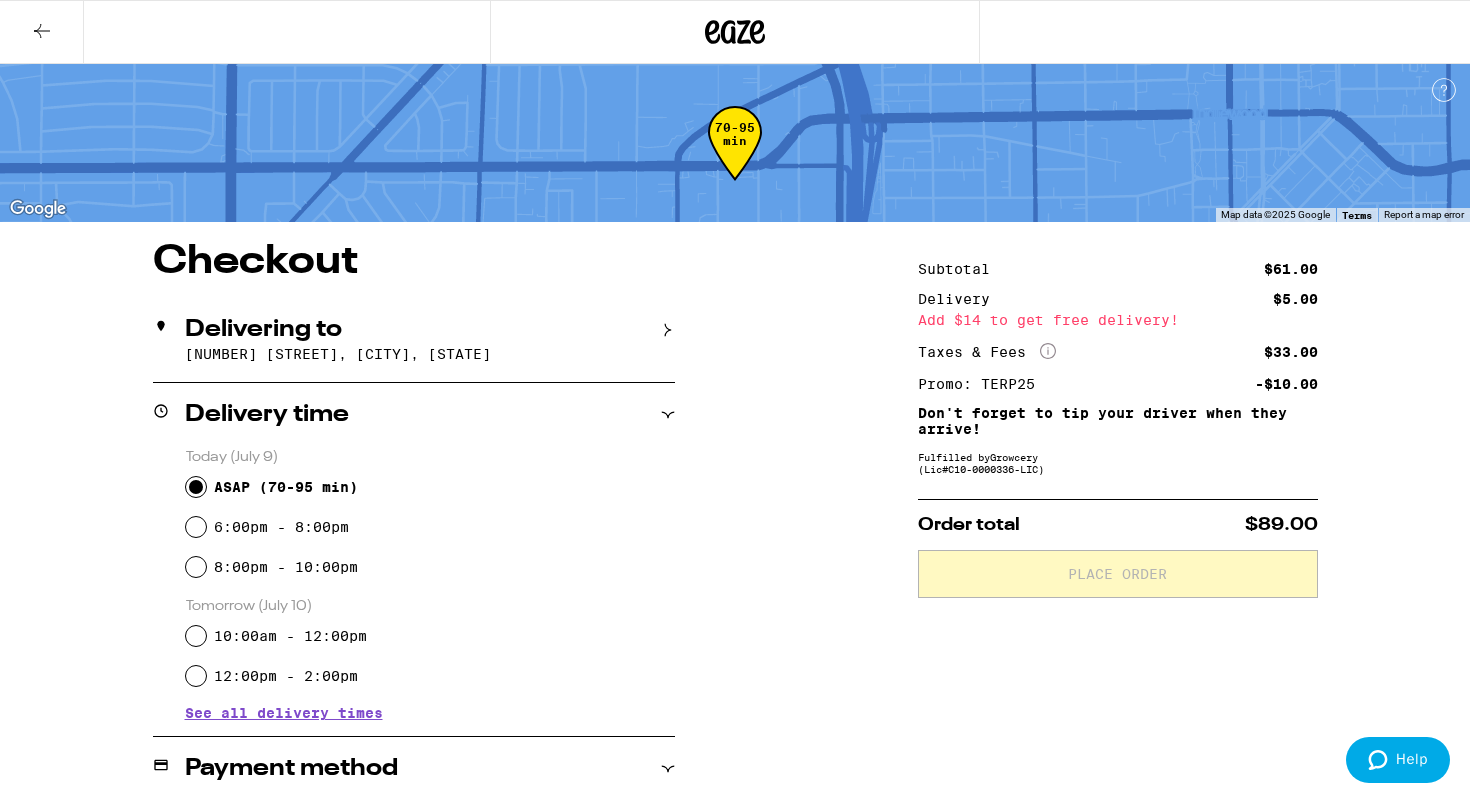 click at bounding box center (42, 31) 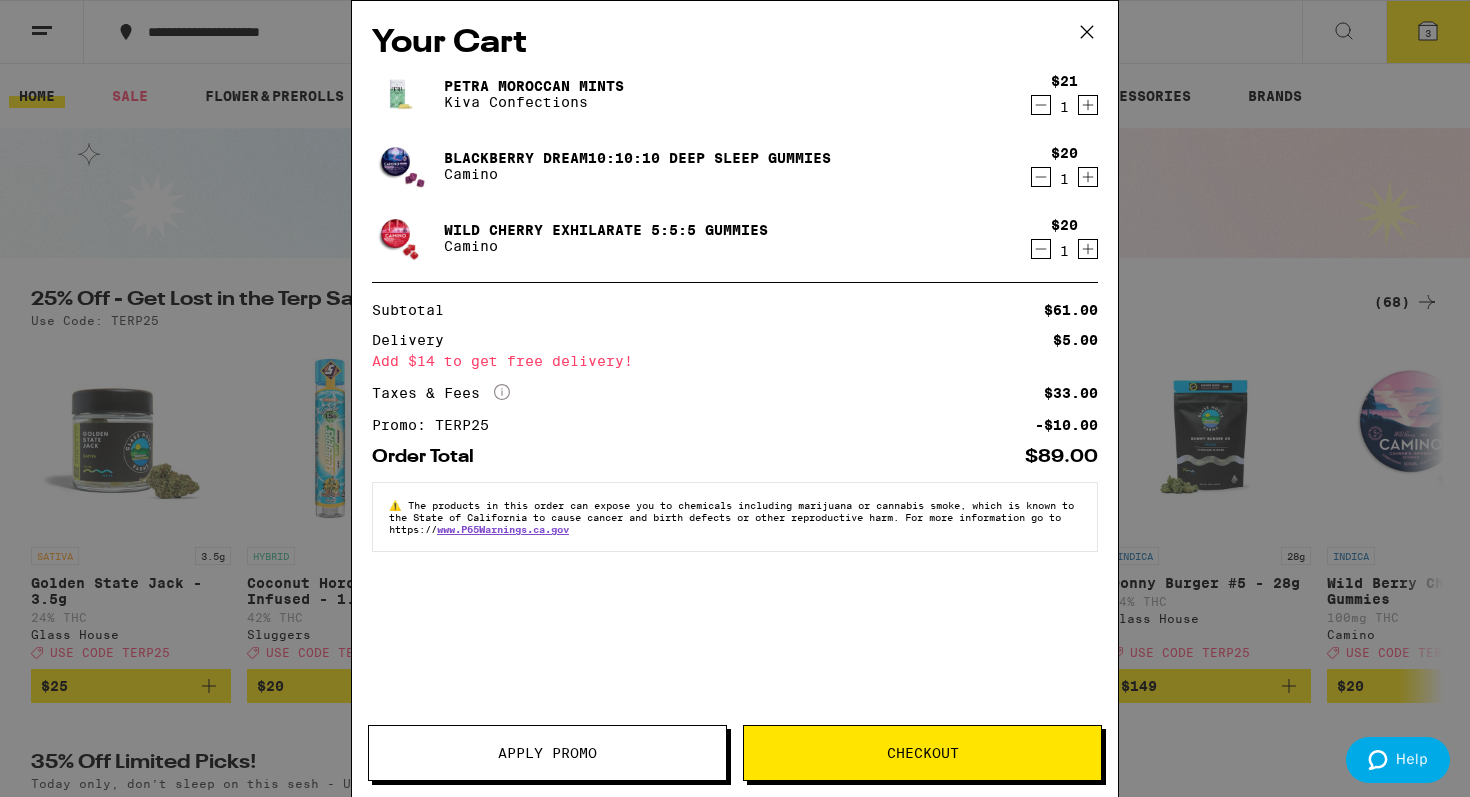 click at bounding box center (1087, 32) 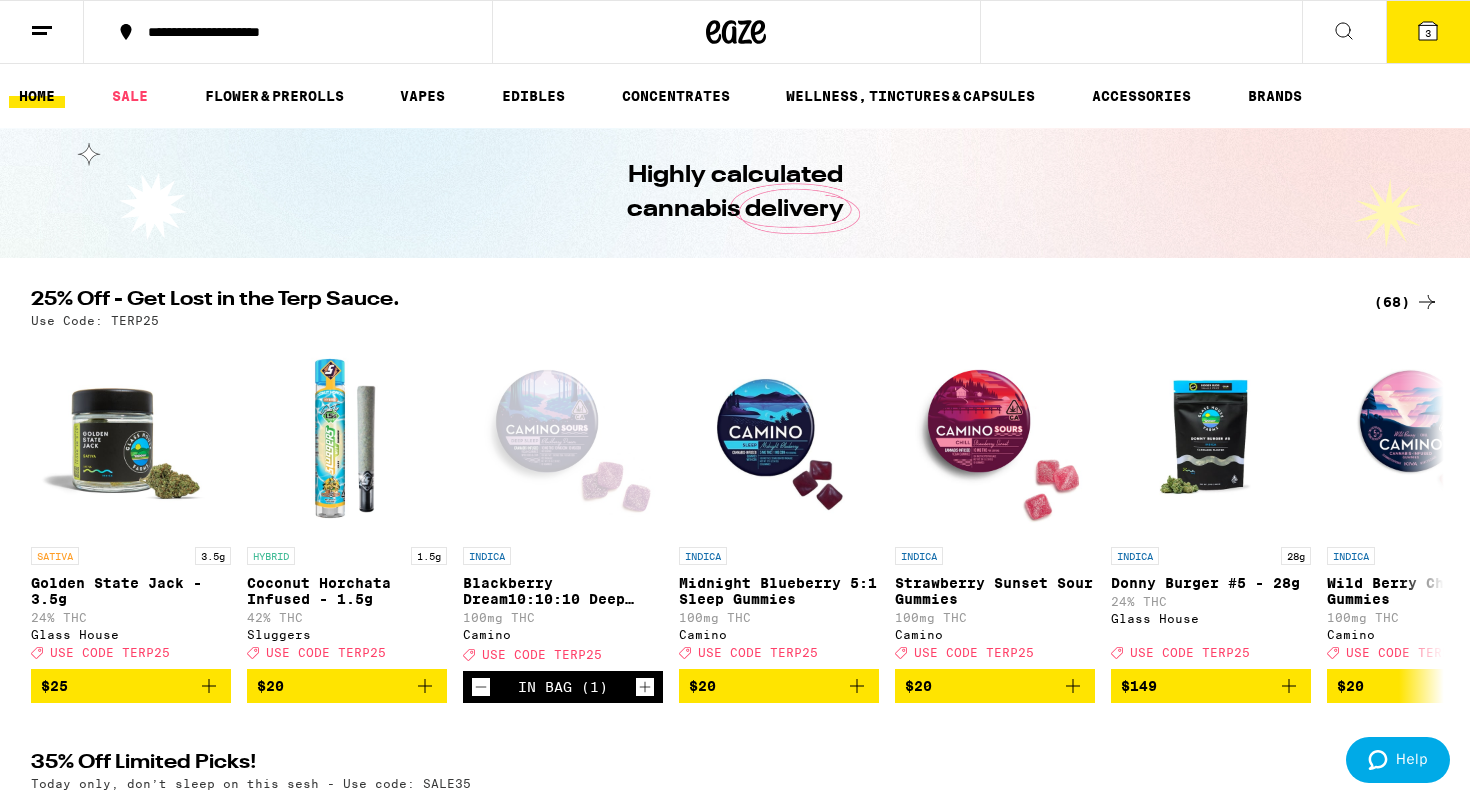 click on "**********" at bounding box center [288, 32] 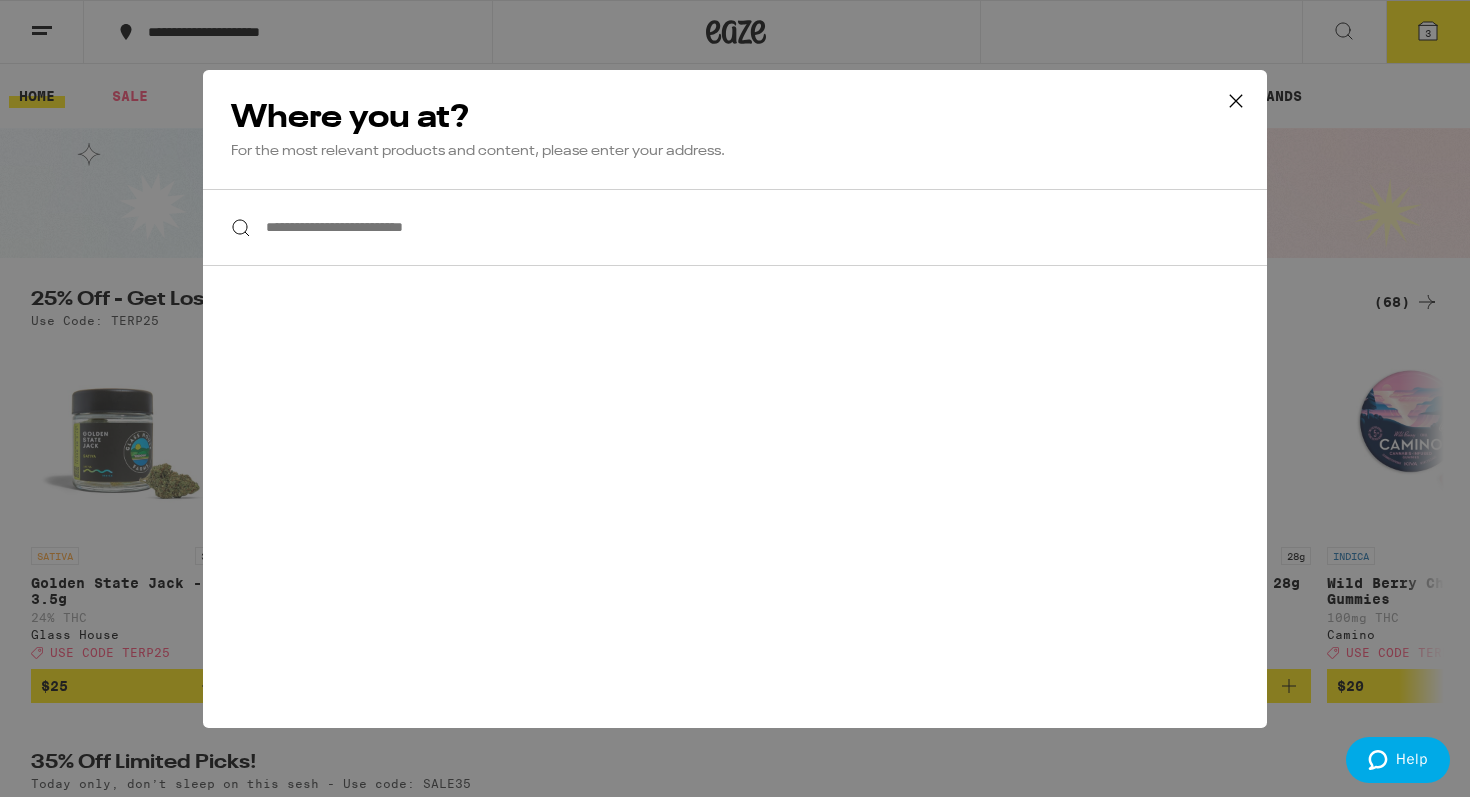 click on "We'll contact you at [PHONE] when we arrive" at bounding box center (735, 398) 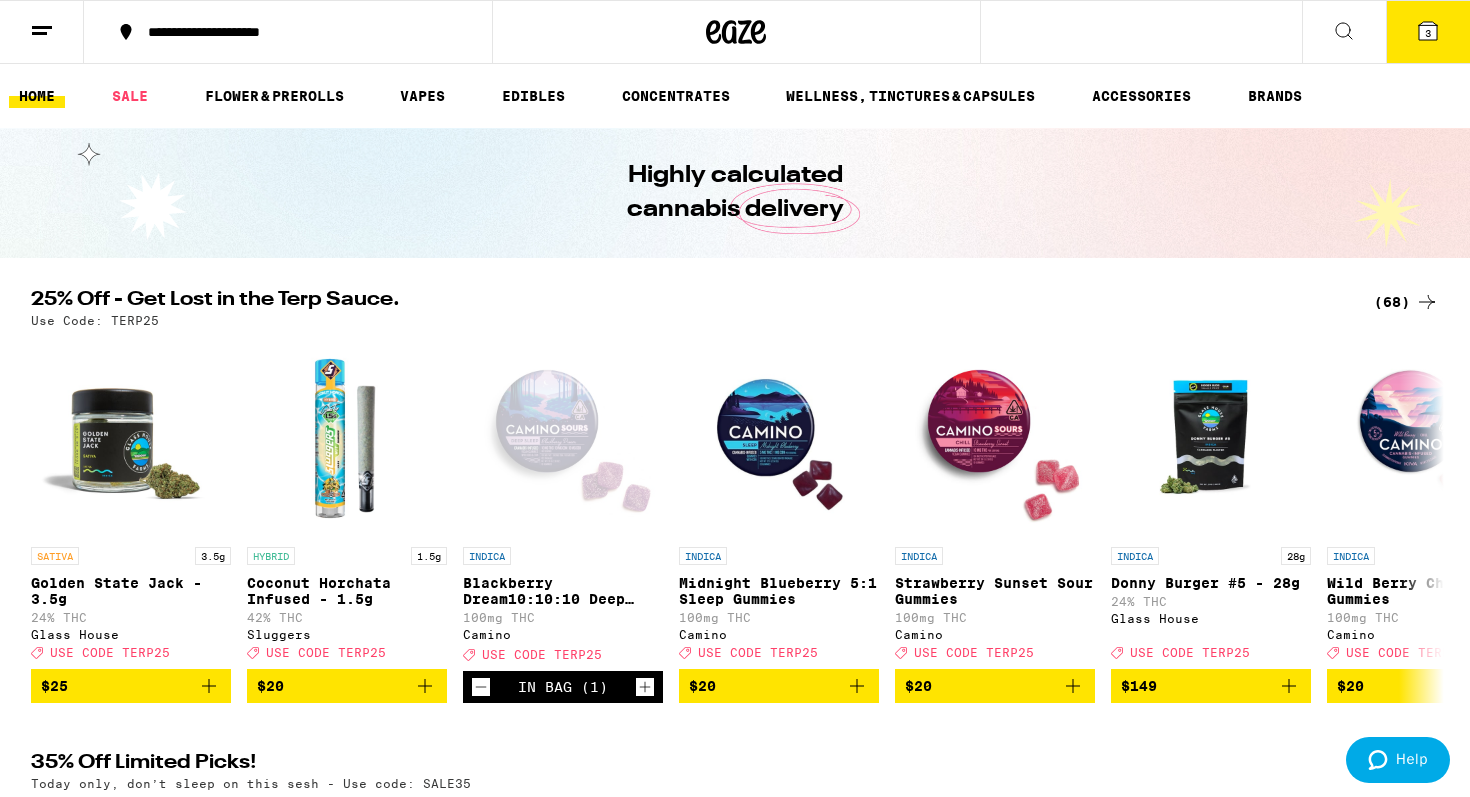click on "**********" at bounding box center [300, 32] 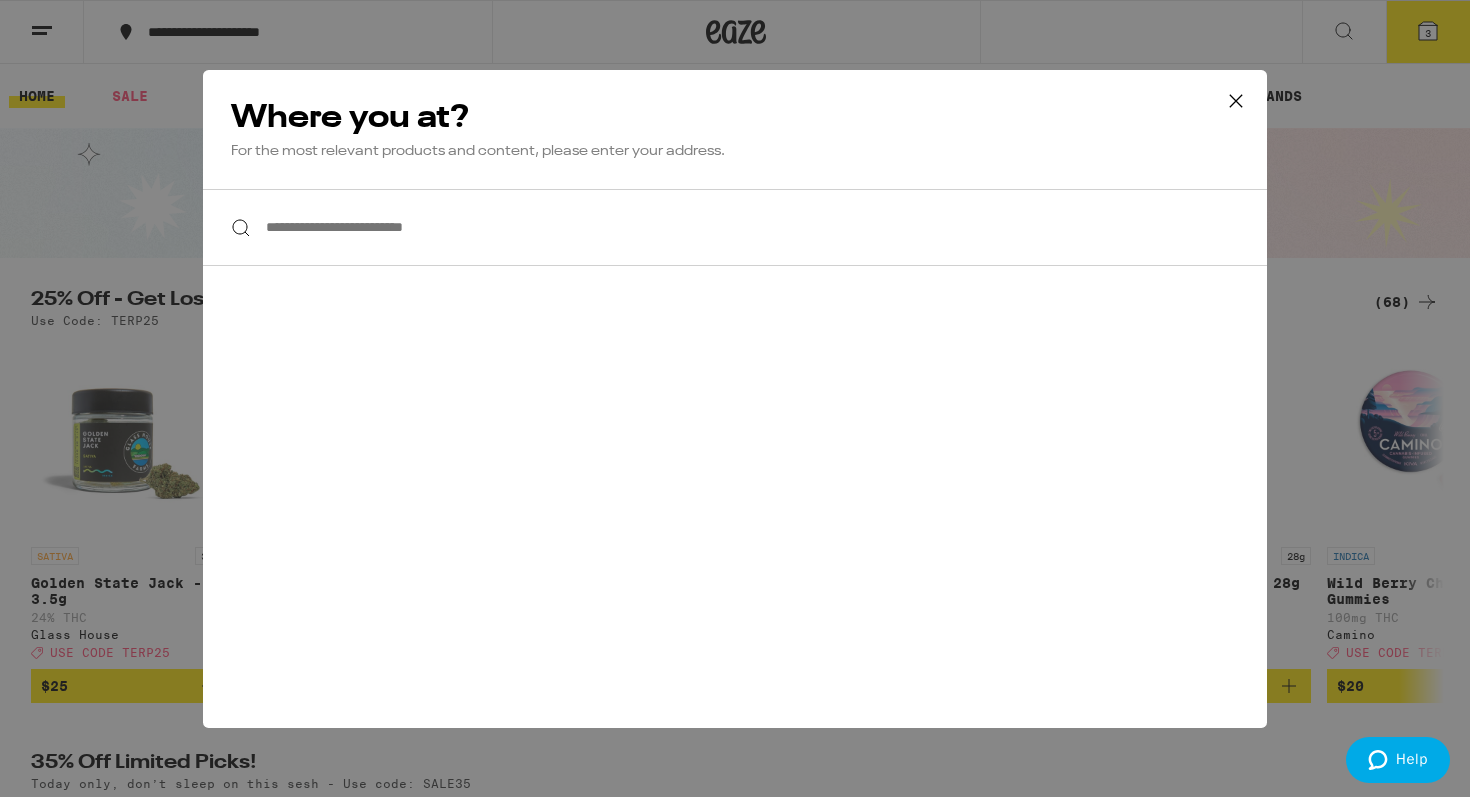 click on "**********" at bounding box center (735, 227) 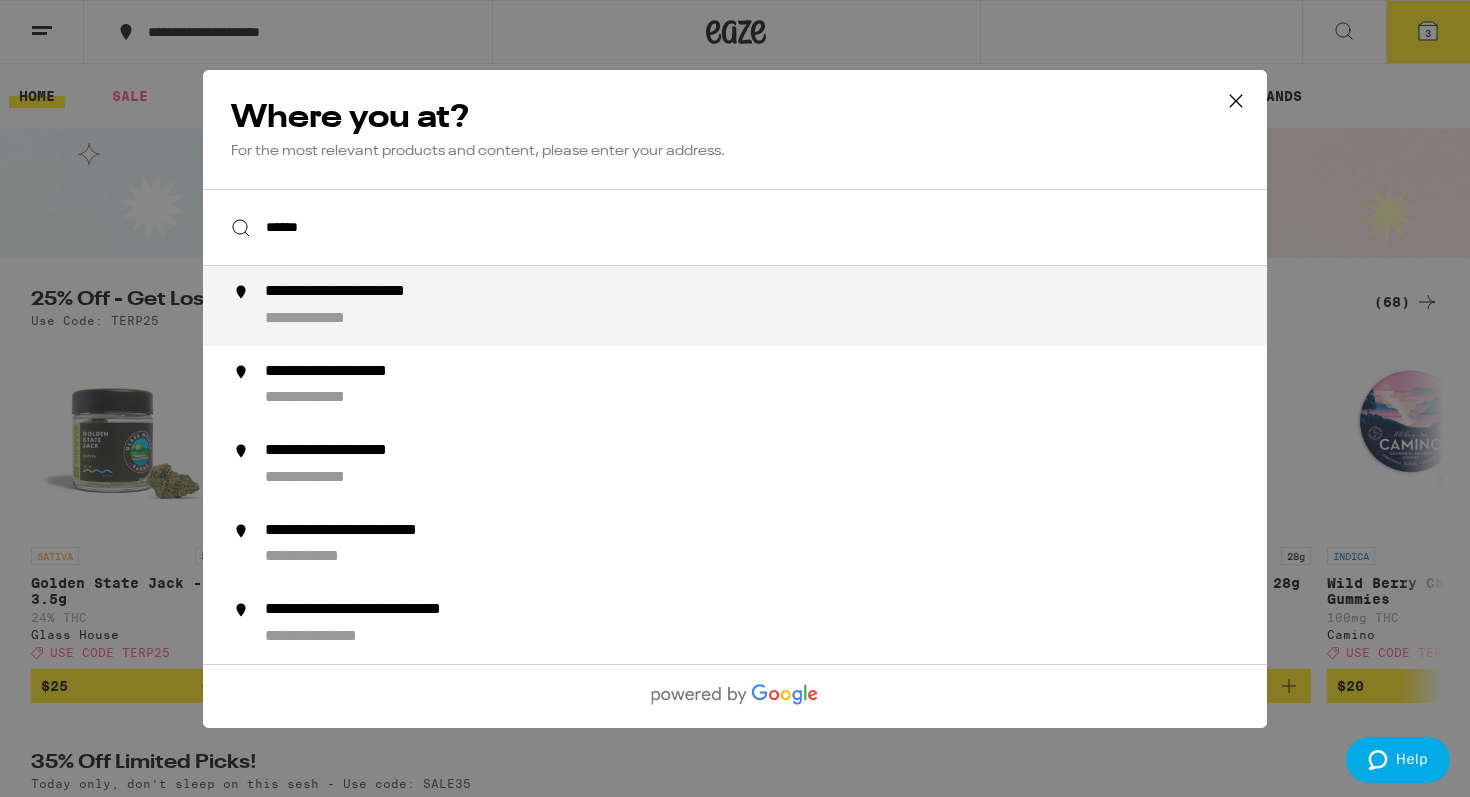 type on "*****" 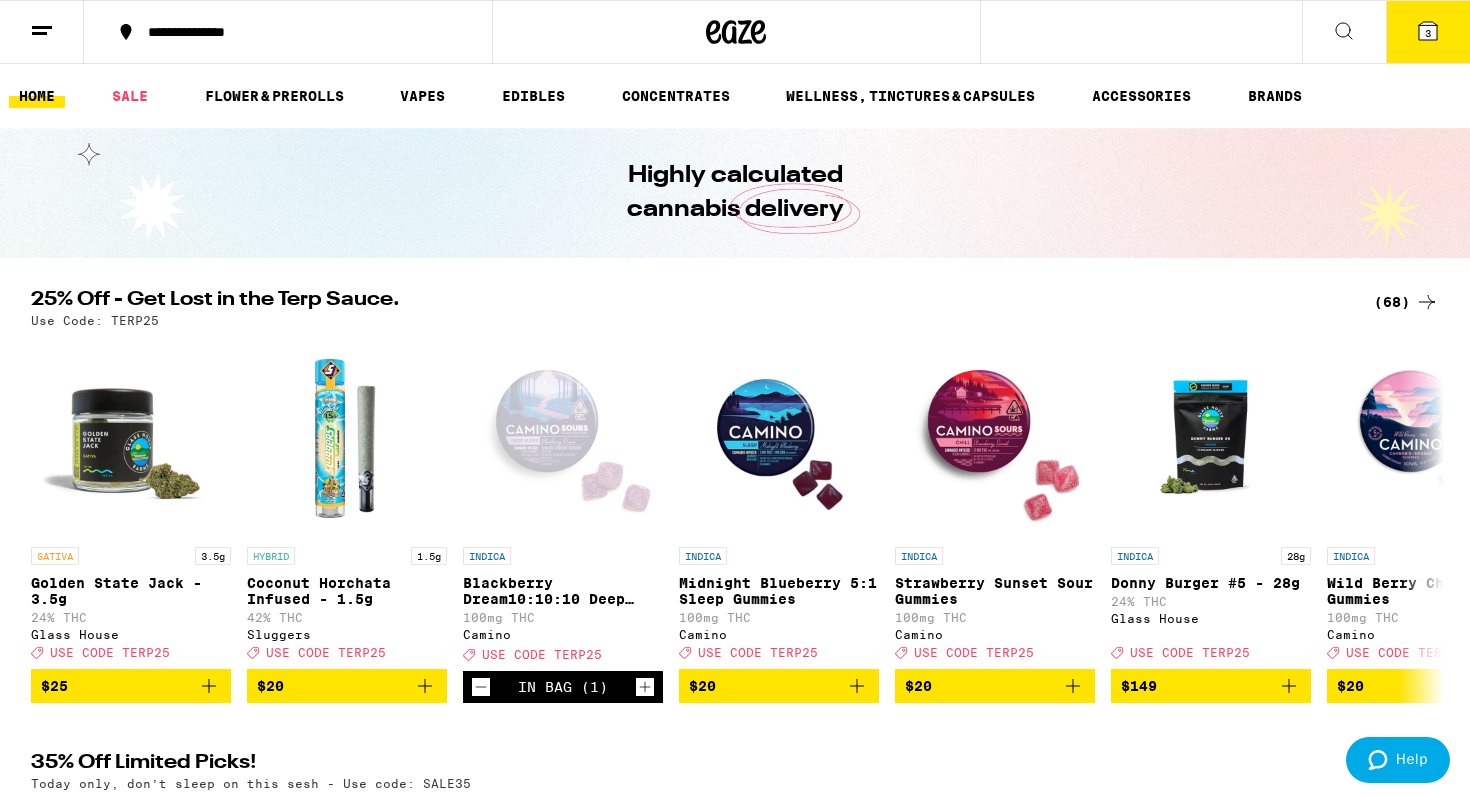 click at bounding box center [1428, 31] 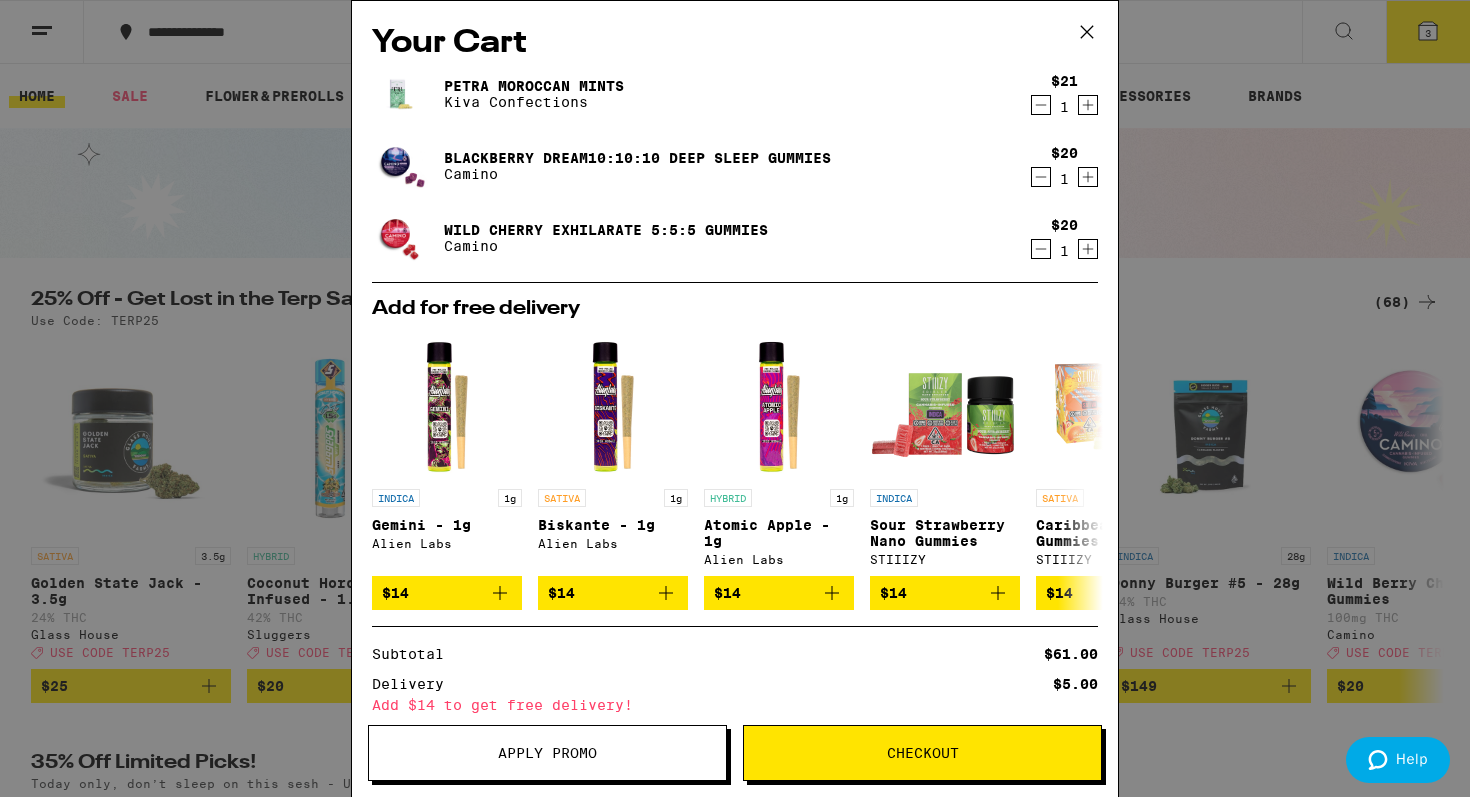 click on "Your Cart Petra Moroccan Mints Kiva Confections $21 1 Blackberry Dream10:10:10 Deep Sleep Gummies Camino $20 1 Wild Cherry Exhilarate 5:5:5 Gummies Camino $20 1 Add for free delivery INDICA 1g Gemini  - 1g Alien Labs $14 SATIVA 1g Biskante - 1g Alien Labs $14 HYBRID 1g Atomic Apple - 1g Alien Labs $14 INDICA Sour Strawberry Nano Gummies STIIIZY $14 SATIVA Caribbean Breeze Gummies STIIIZY $14 HYBRID Sour Apple Gummies STIIIZY $14 INDICA Crimson Berry 2:1 THC:CBN Gummies STIIIZY $14 INDICA 1g Forbidden Fruit Infused 2-Pack - 1g Everyday $15 SATIVA 1g Jack Herer Infused 2-Pack - 1g Everyday $15 SATIVA 1g Orange Pineapple Infused 2-Pack - 1g Everyday $15 Subtotal $61.00 Delivery $5.00 Add $14 to get free delivery! Taxes & Fees More Info $33.00 Promo: TERP25 -$10.00 Order Total $89.00 ⚠️ www.P65Warnings.ca.gov Apply Promo Checkout" at bounding box center (735, 398) 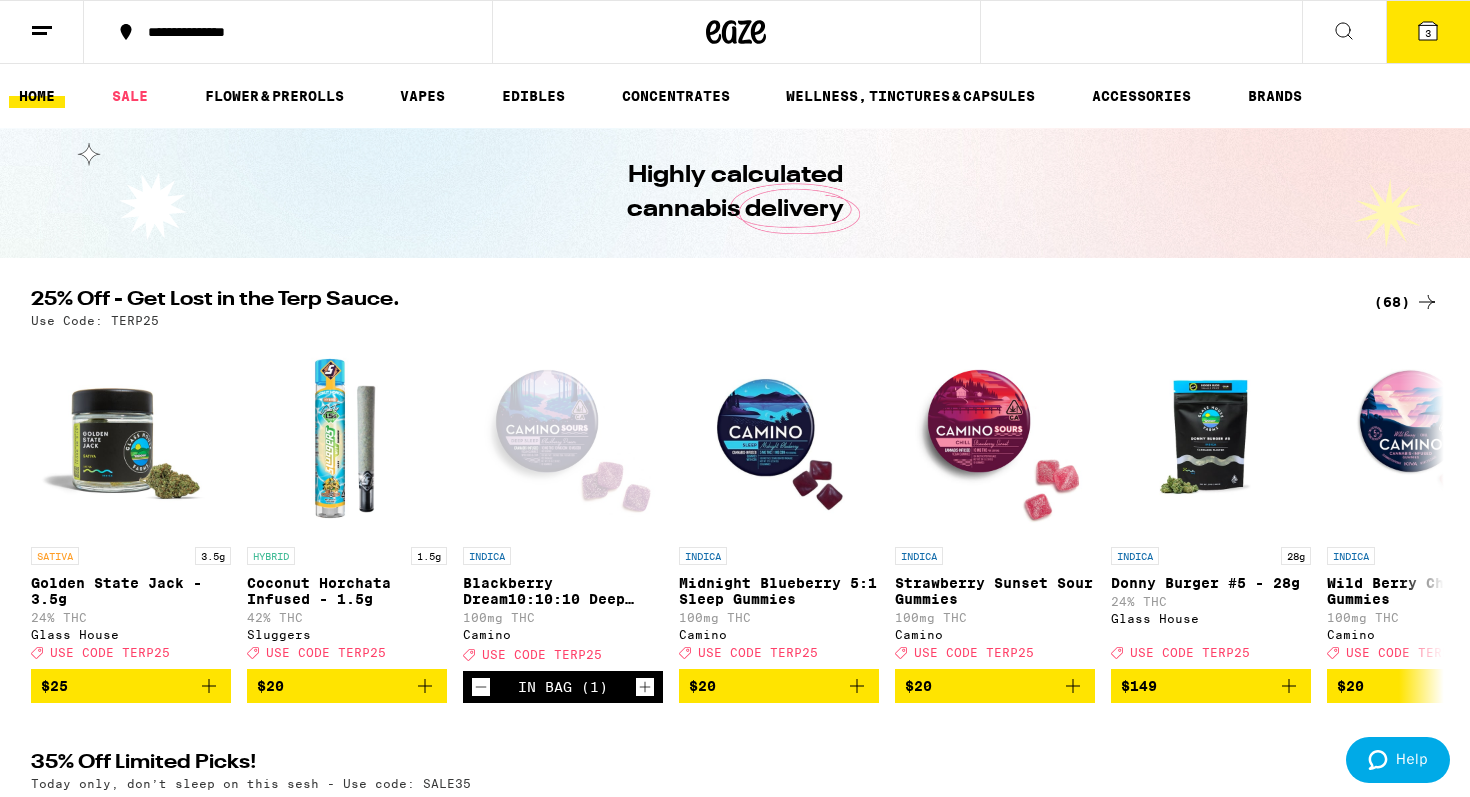 scroll, scrollTop: 0, scrollLeft: 0, axis: both 